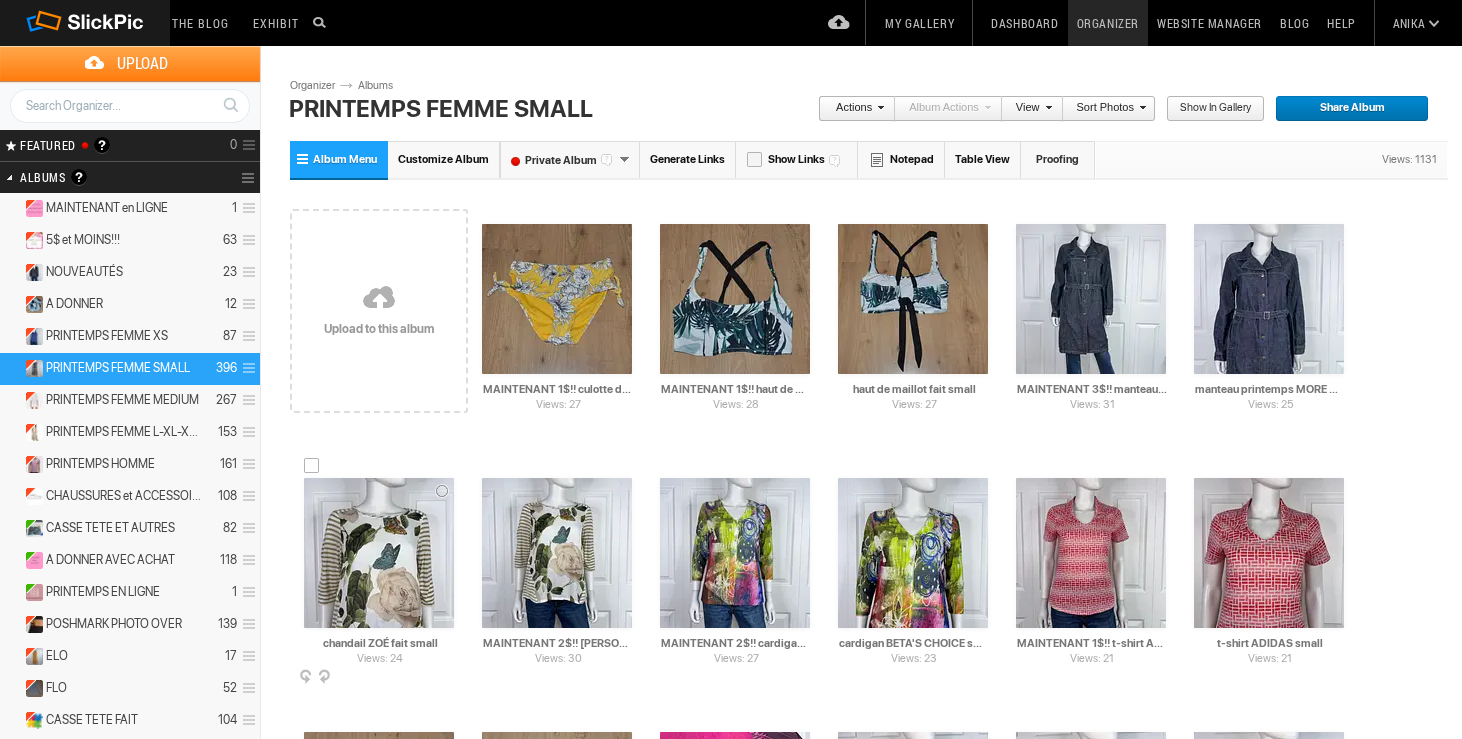 scroll, scrollTop: 0, scrollLeft: 0, axis: both 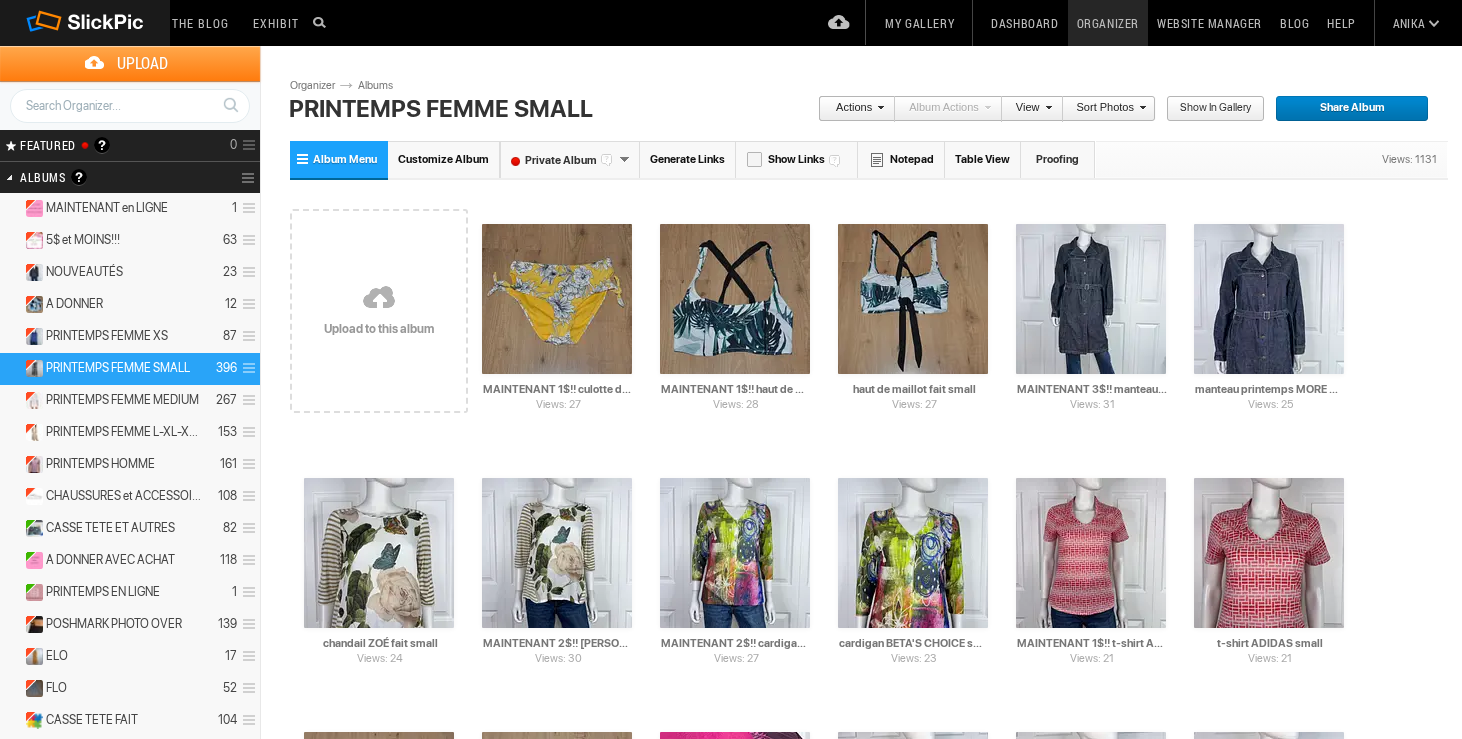 click on "Drop your photos here Upload to this album
Views: 27 AI MAINTENANT 1$!! culotte de maillot fait small 10$(comme neuf, pas d'étiquette)
HTML:
Direct:
Forum:
Photo ID:
22347806" at bounding box center [869, 8693] 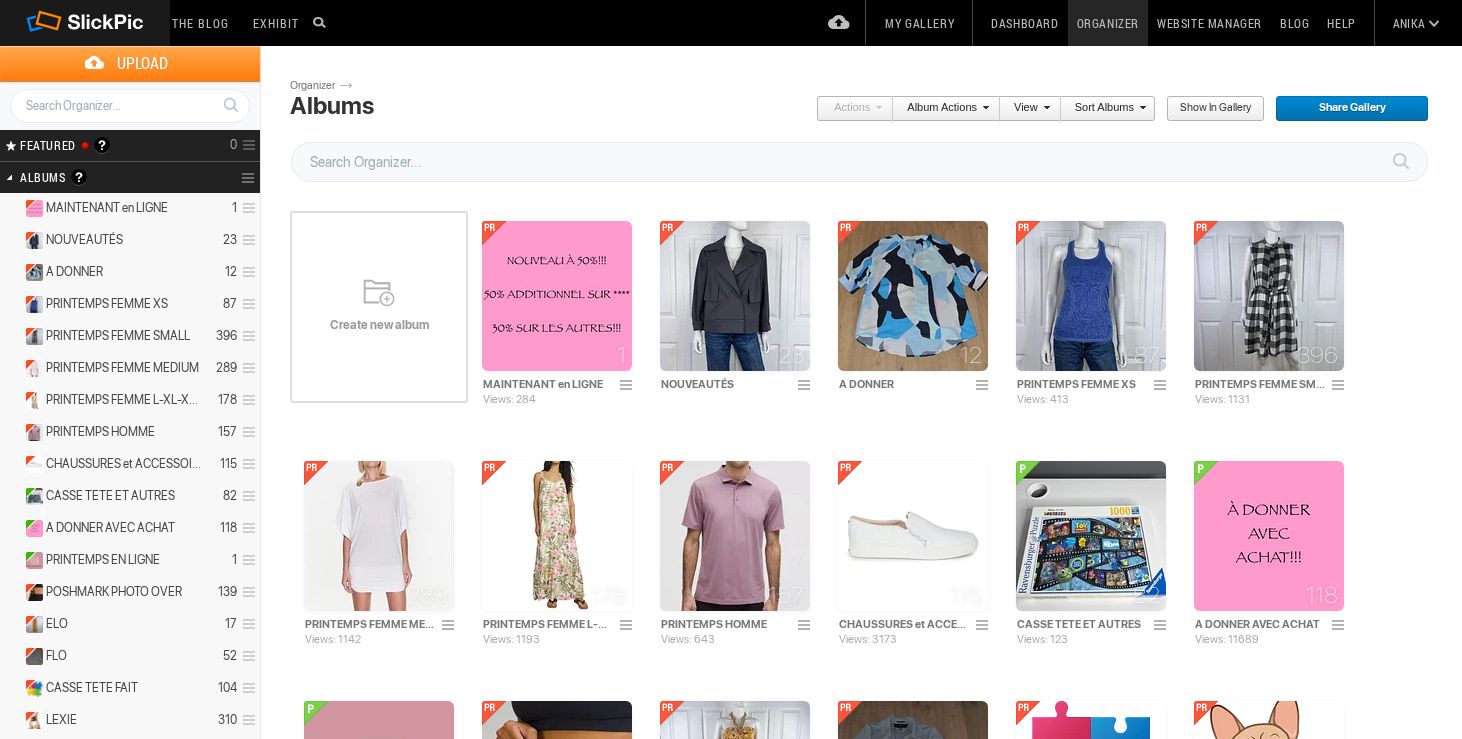 scroll, scrollTop: 0, scrollLeft: 0, axis: both 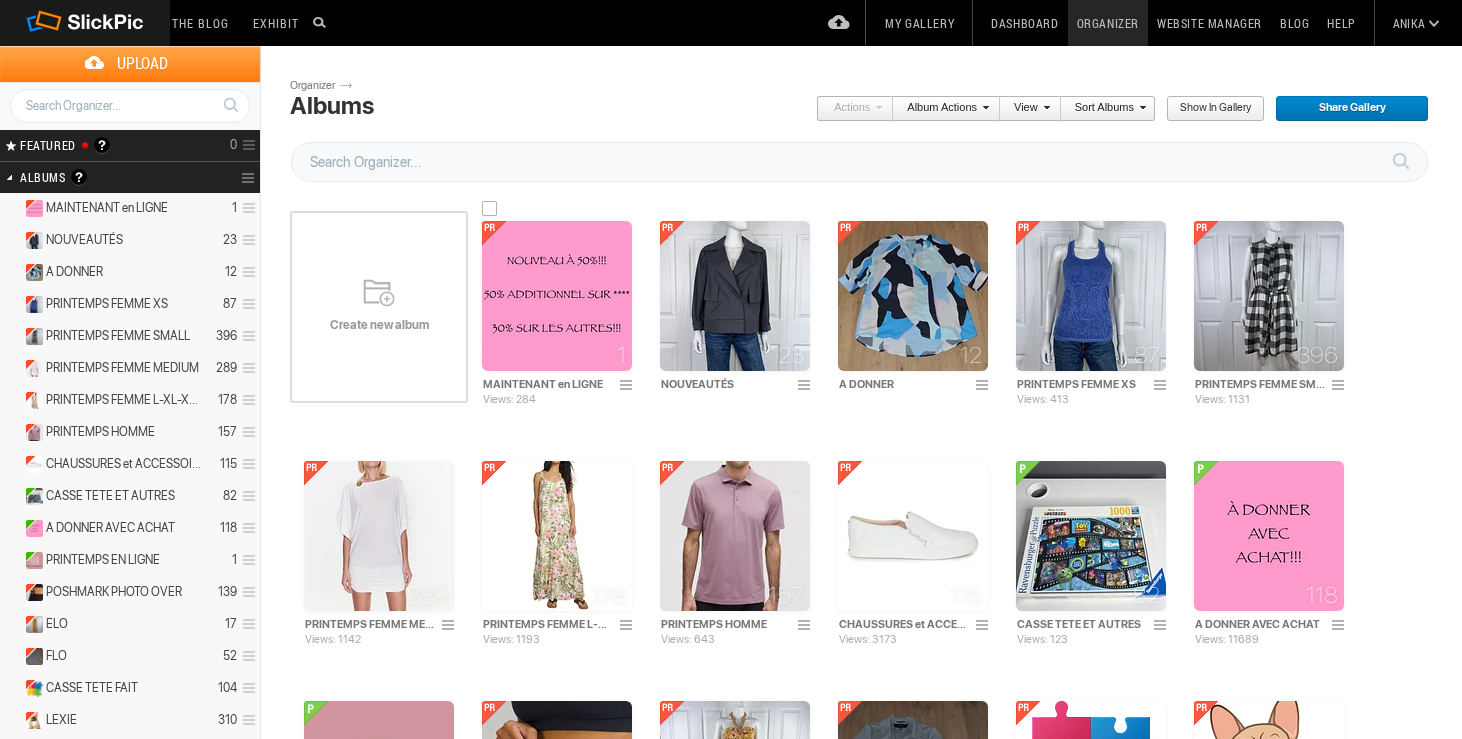 click at bounding box center (557, 296) 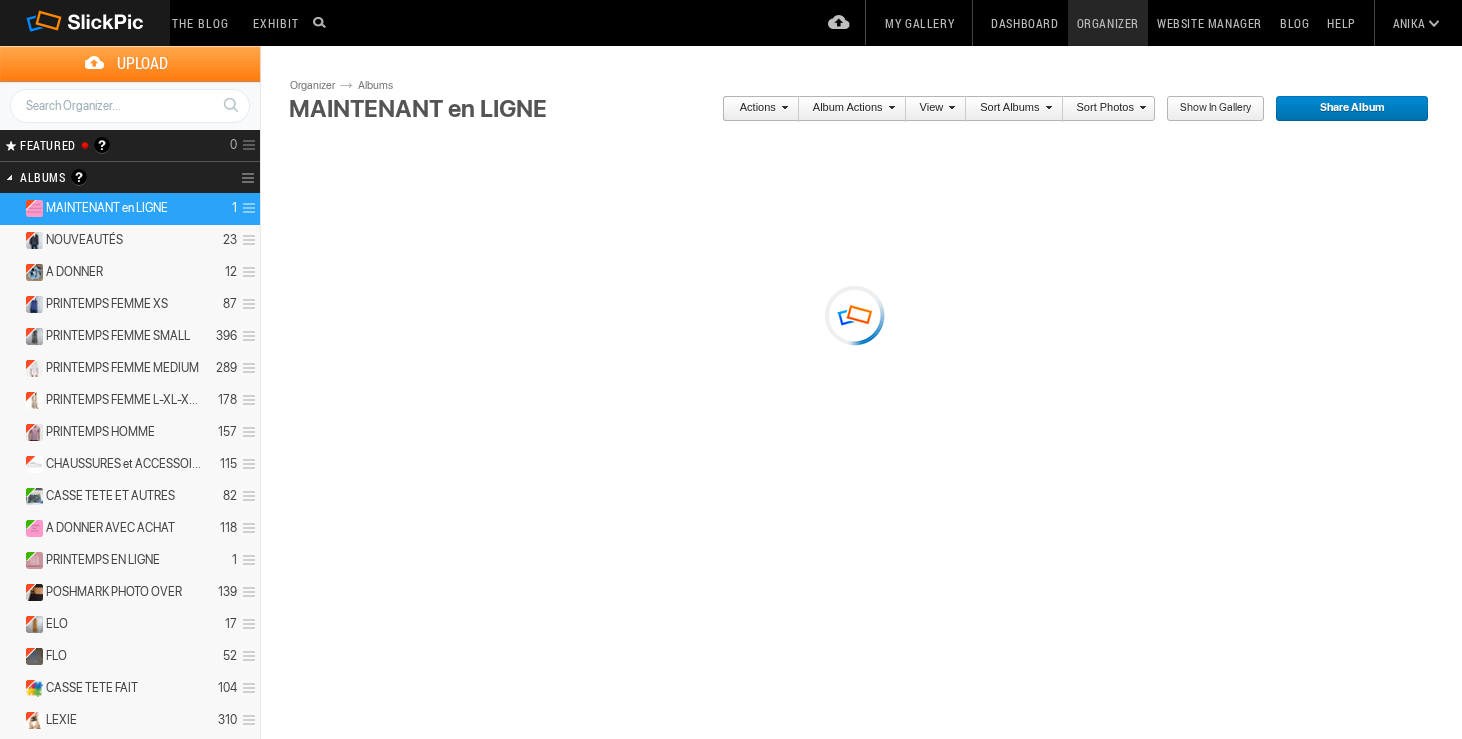 scroll, scrollTop: 0, scrollLeft: 0, axis: both 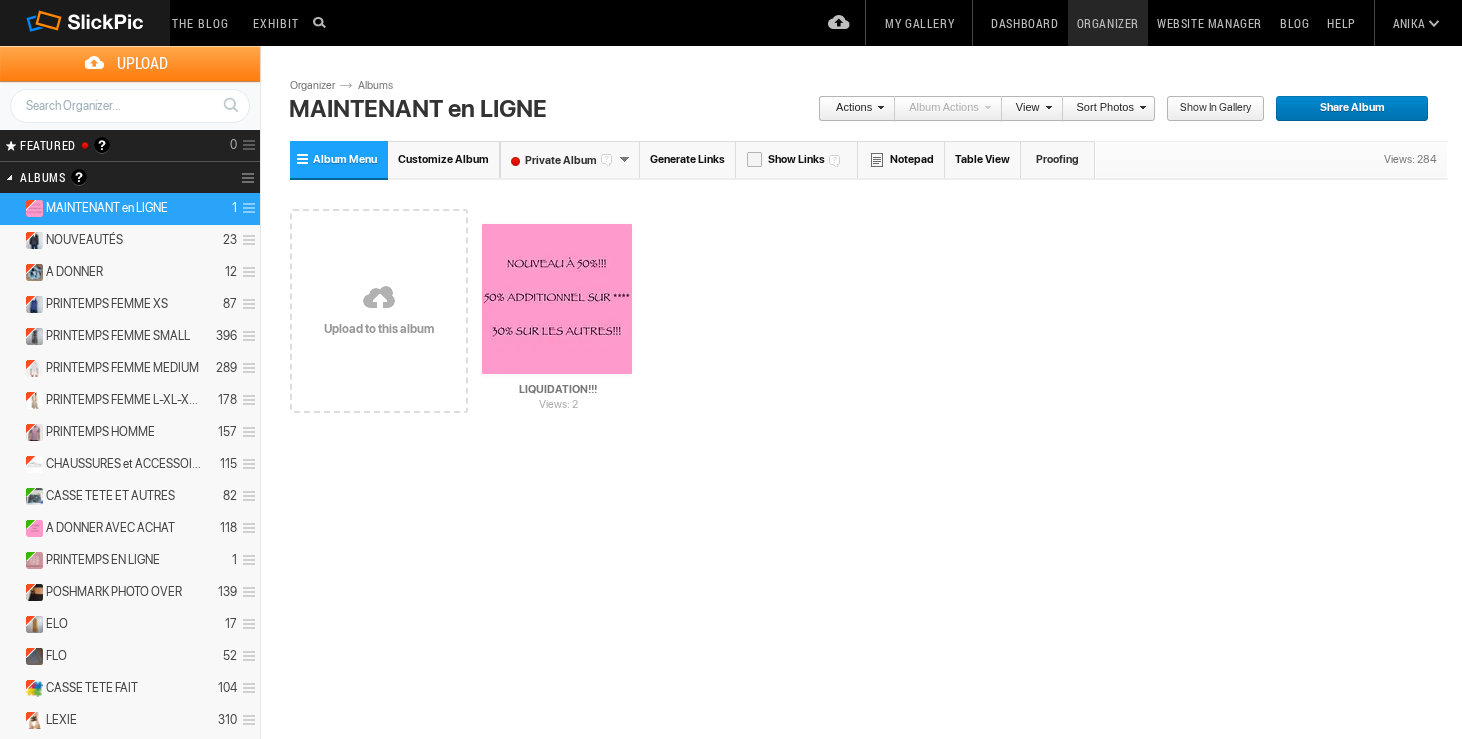 click at bounding box center (379, 299) 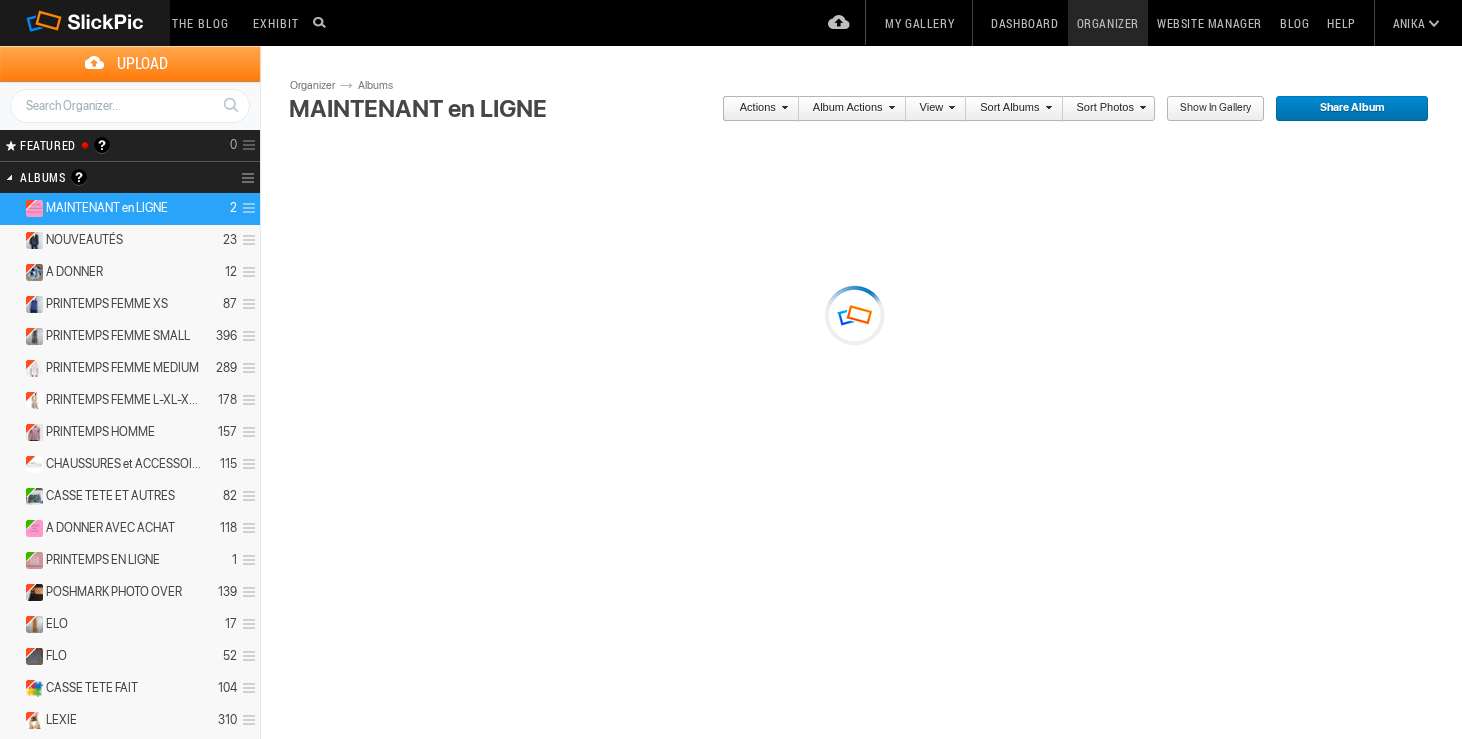 scroll, scrollTop: 0, scrollLeft: 0, axis: both 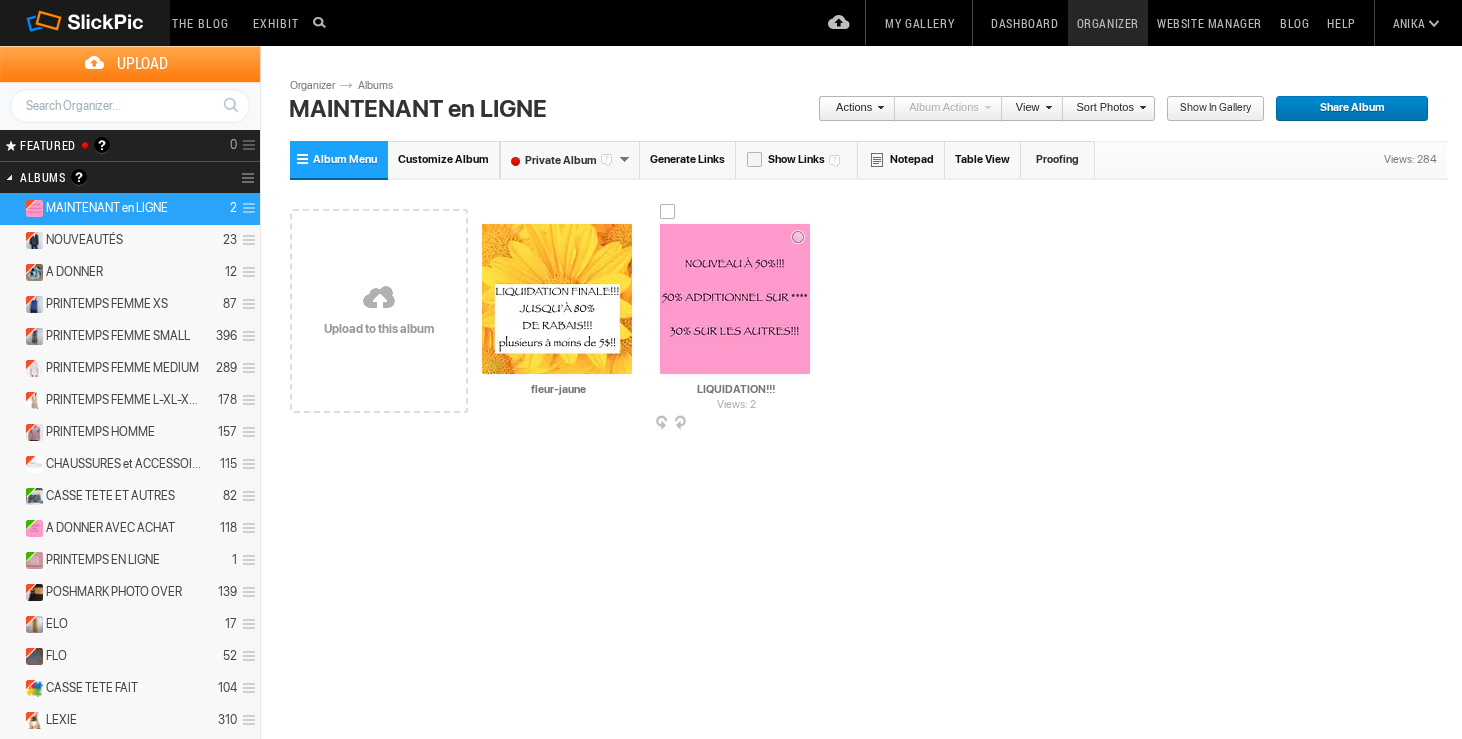 click at bounding box center [808, 424] 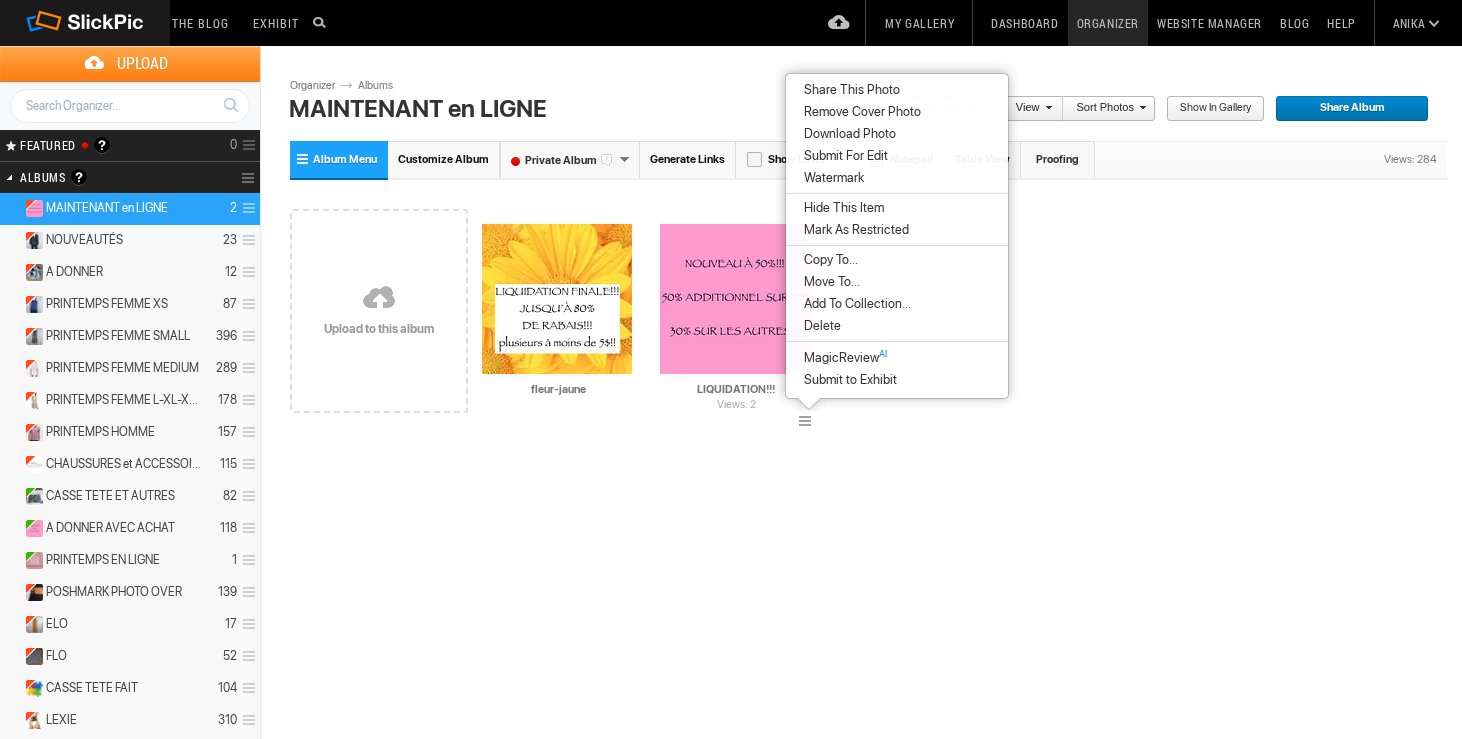 click on "Delete" at bounding box center [819, 326] 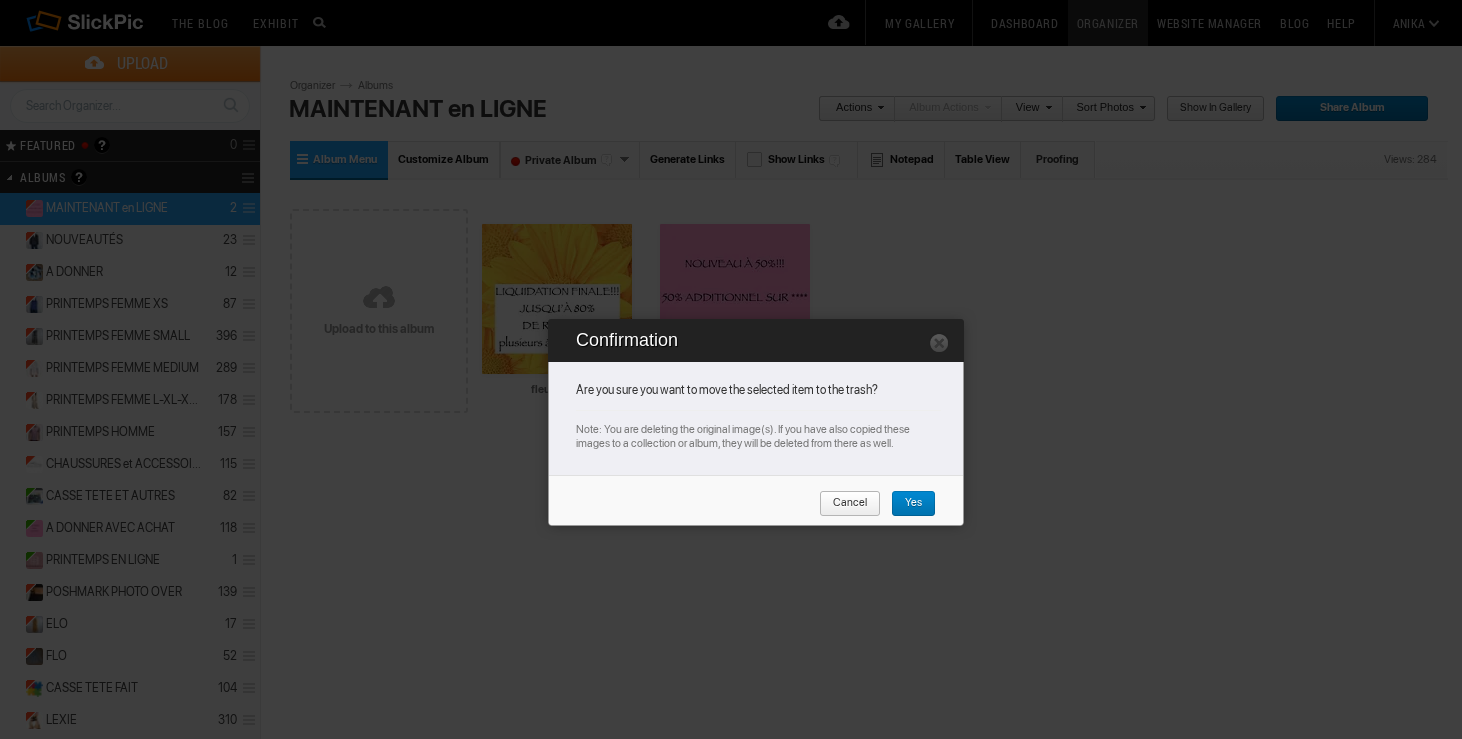 click on "Yes" at bounding box center [906, 504] 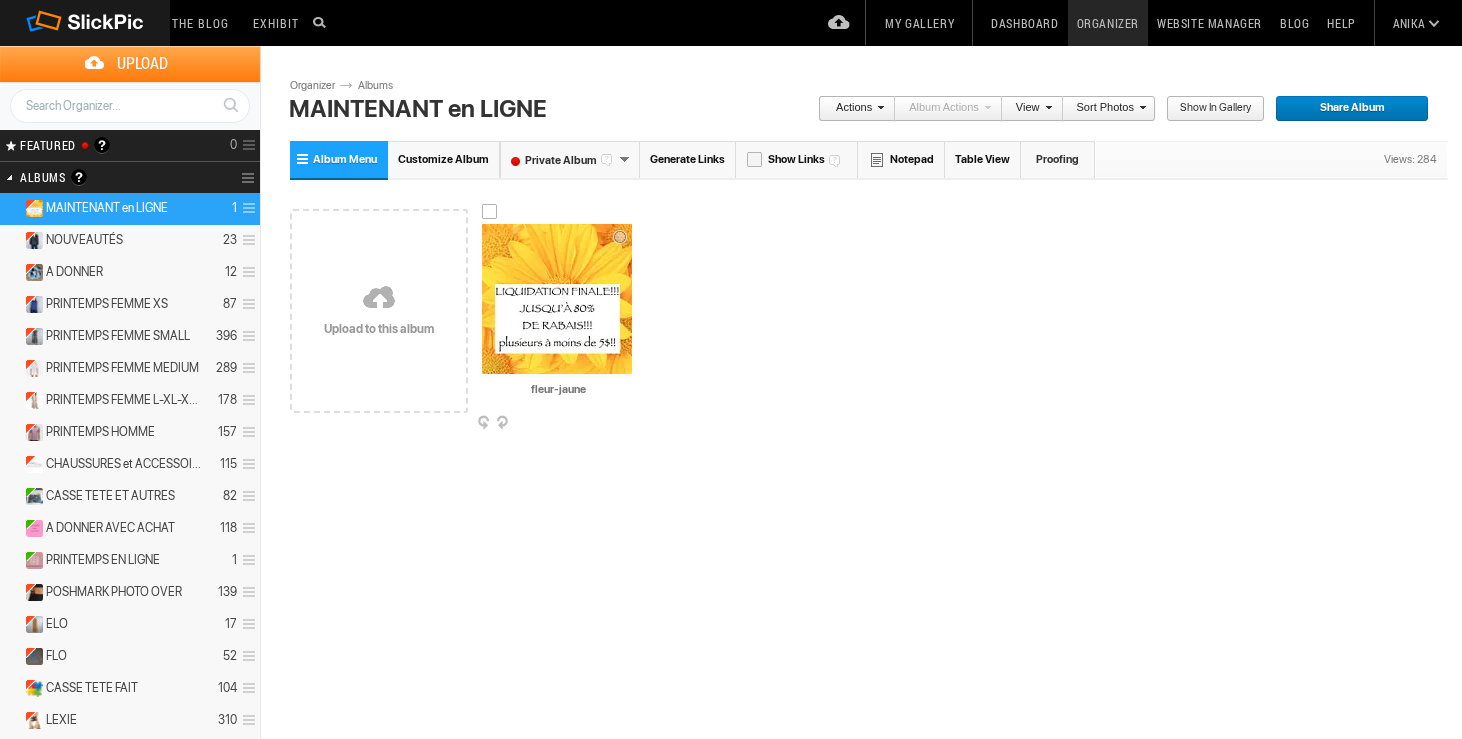 drag, startPoint x: 616, startPoint y: 392, endPoint x: 491, endPoint y: 385, distance: 125.19585 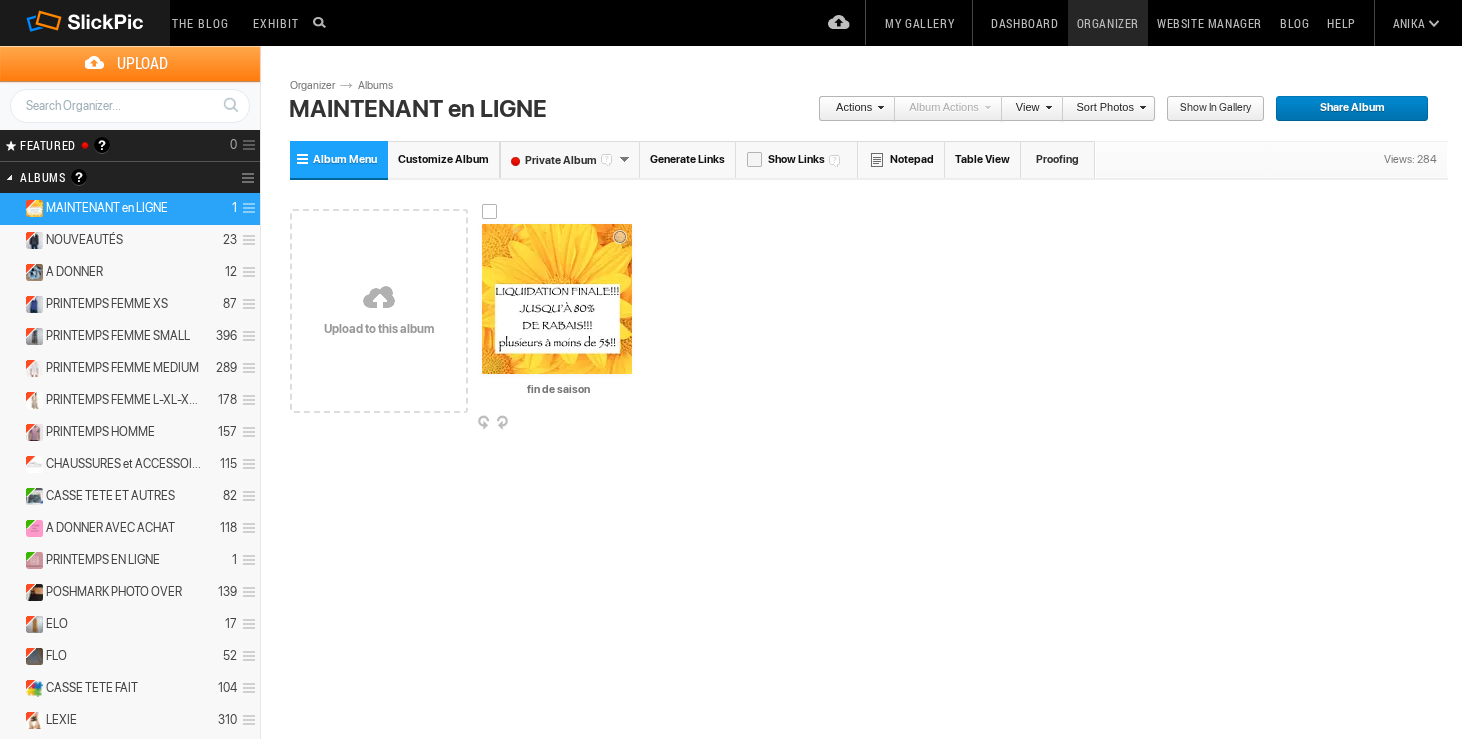 type on "fin de saison" 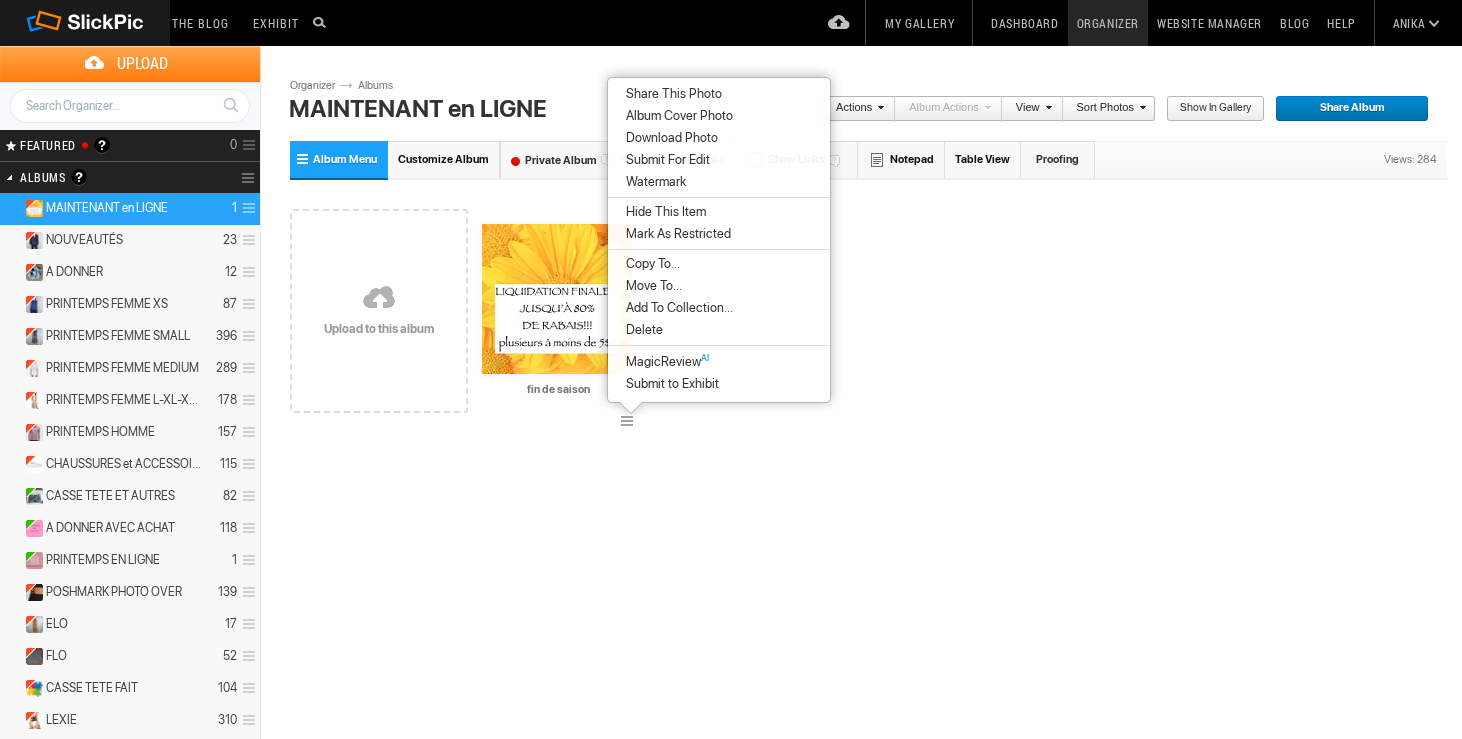click on "Album Cover Photo" at bounding box center [676, 116] 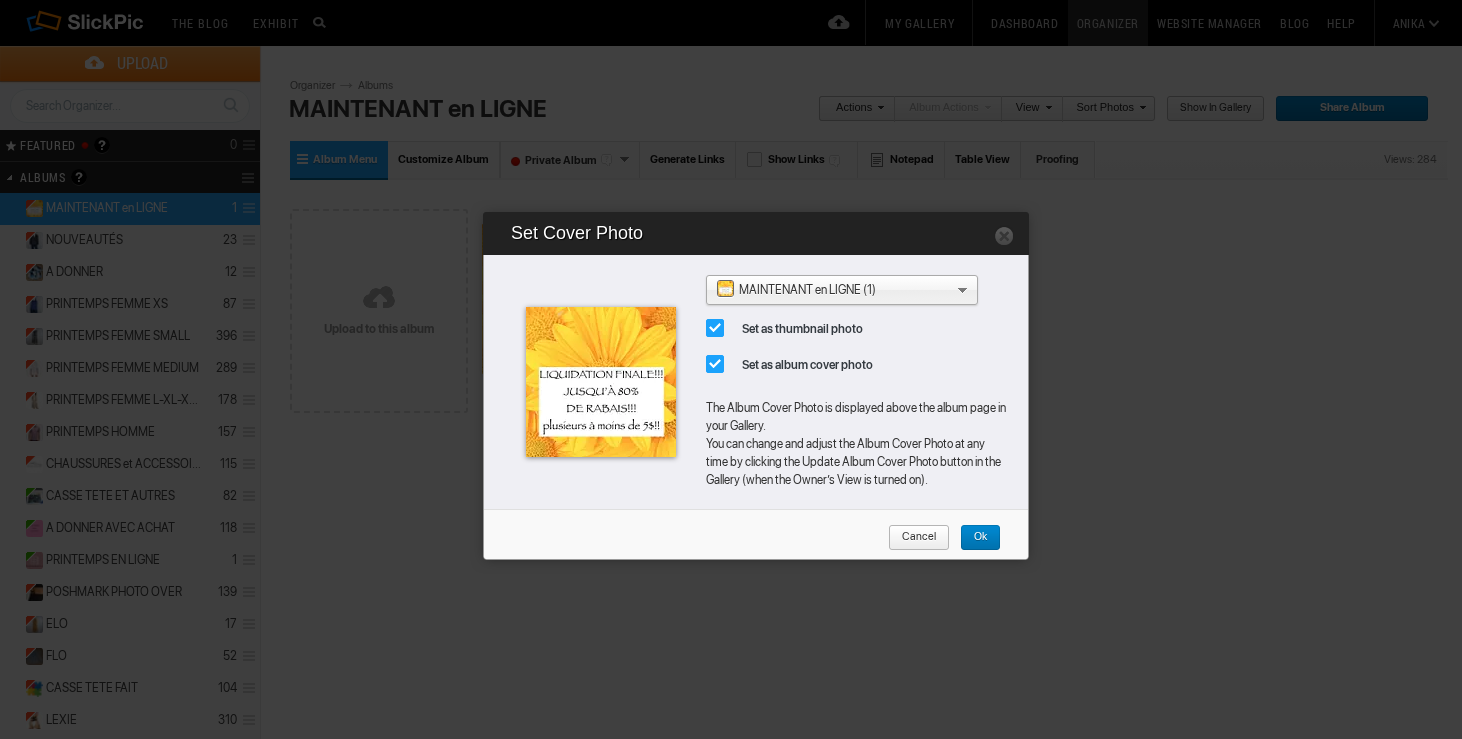 click on "Ok" at bounding box center [980, 538] 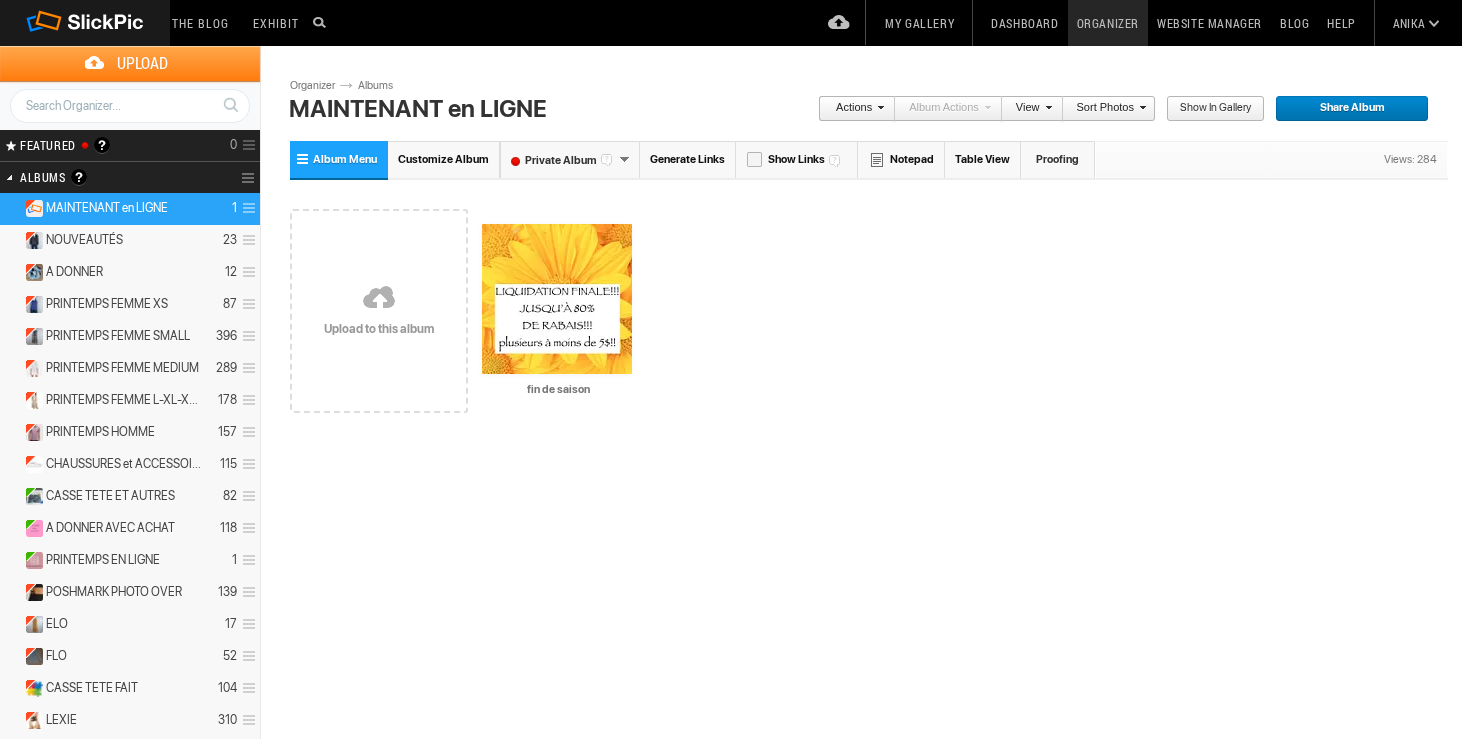 click on "Organizer" at bounding box center [1108, 23] 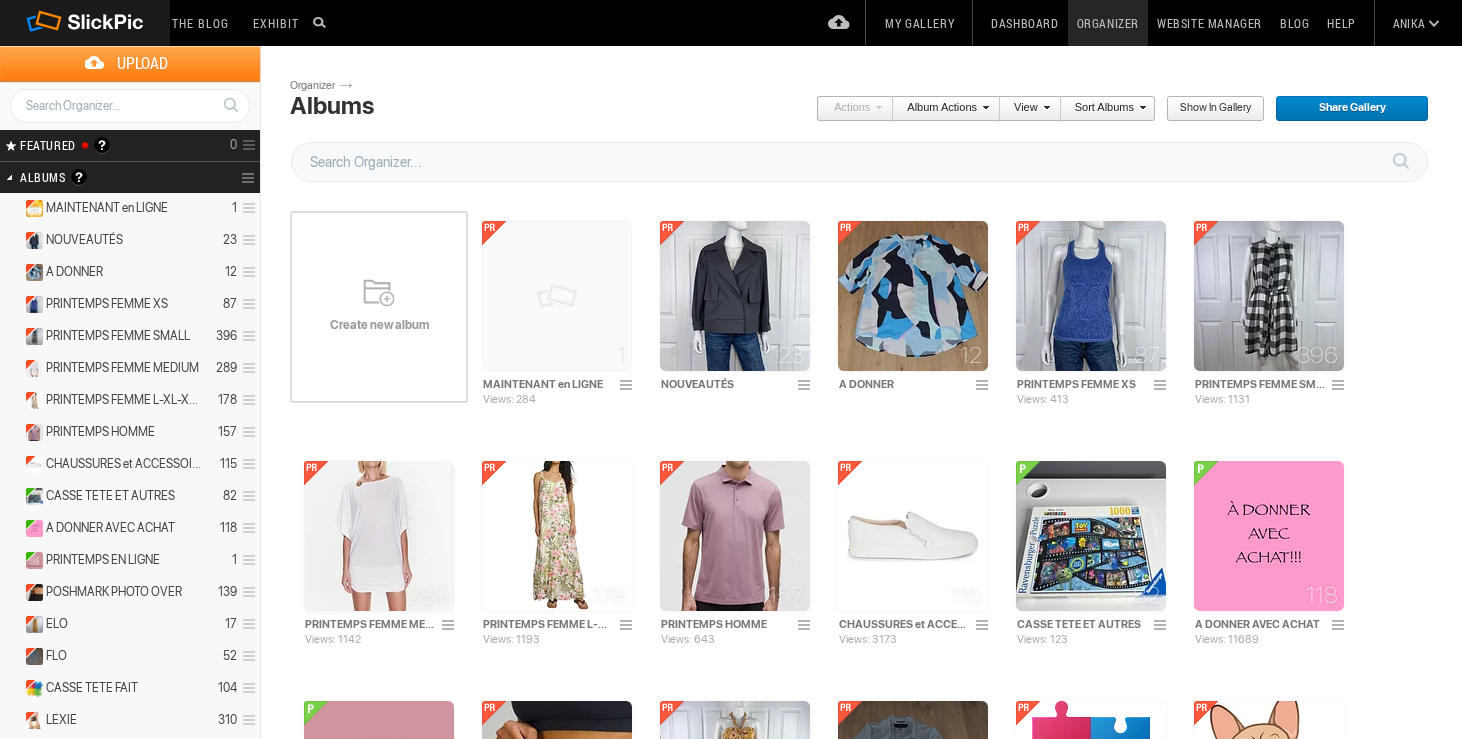 scroll, scrollTop: 0, scrollLeft: 0, axis: both 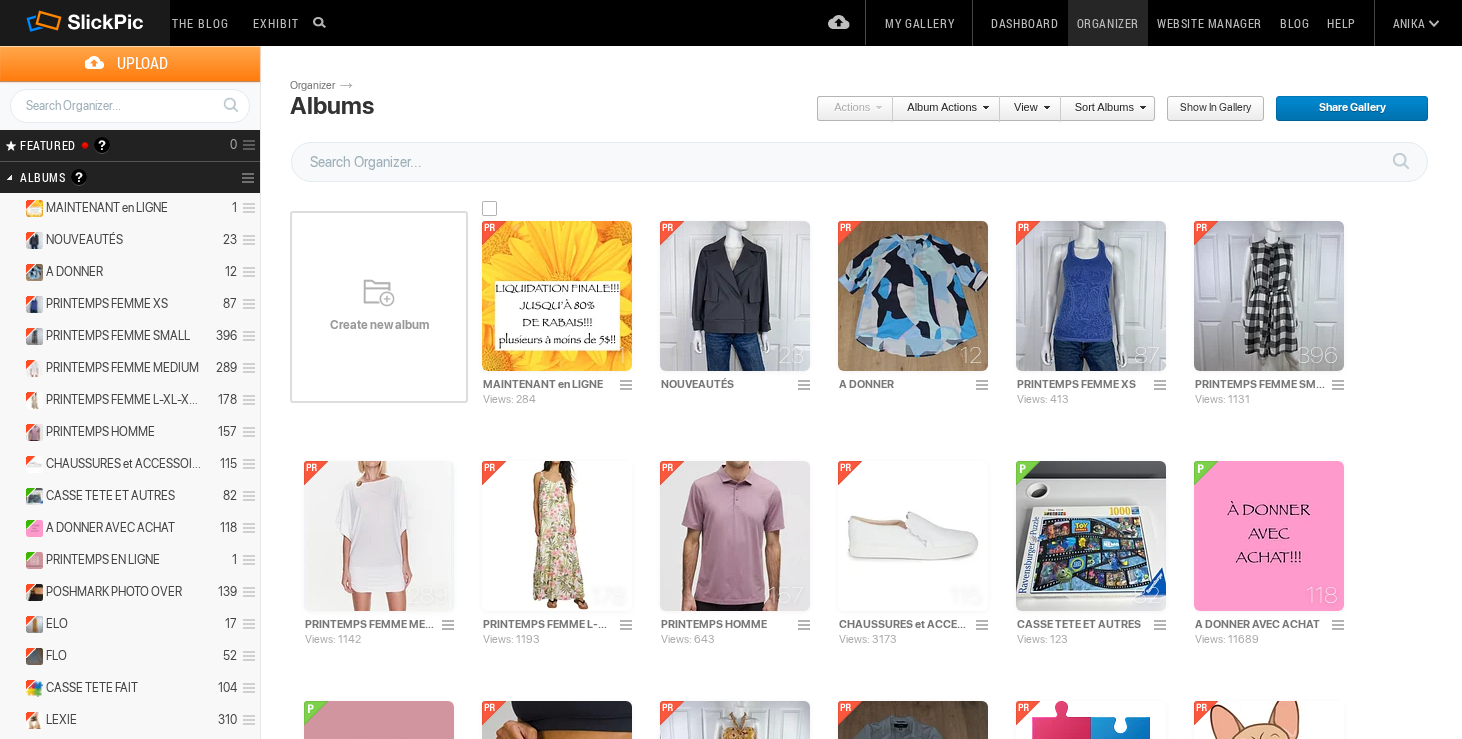click at bounding box center (557, 296) 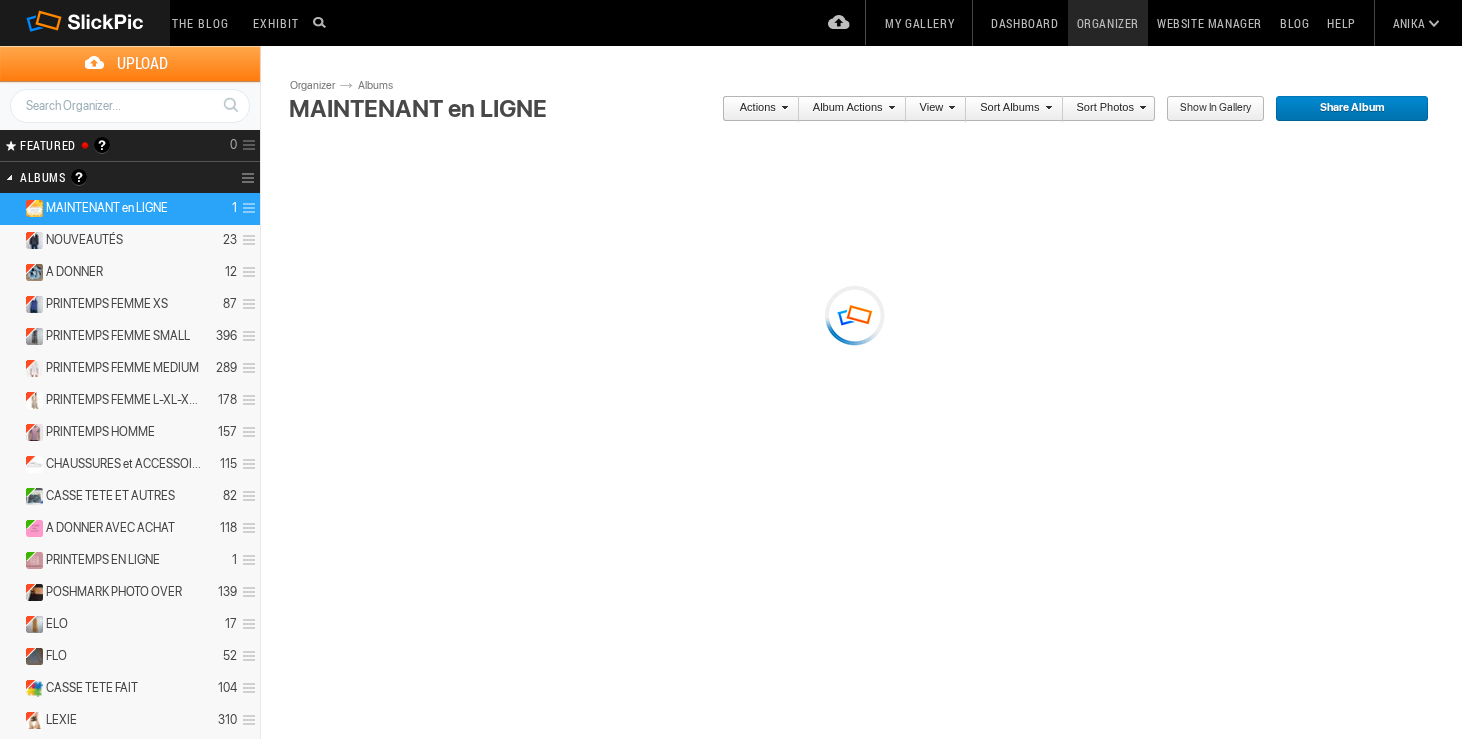 scroll, scrollTop: 0, scrollLeft: 0, axis: both 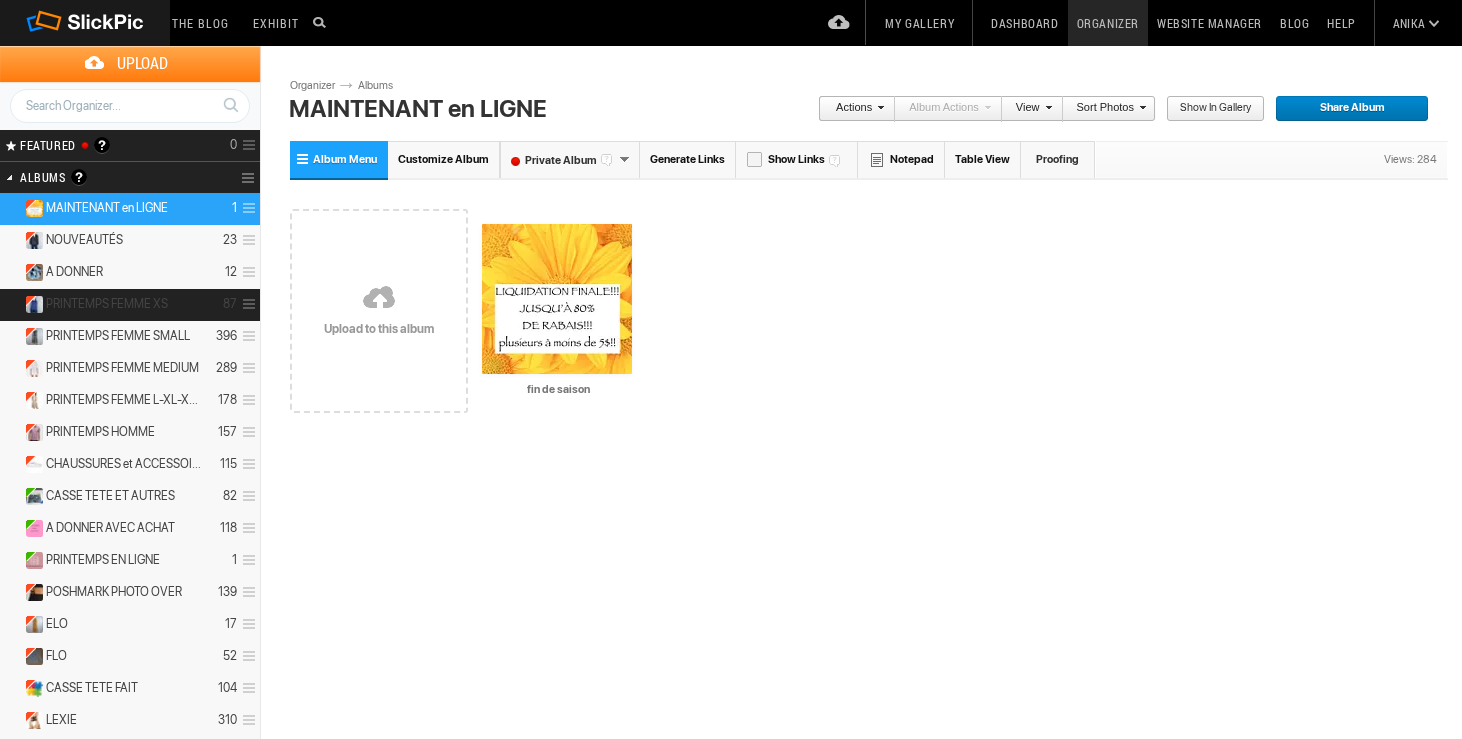 click on "PRINTEMPS FEMME XS" at bounding box center (107, 304) 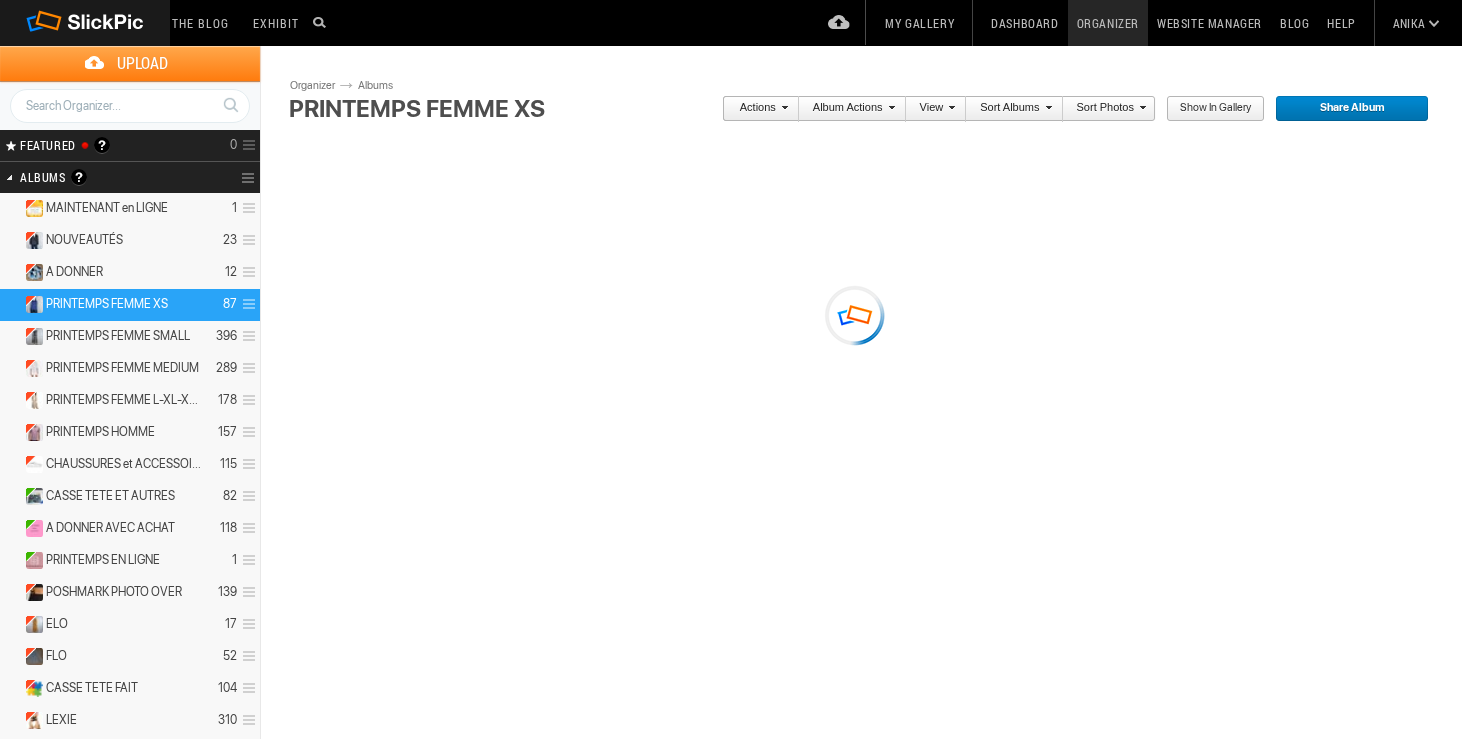 scroll, scrollTop: 0, scrollLeft: 0, axis: both 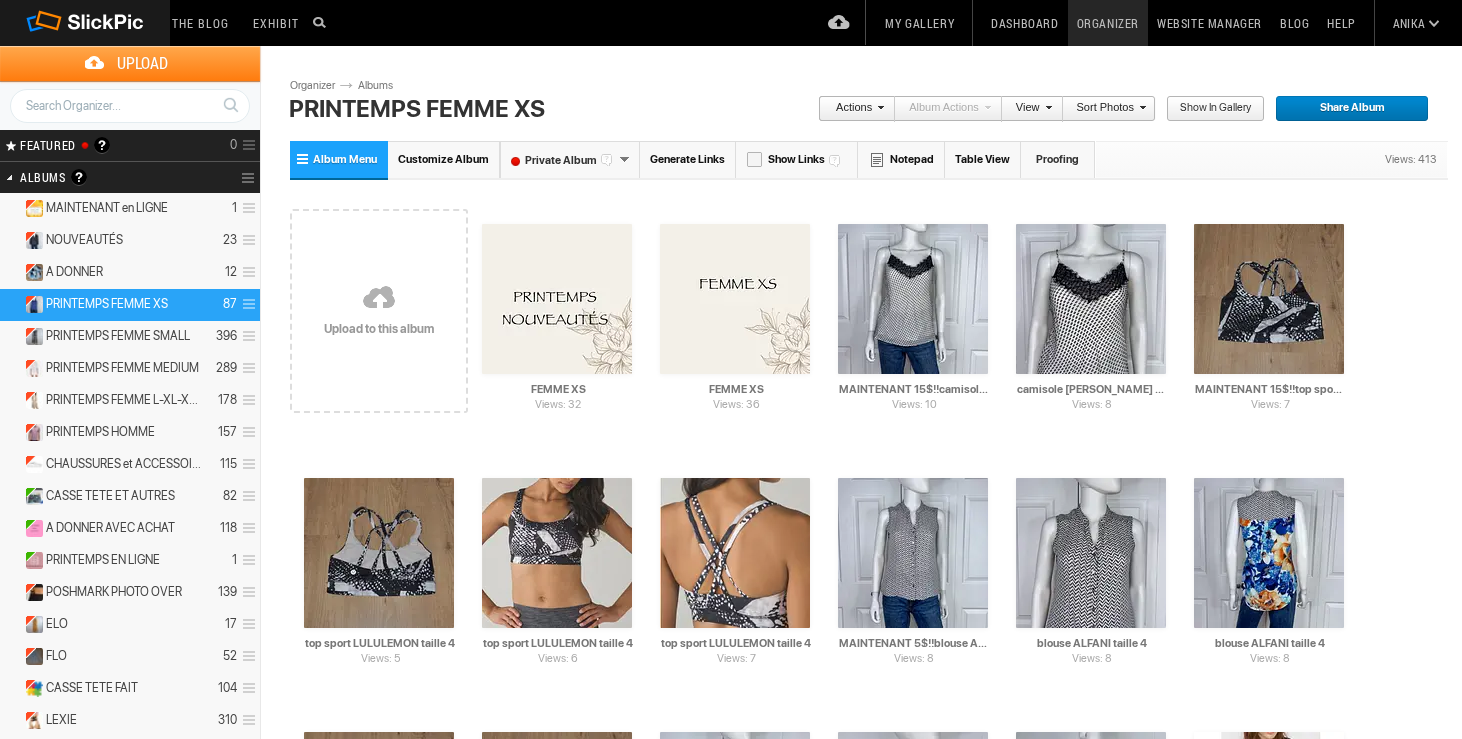 click at bounding box center (379, 299) 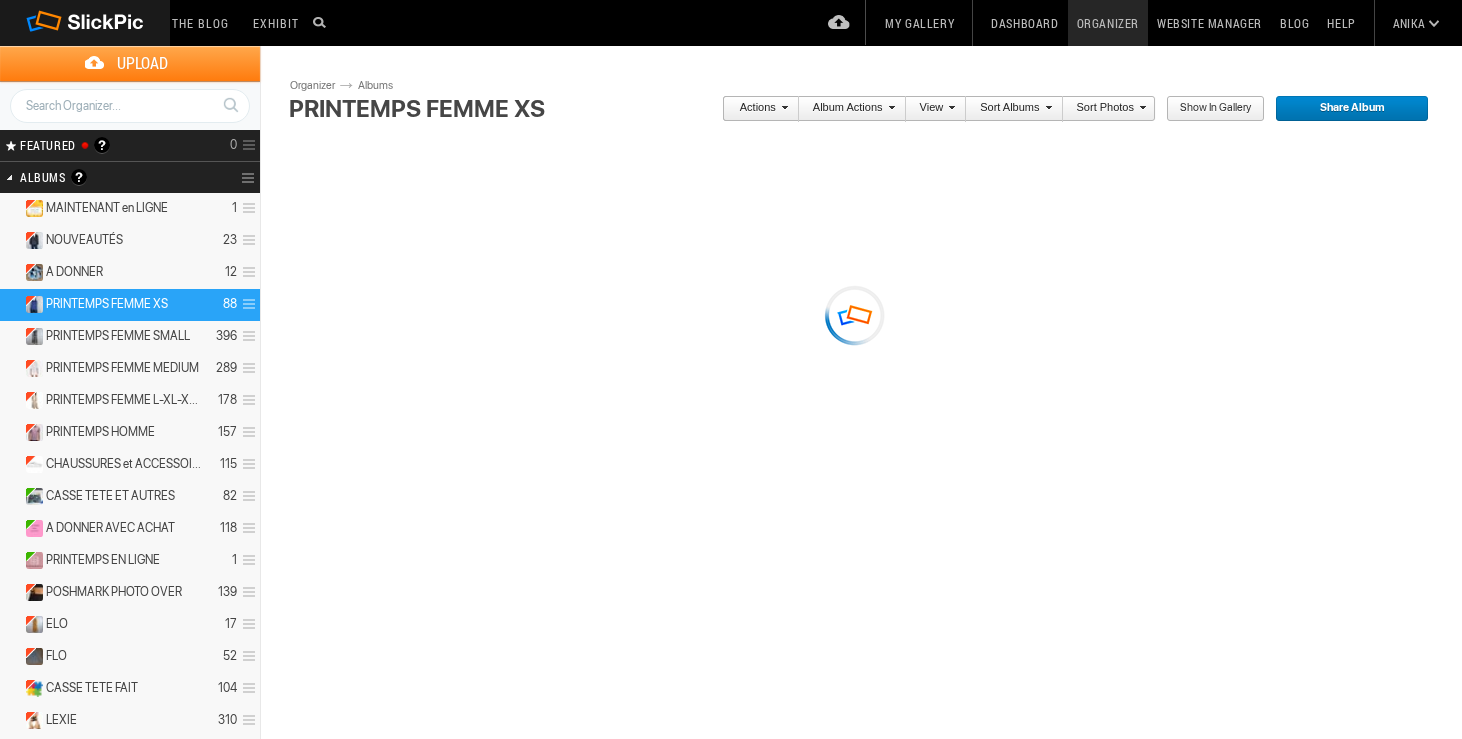scroll, scrollTop: 0, scrollLeft: 0, axis: both 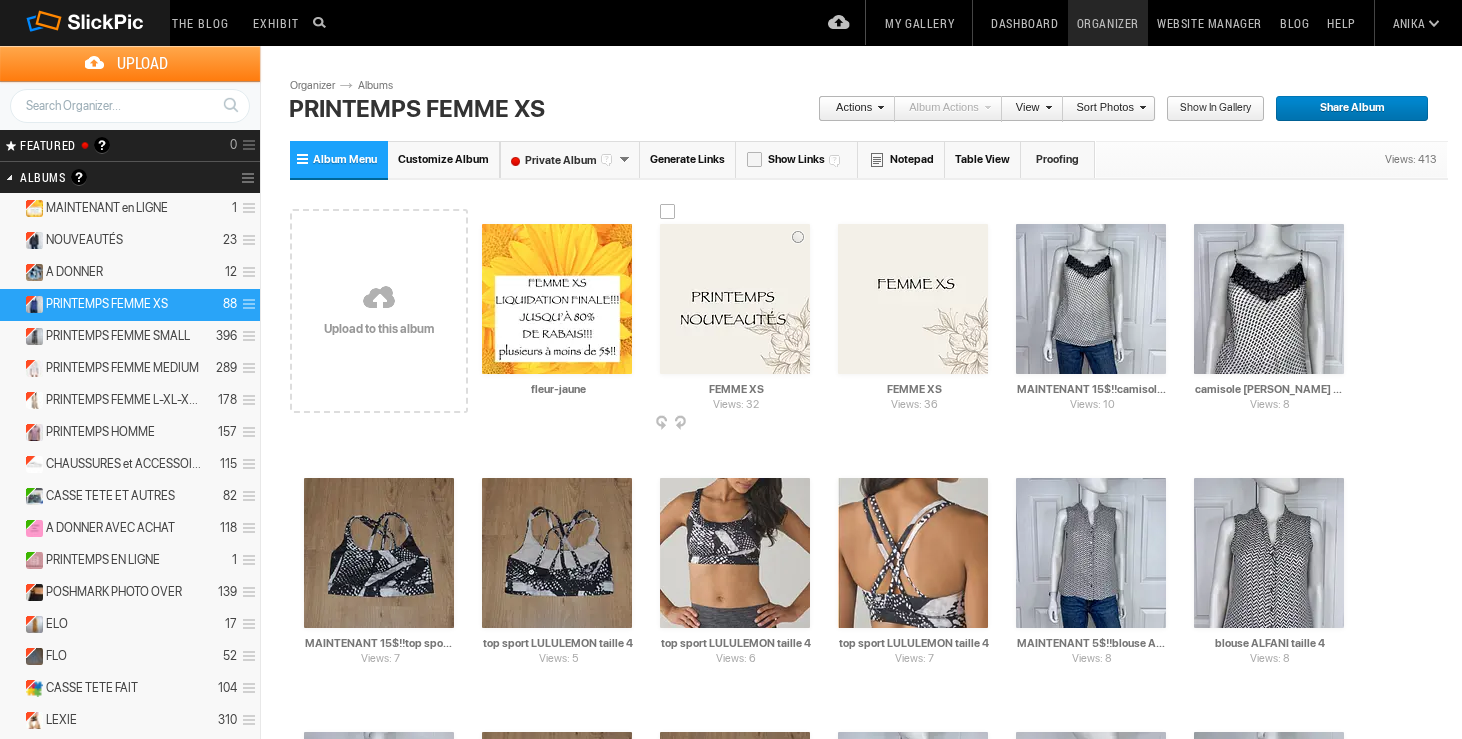 click at bounding box center (808, 424) 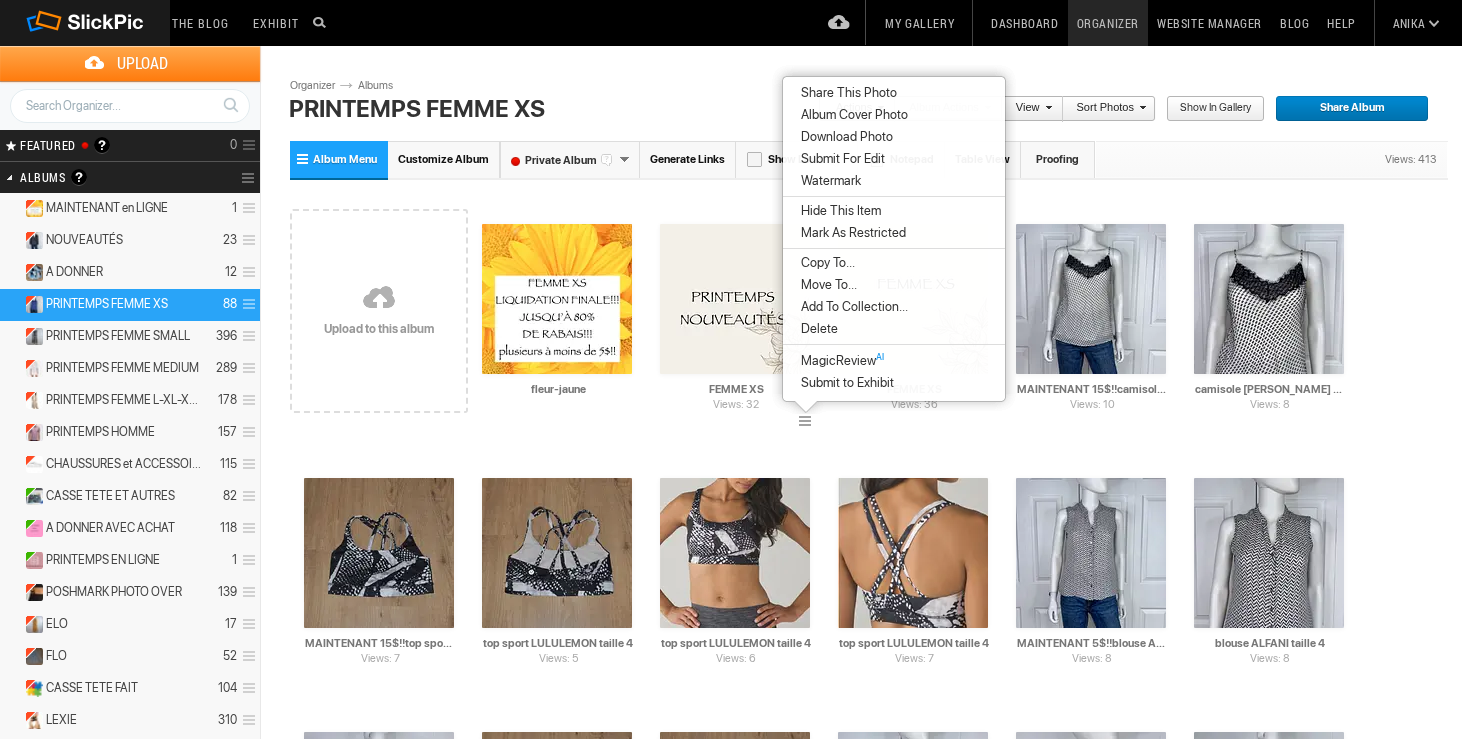 click on "Delete" at bounding box center [816, 329] 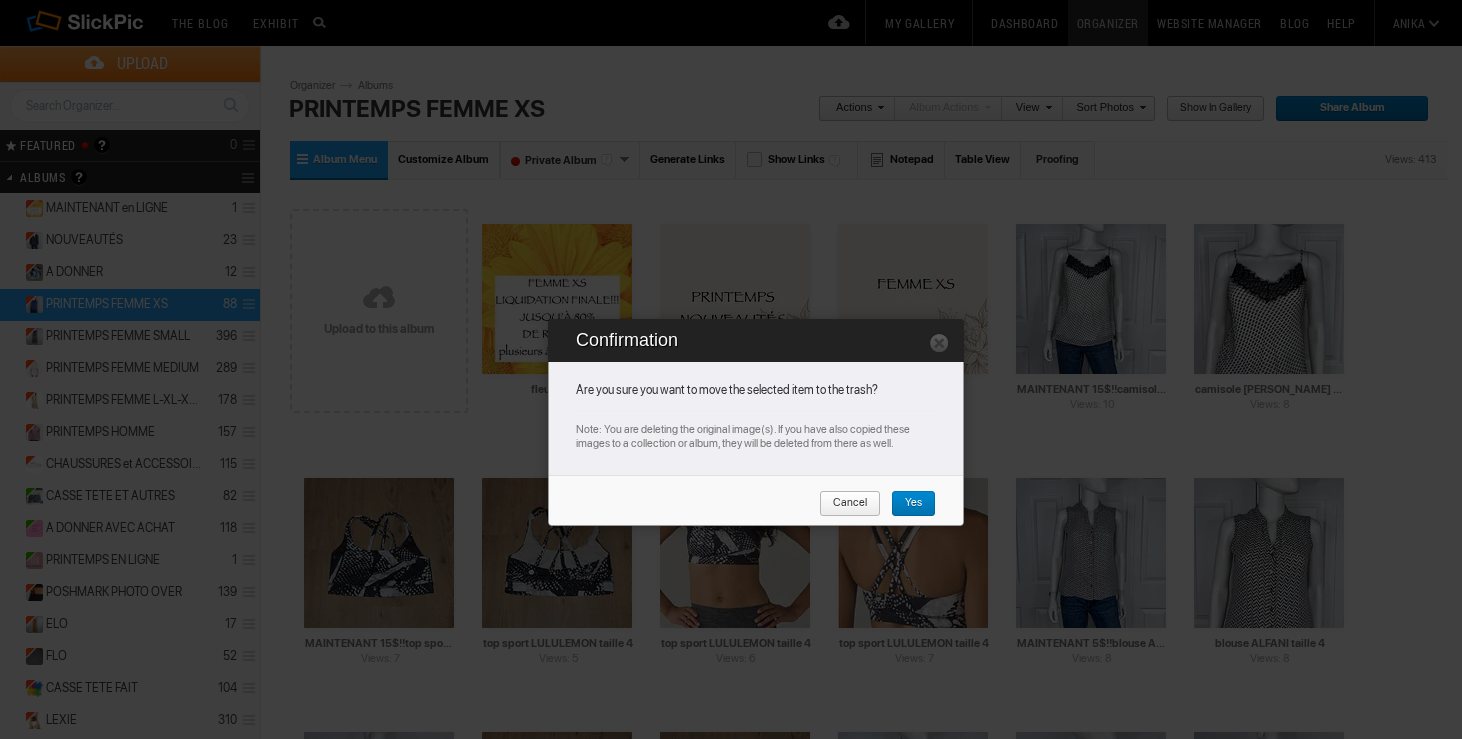 click on "Yes" at bounding box center [913, 504] 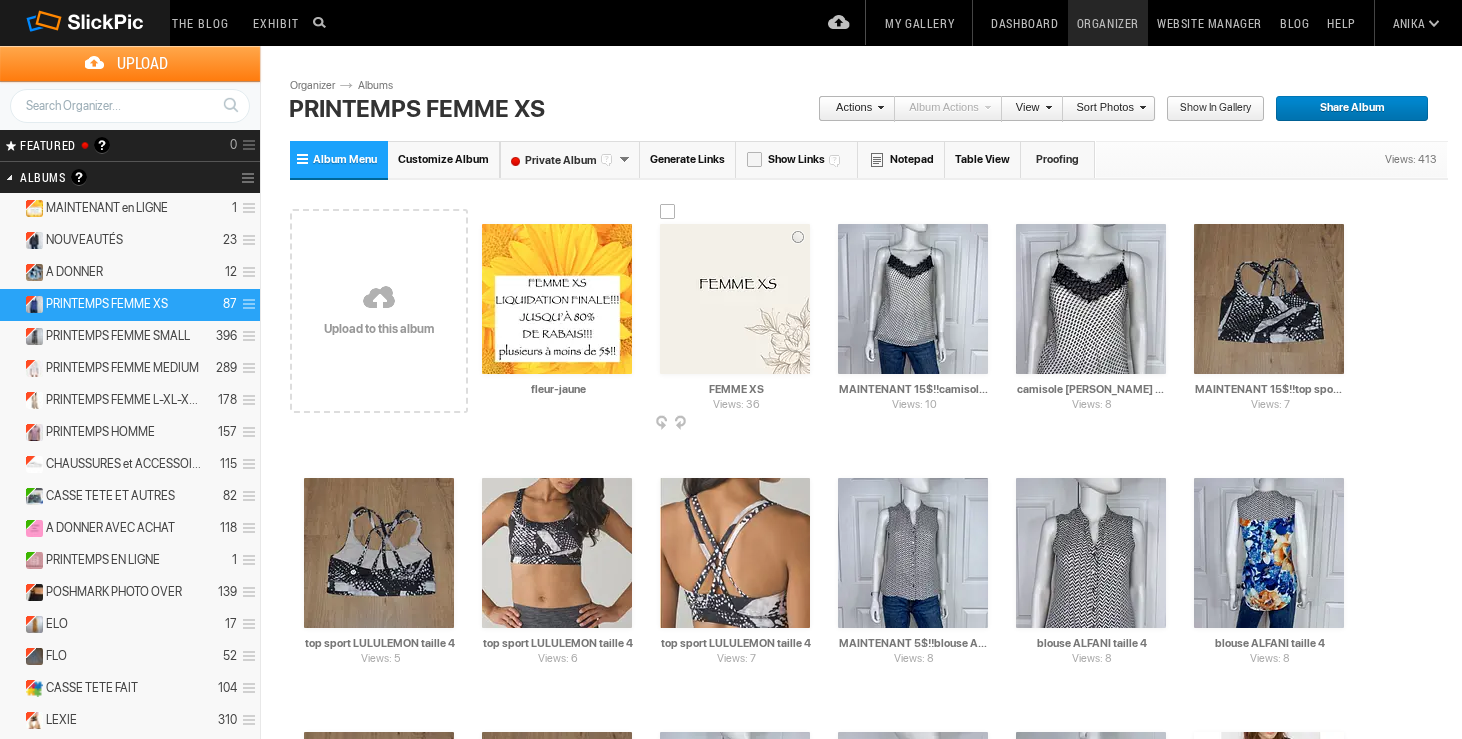 click at bounding box center [808, 424] 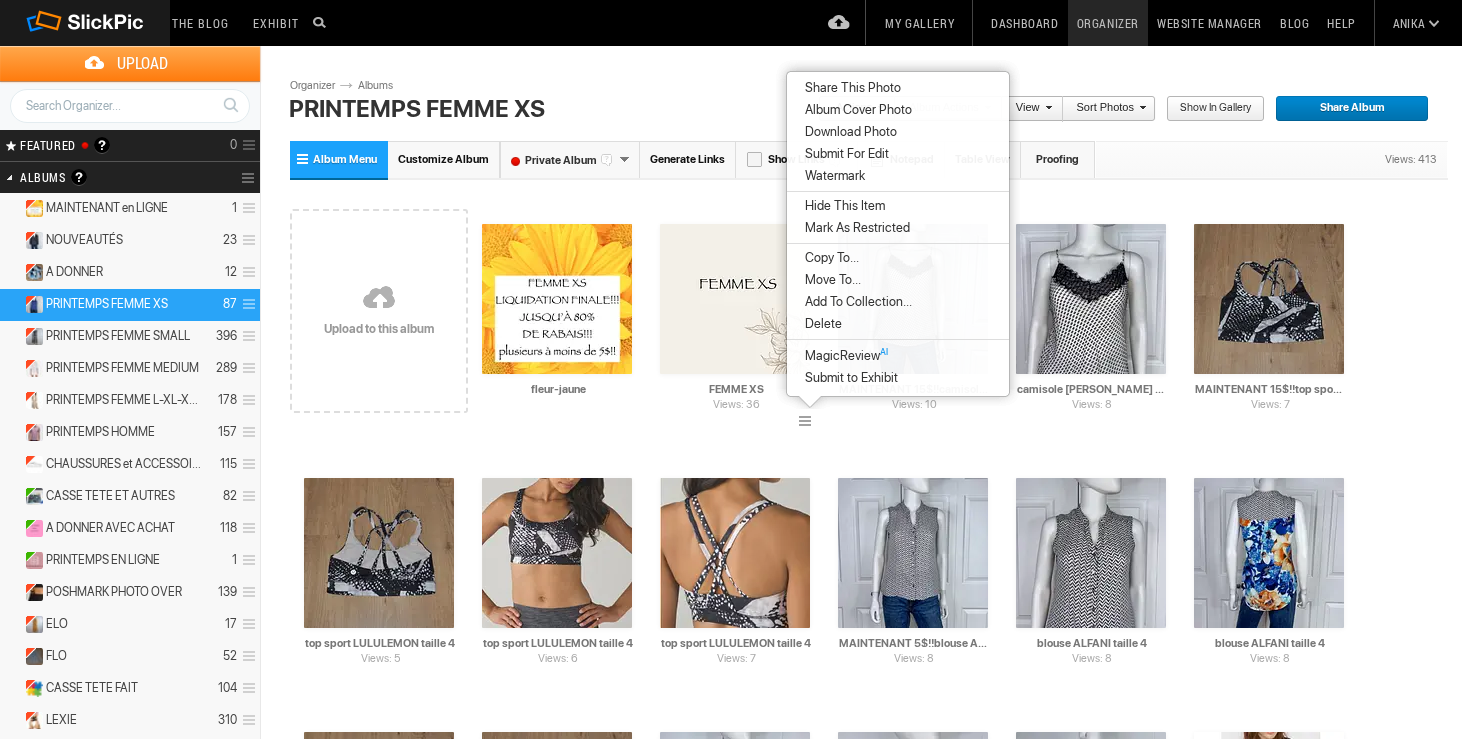 click on "Delete" at bounding box center (898, 324) 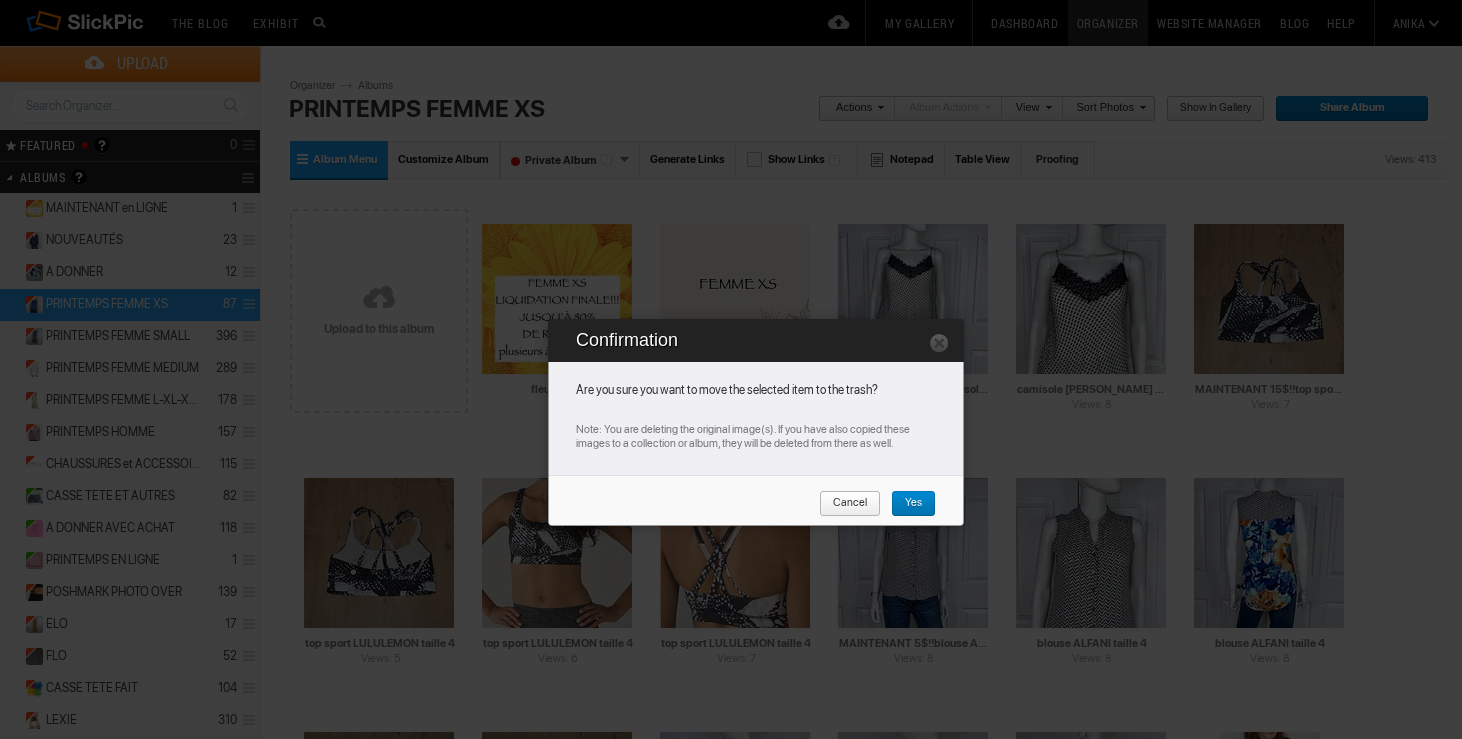 click on "Yes" at bounding box center [906, 504] 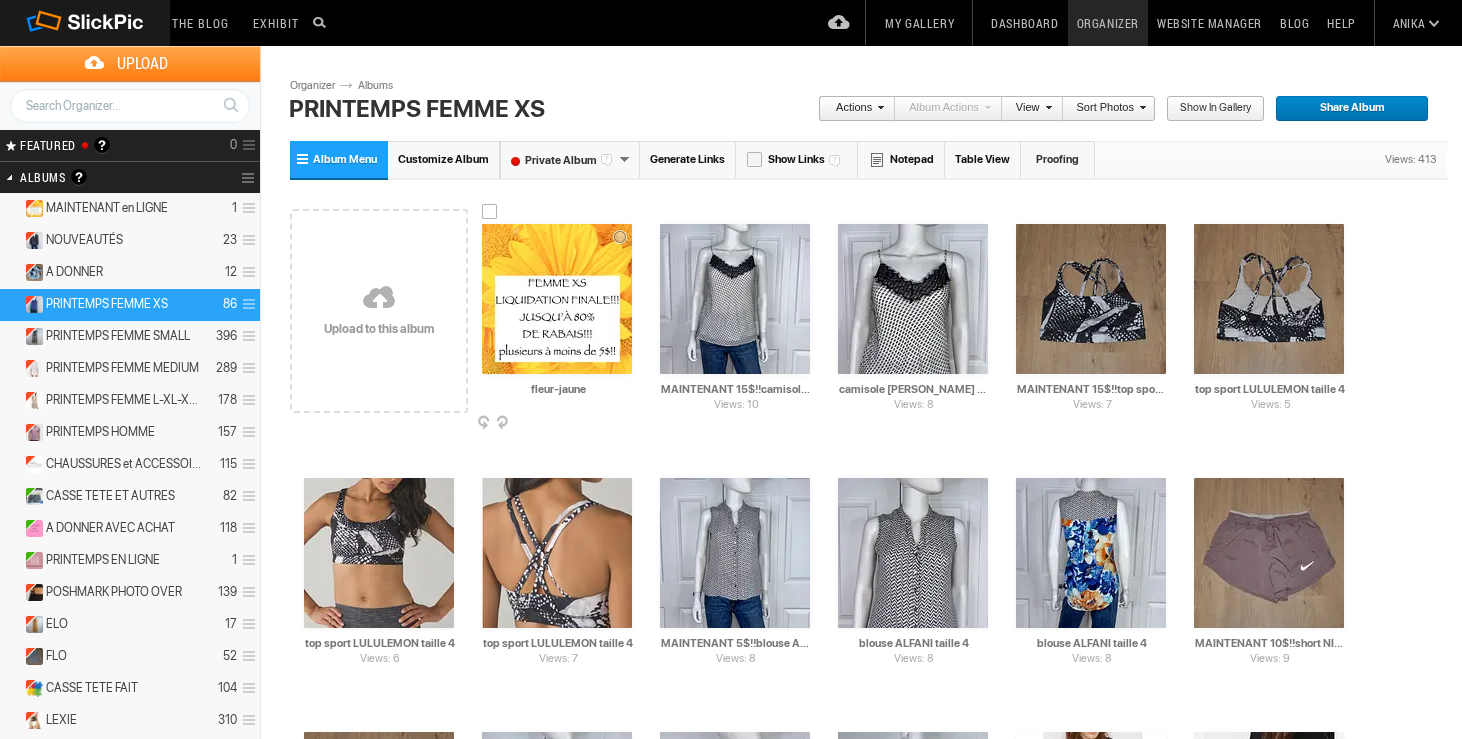 click at bounding box center [630, 424] 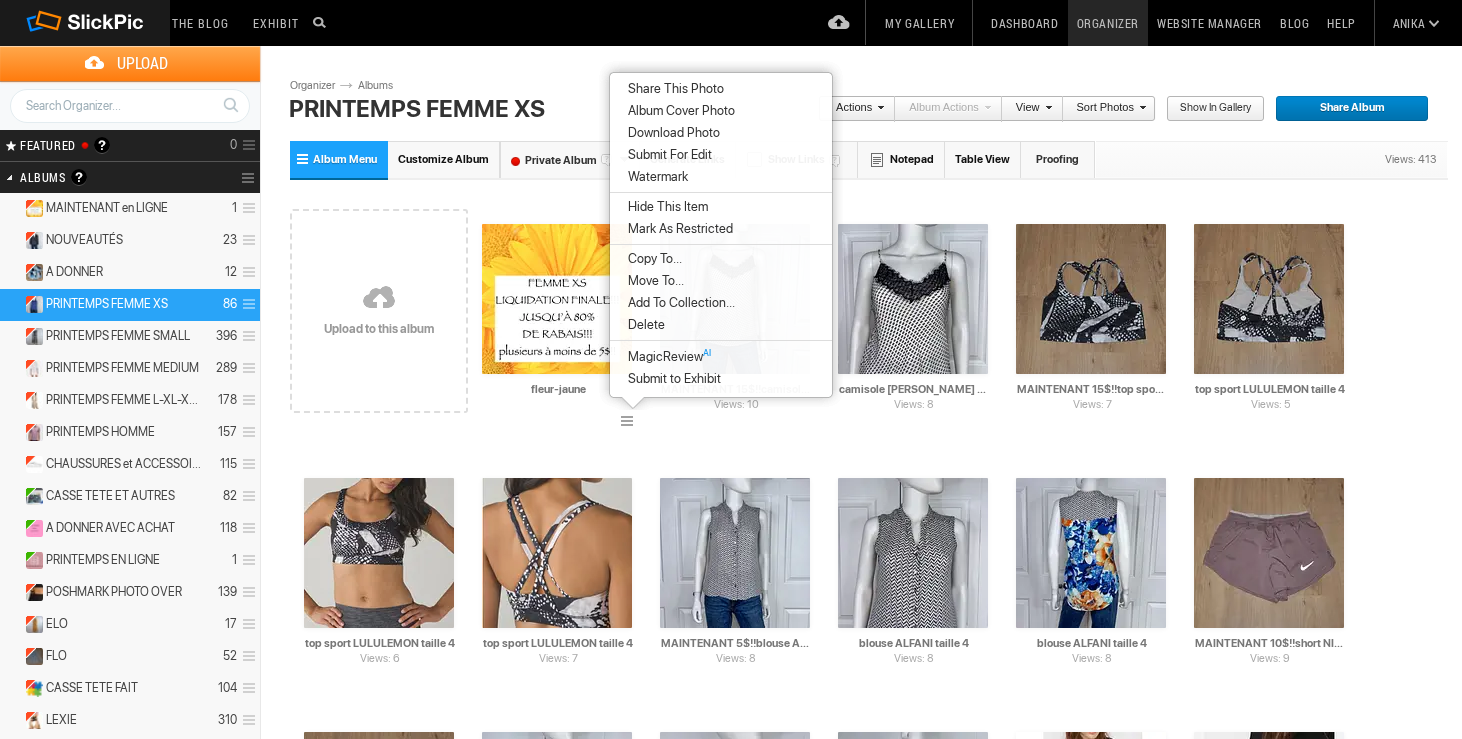 click on "Album Cover Photo" at bounding box center [678, 111] 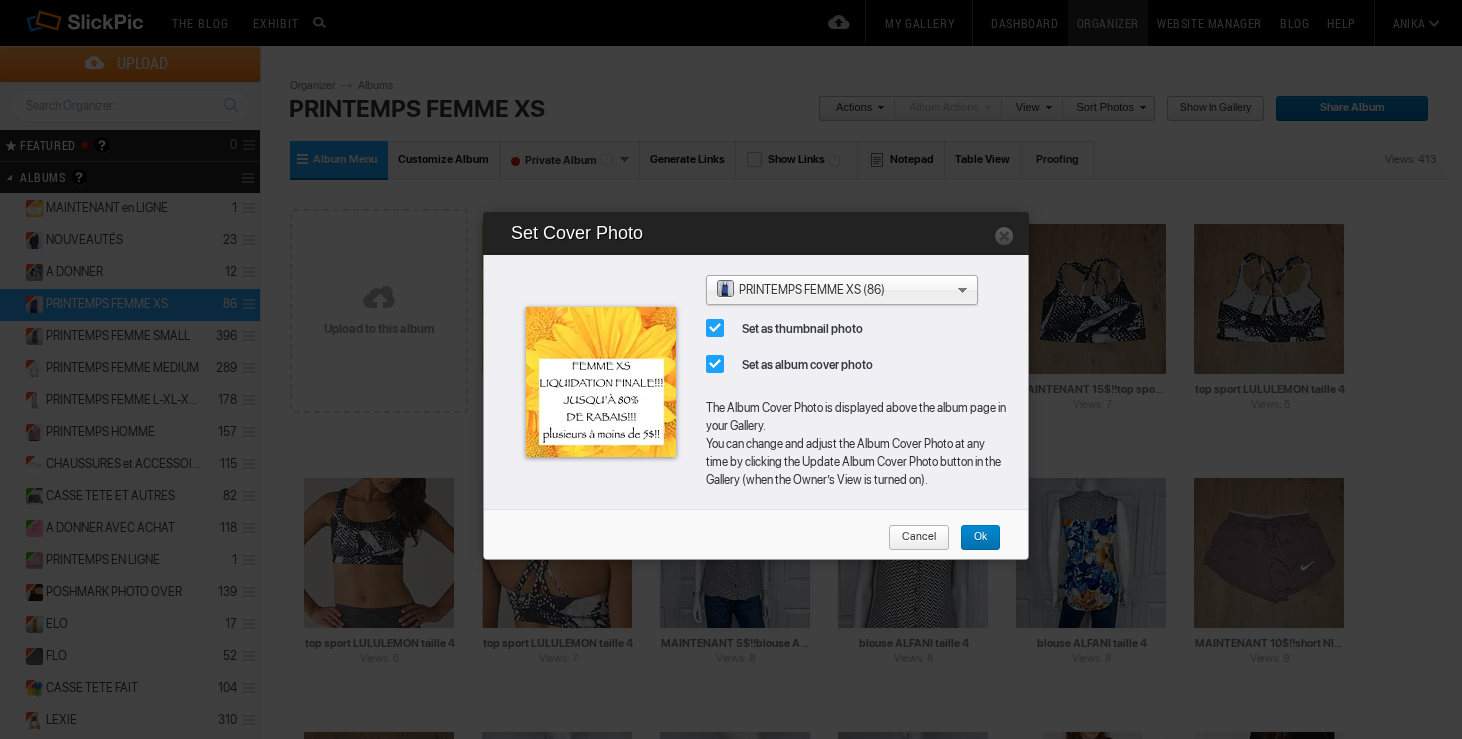 click on "Ok" at bounding box center [973, 538] 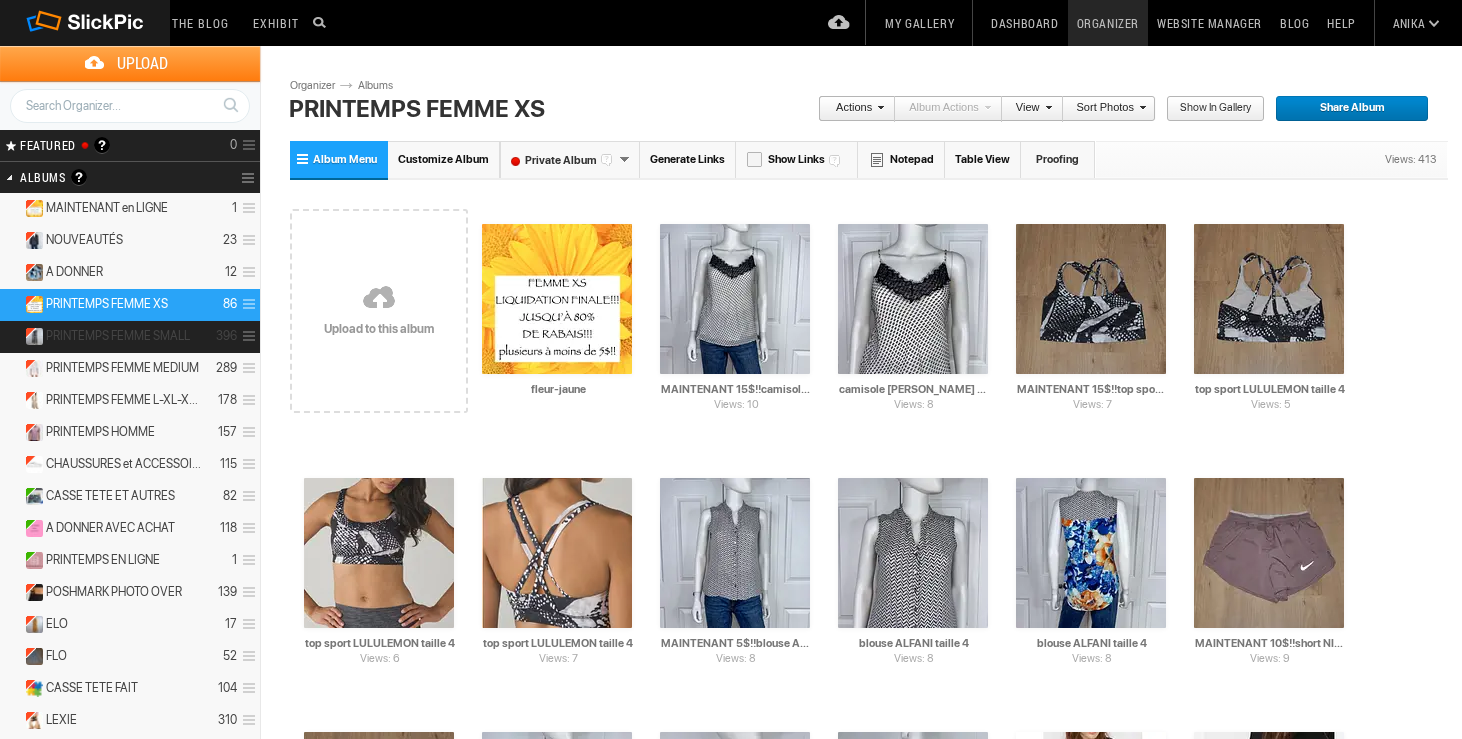 click on "PRINTEMPS FEMME SMALL" at bounding box center [118, 336] 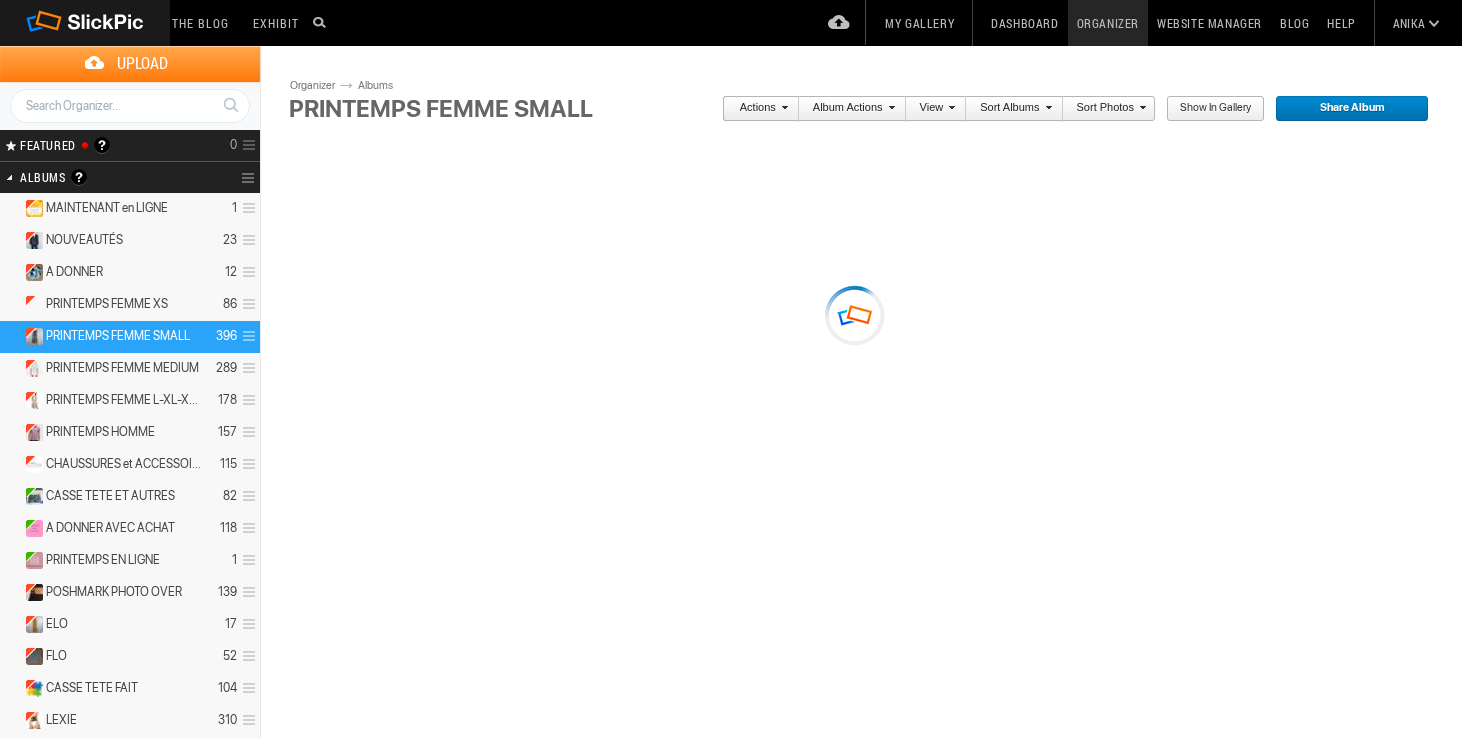 scroll, scrollTop: 0, scrollLeft: 0, axis: both 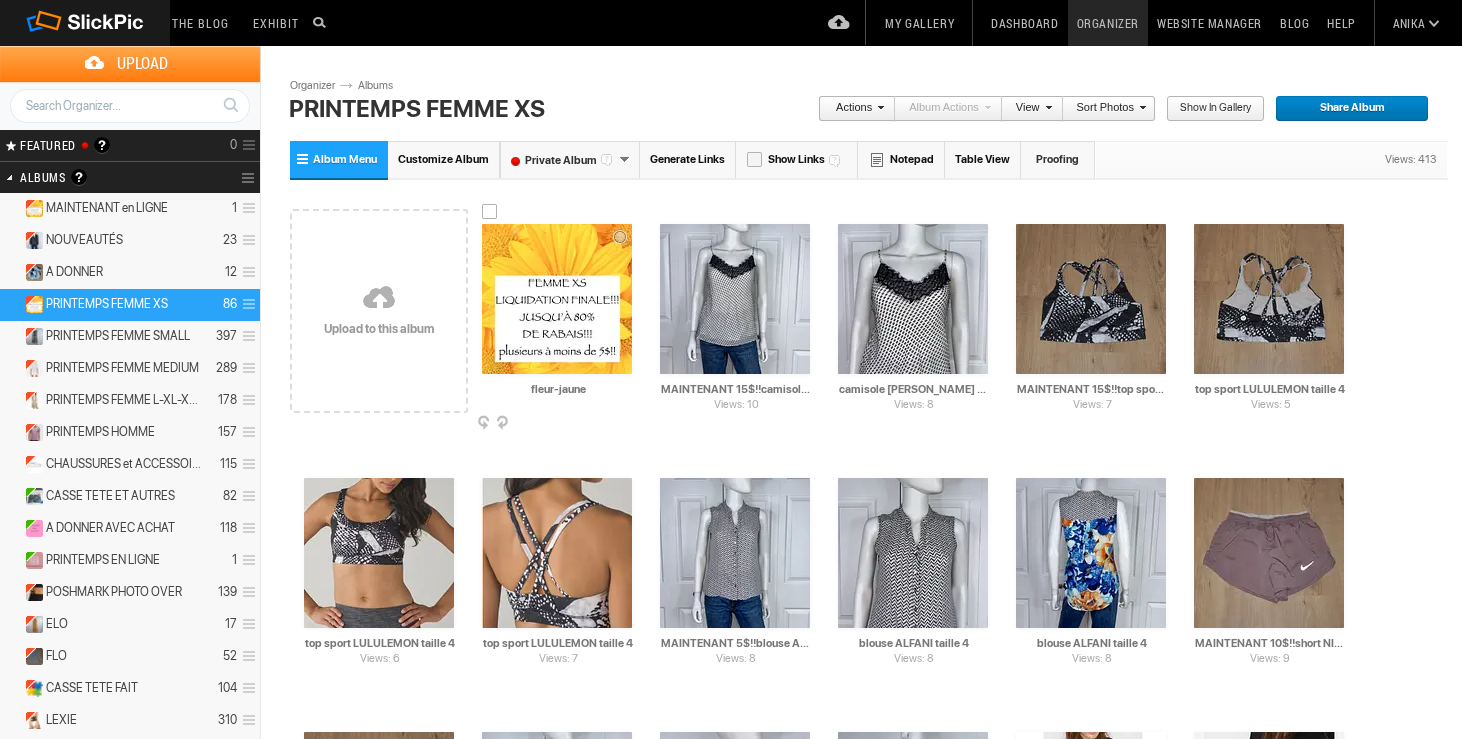 drag, startPoint x: 608, startPoint y: 394, endPoint x: 475, endPoint y: 385, distance: 133.30417 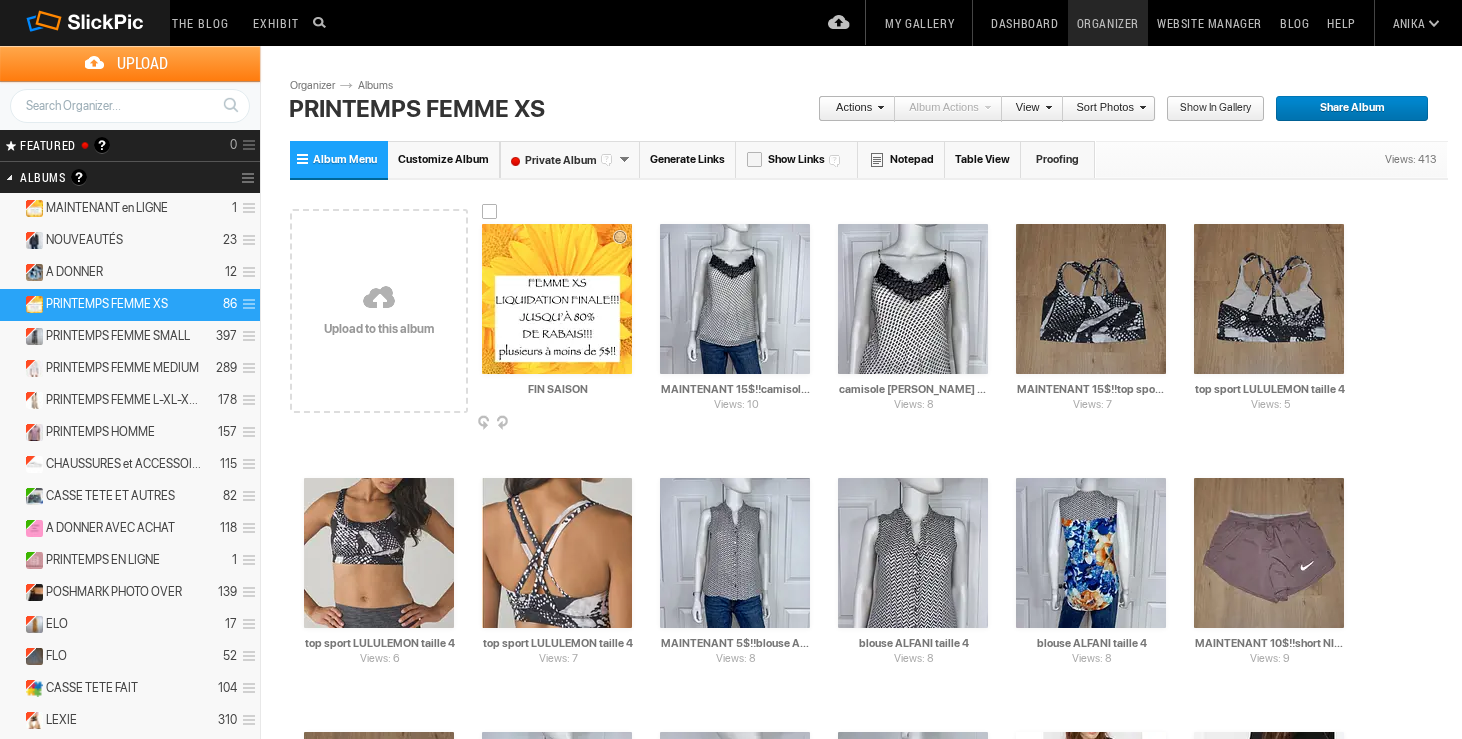 click on "FIN SAISON" at bounding box center [558, 389] 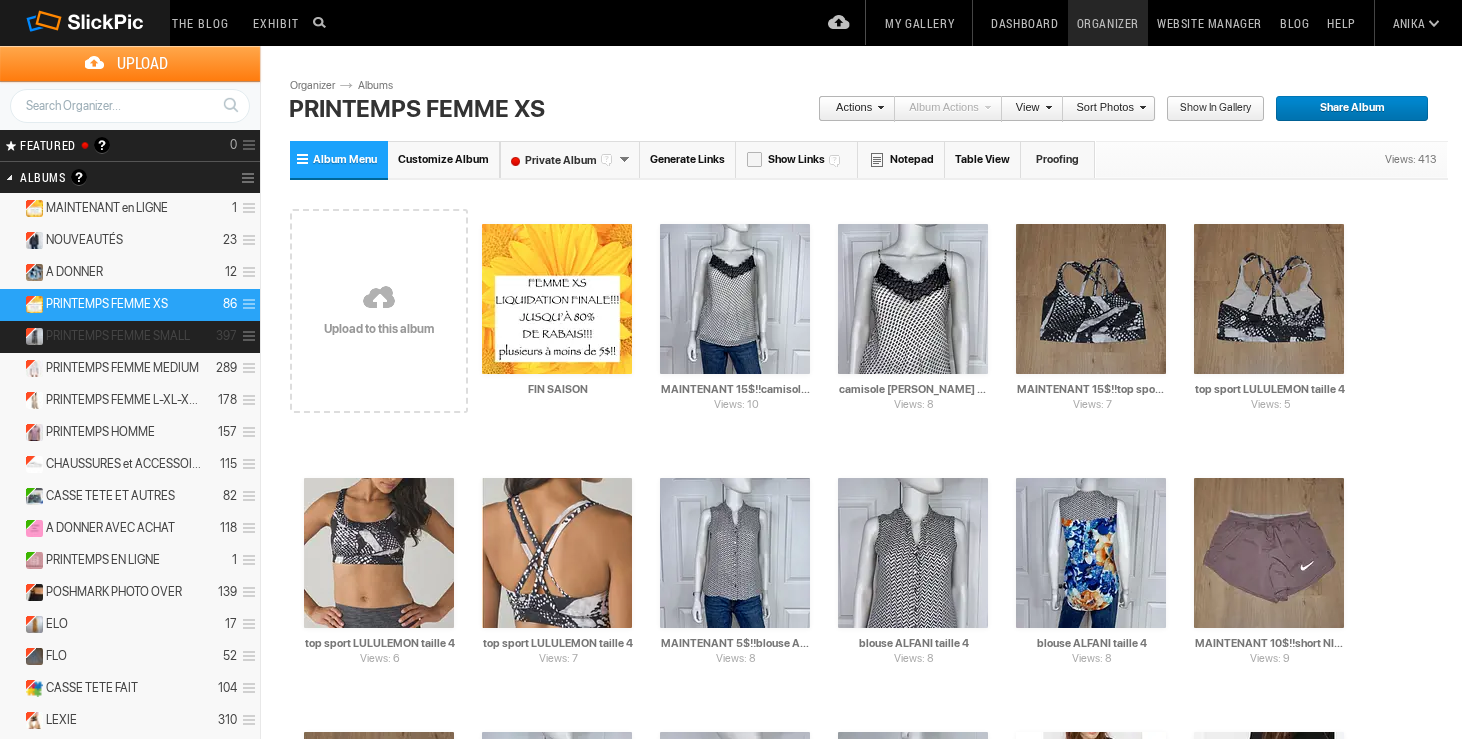 click on "PRINTEMPS FEMME SMALL" at bounding box center [118, 336] 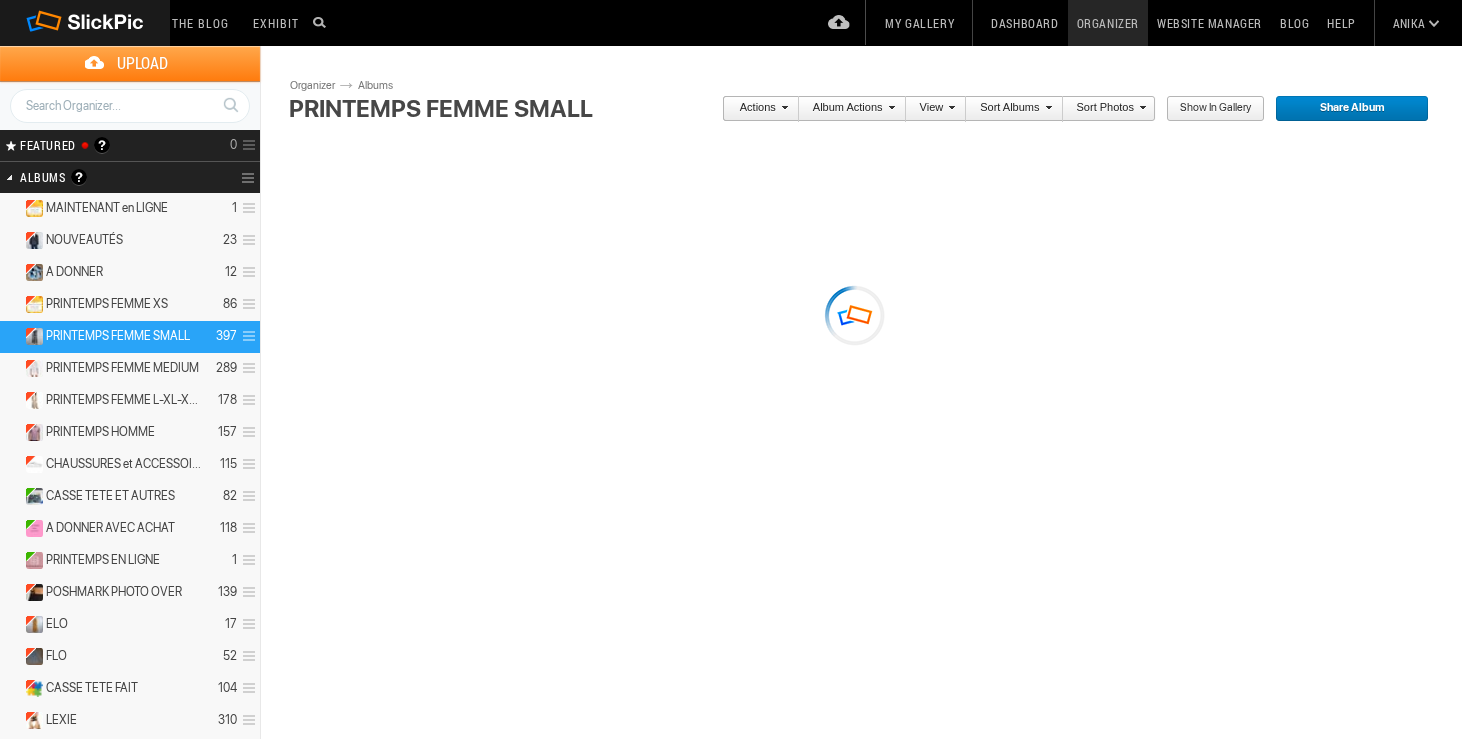 scroll, scrollTop: 0, scrollLeft: 0, axis: both 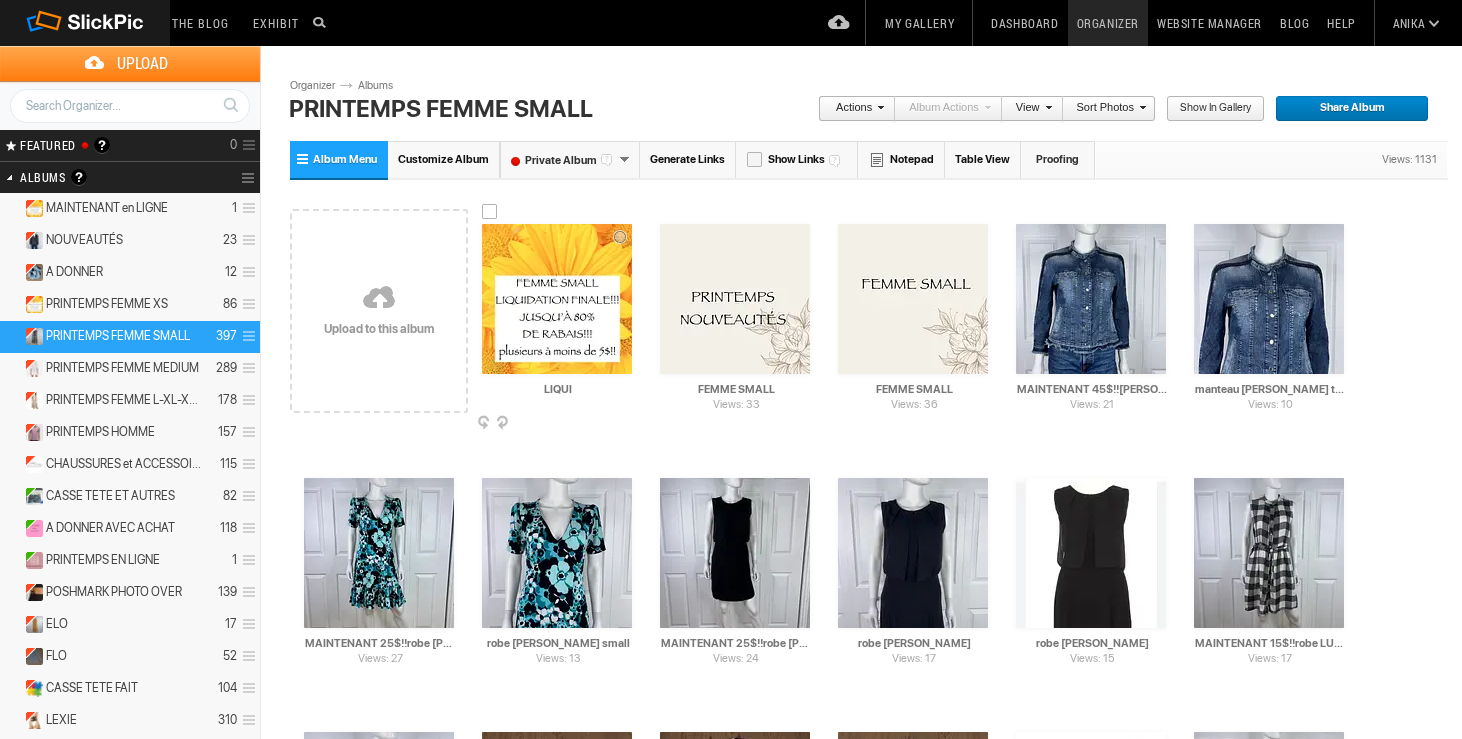 drag, startPoint x: 578, startPoint y: 394, endPoint x: 498, endPoint y: 391, distance: 80.05623 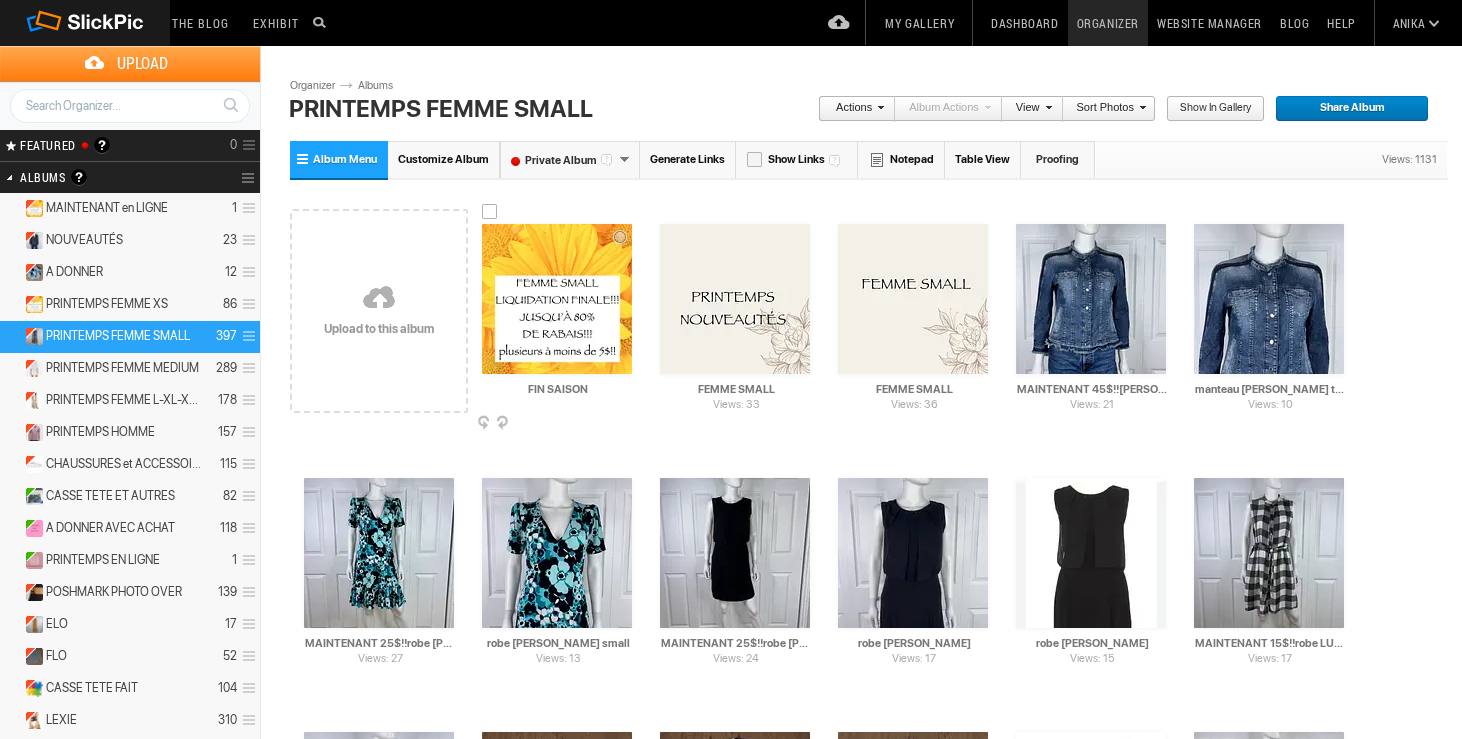 type on "FIN SAISON" 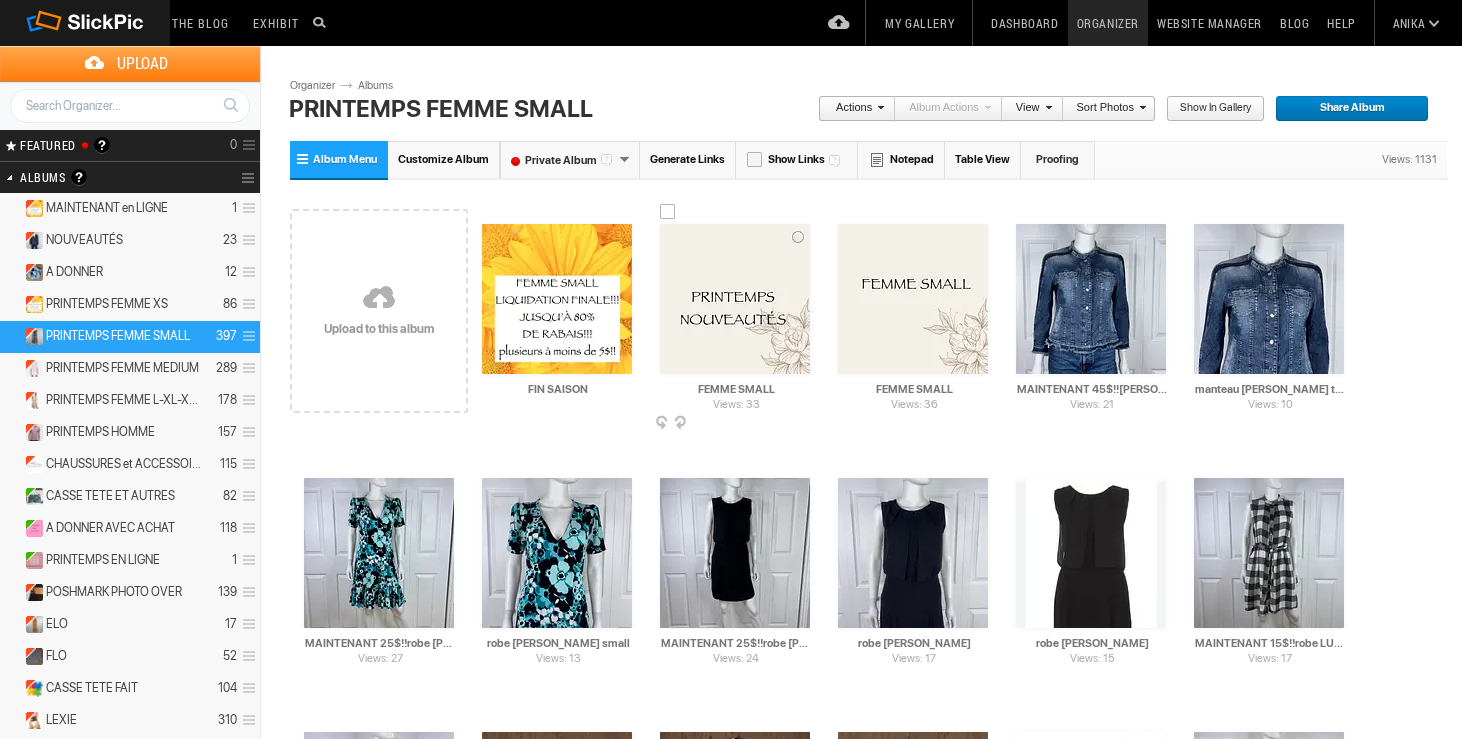click at bounding box center [808, 424] 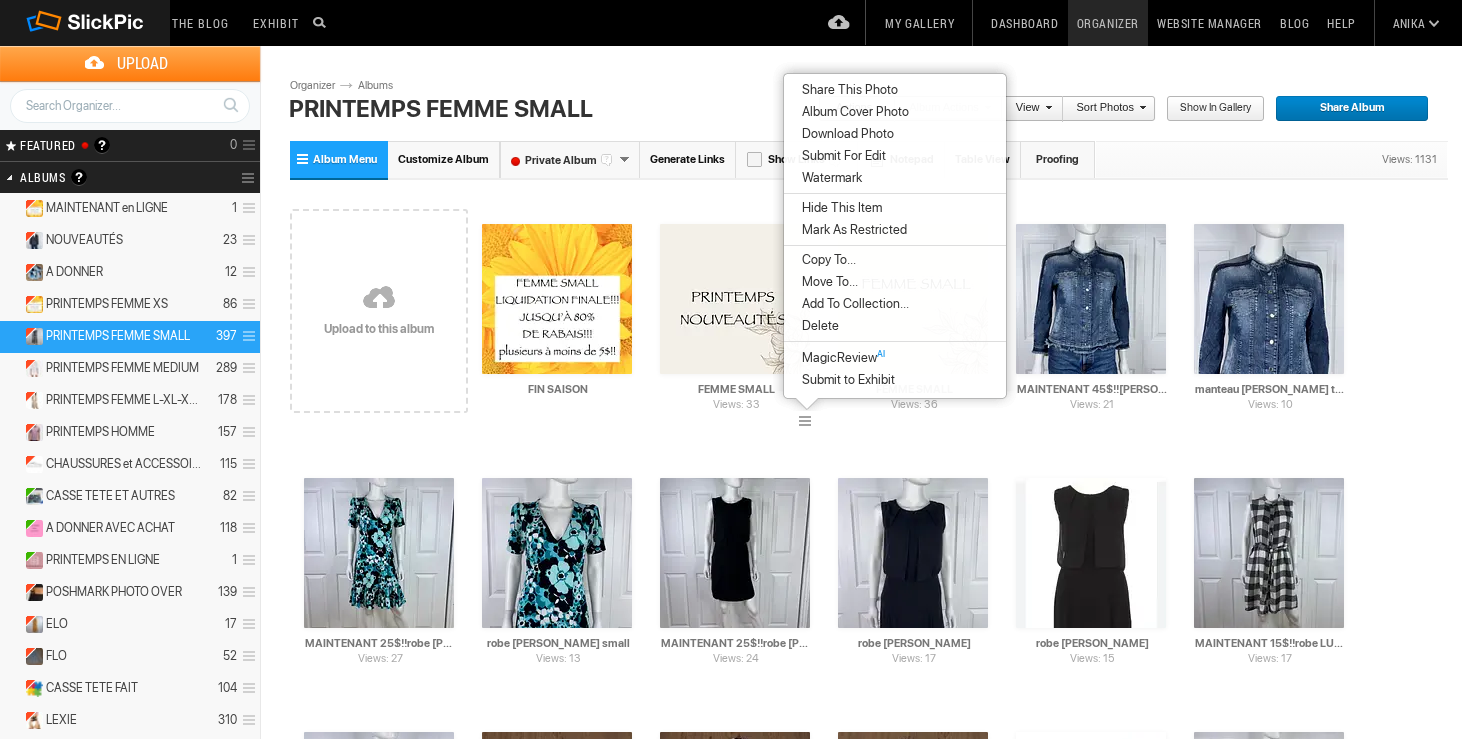 click on "Delete" at bounding box center [895, 326] 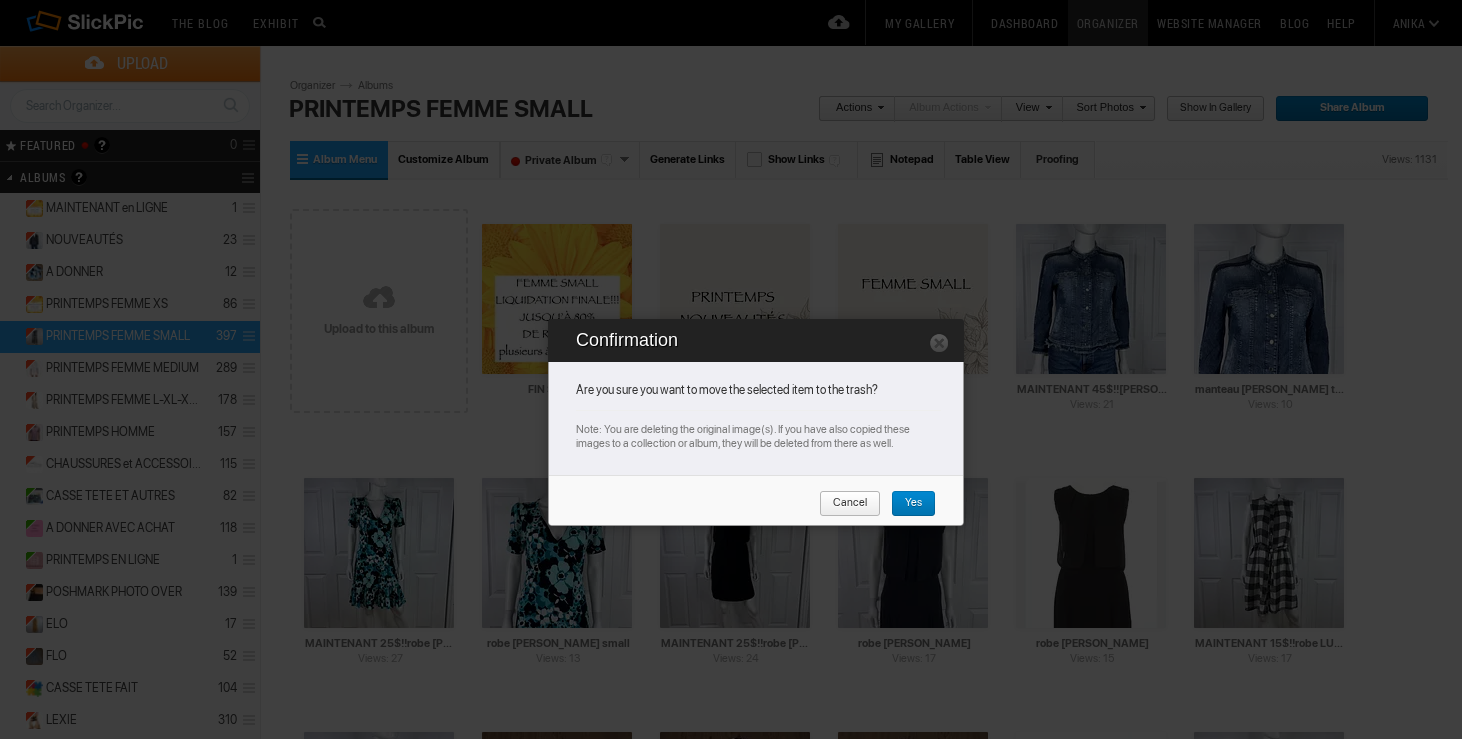 click on "Yes" at bounding box center (906, 504) 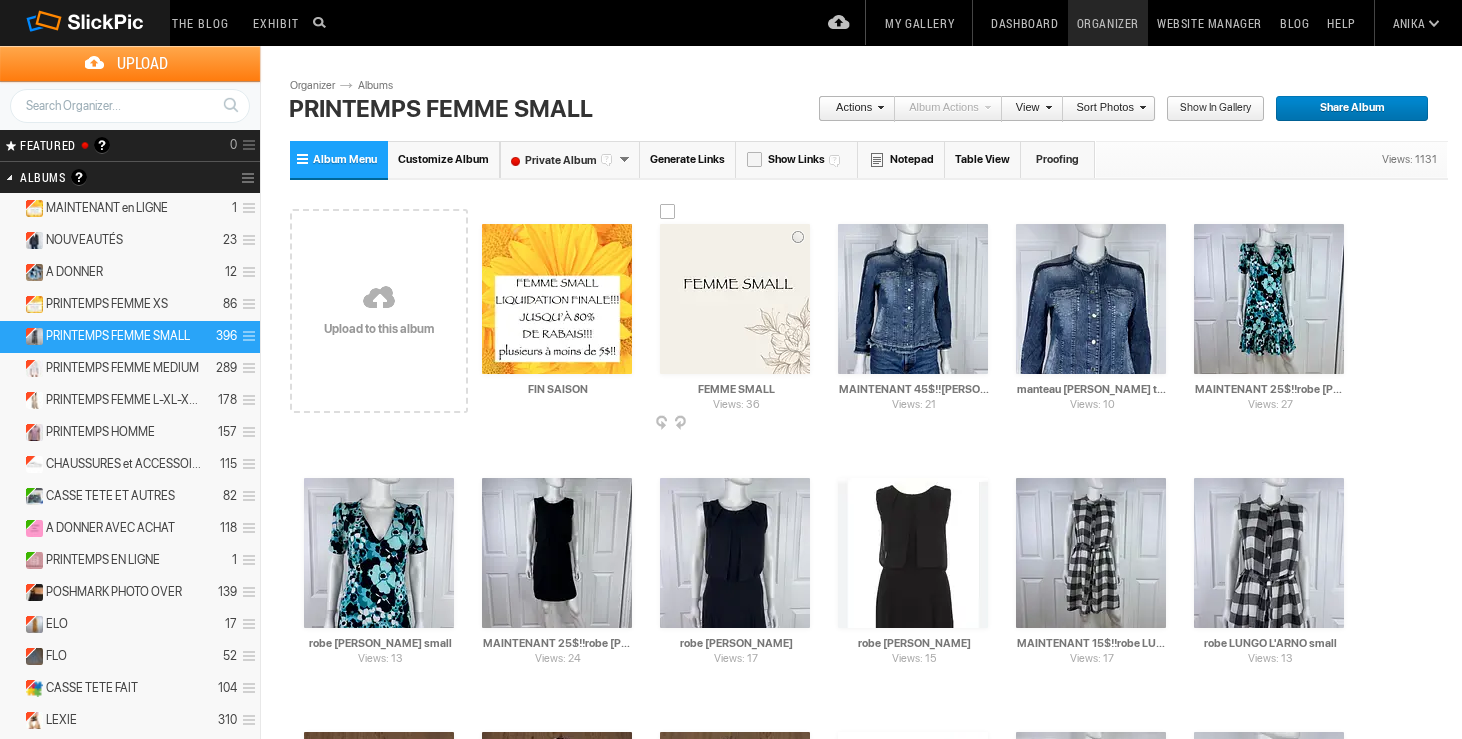 click at bounding box center (808, 424) 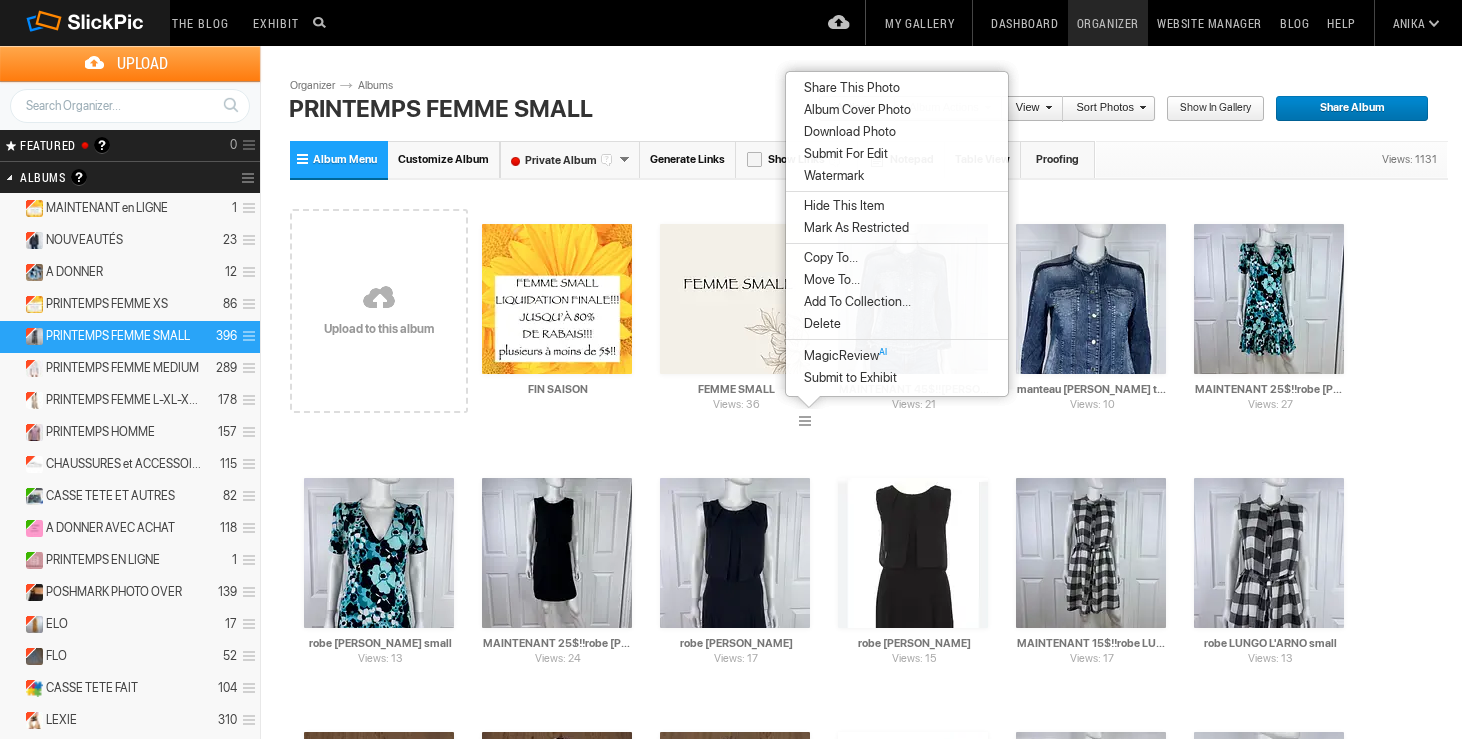 click on "Delete" at bounding box center (897, 324) 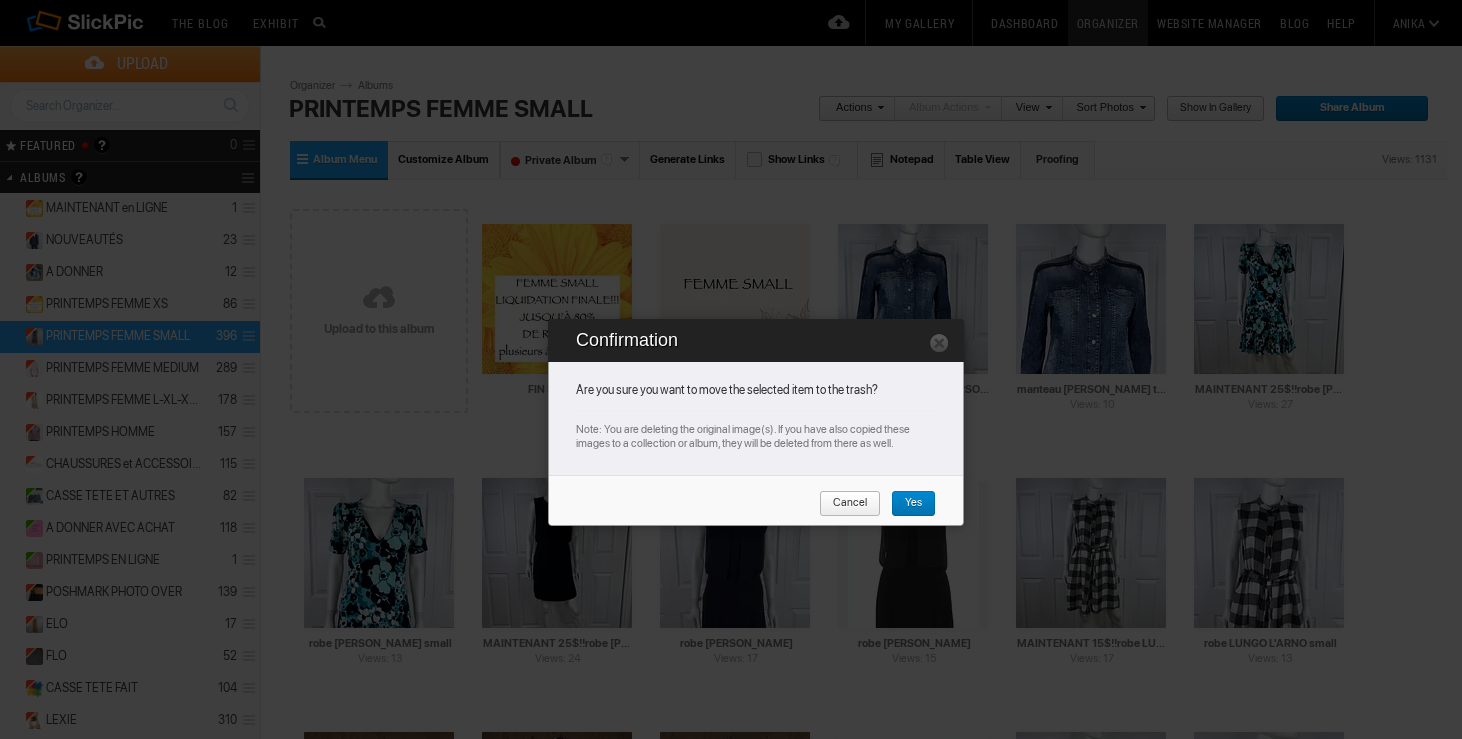click on "Yes" at bounding box center (906, 504) 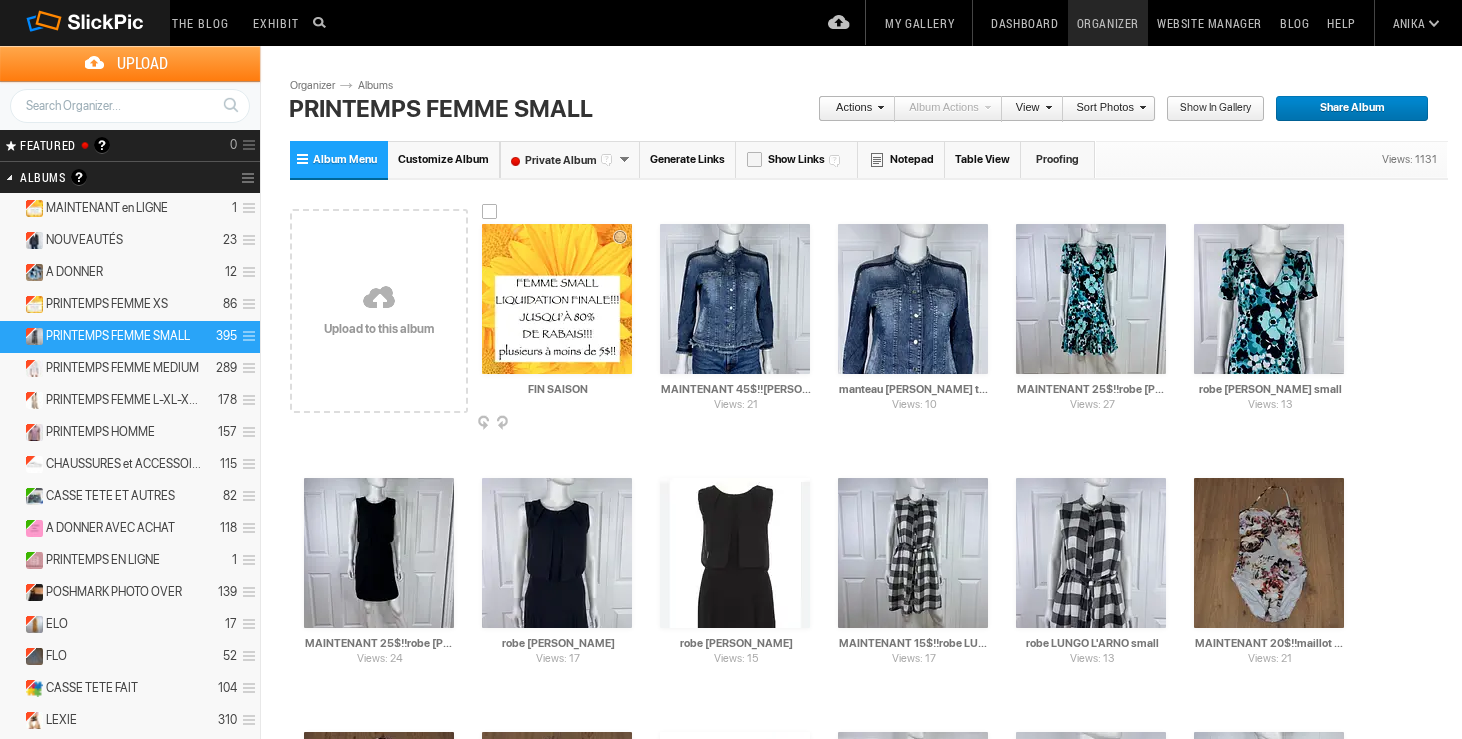 click at bounding box center (630, 424) 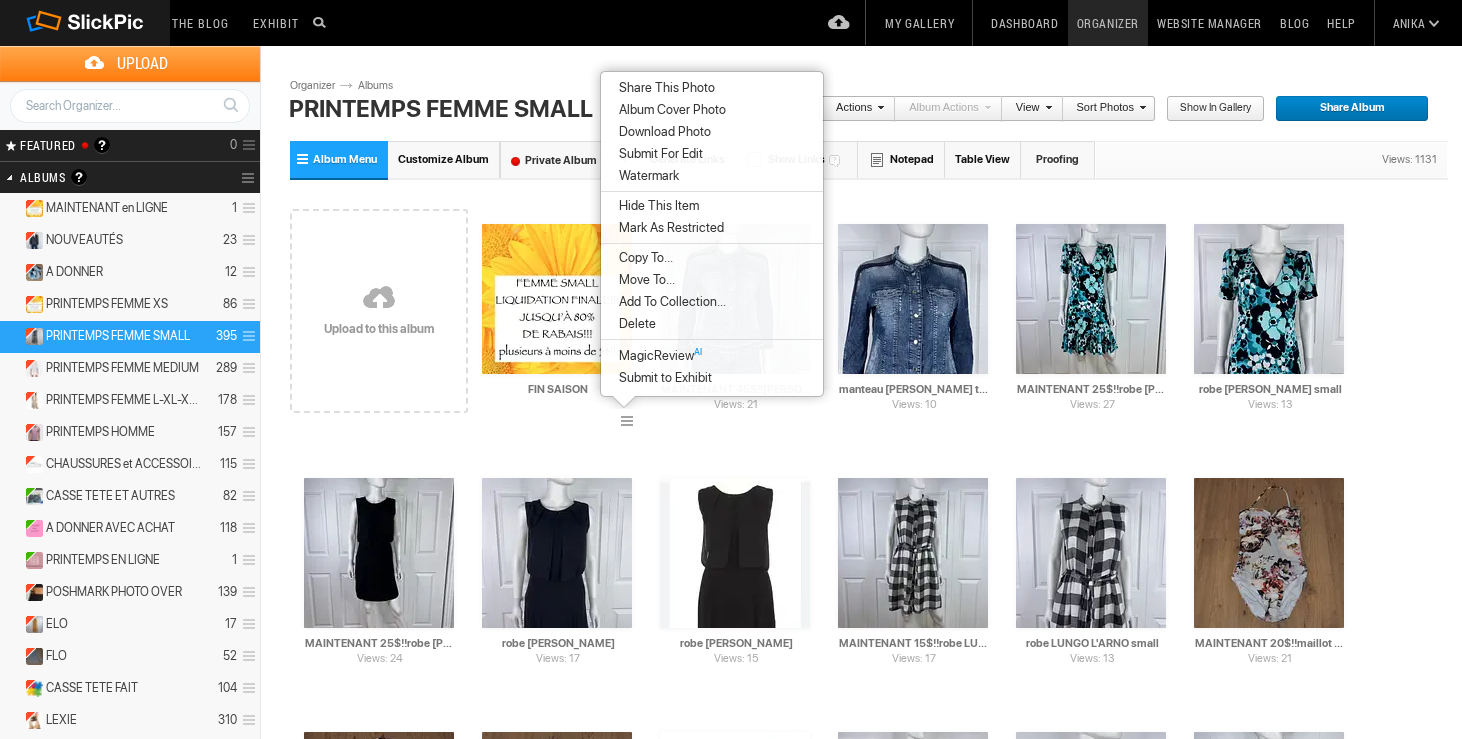 click on "Share This Photo" at bounding box center (712, 88) 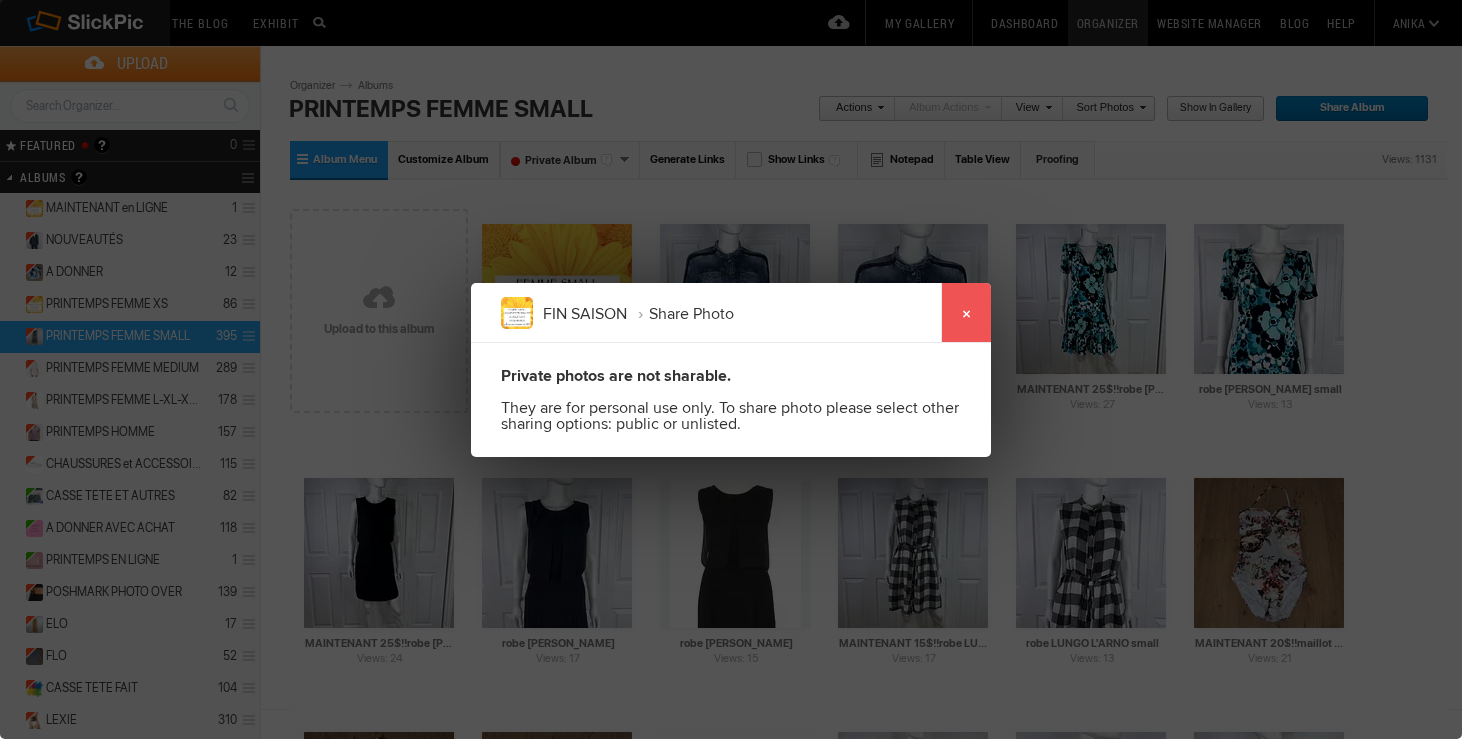 click on "×" 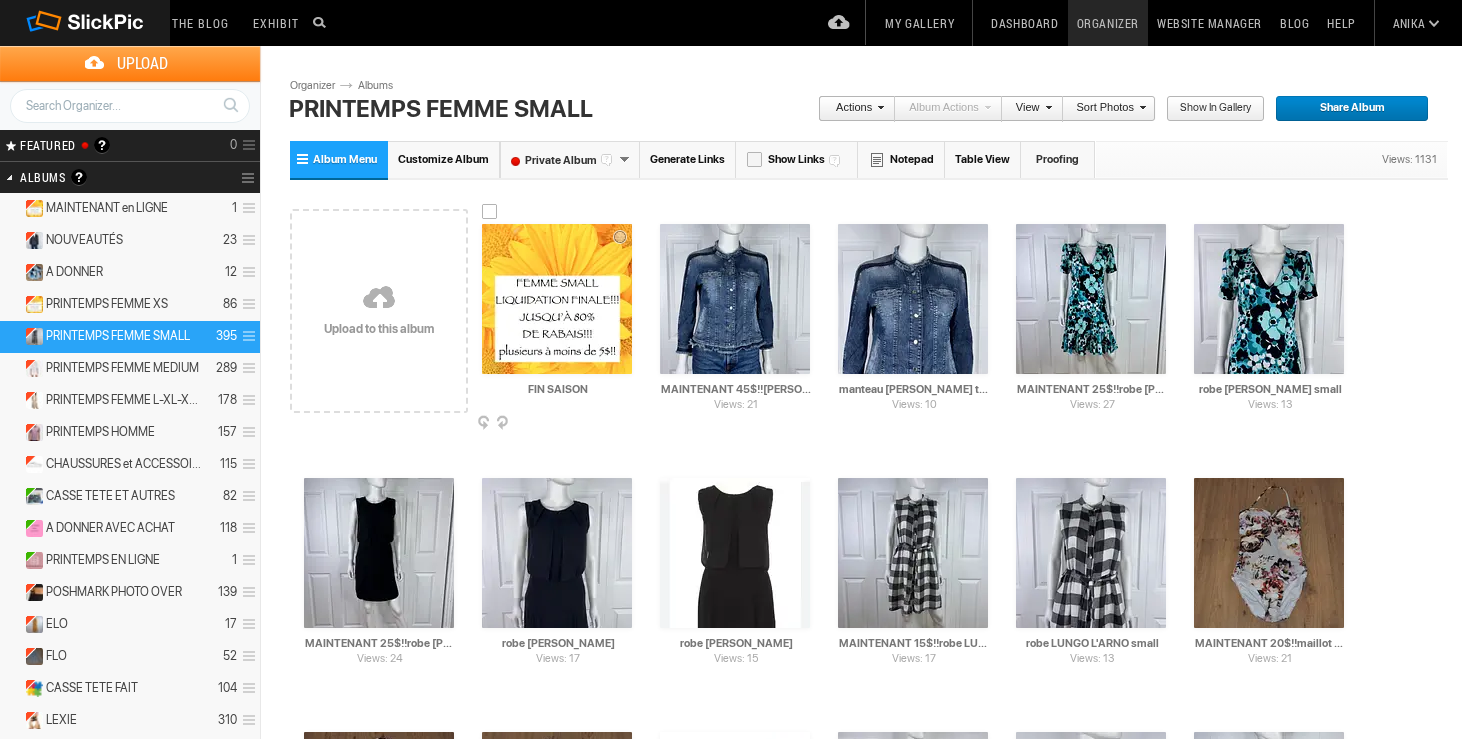 click at bounding box center (630, 424) 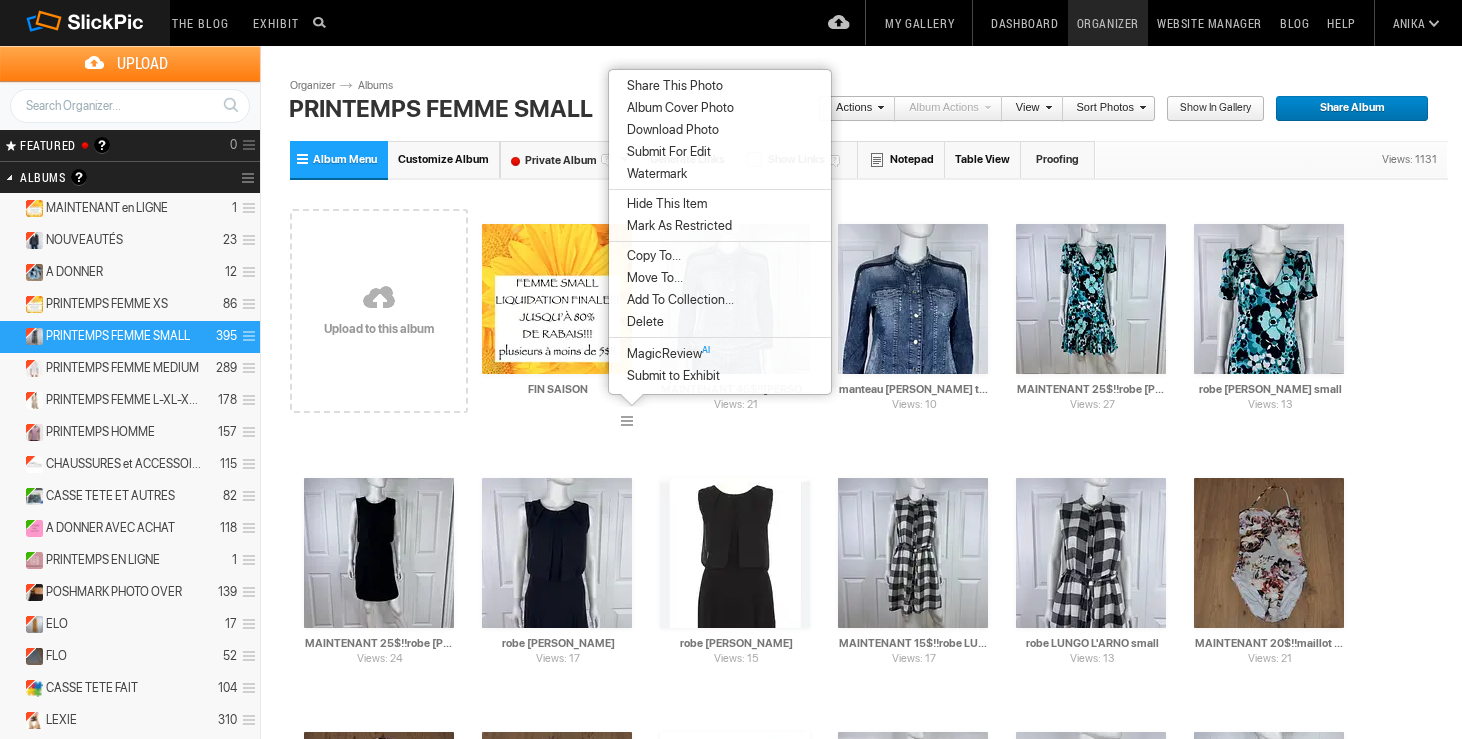 click on "Album Cover Photo" at bounding box center (677, 108) 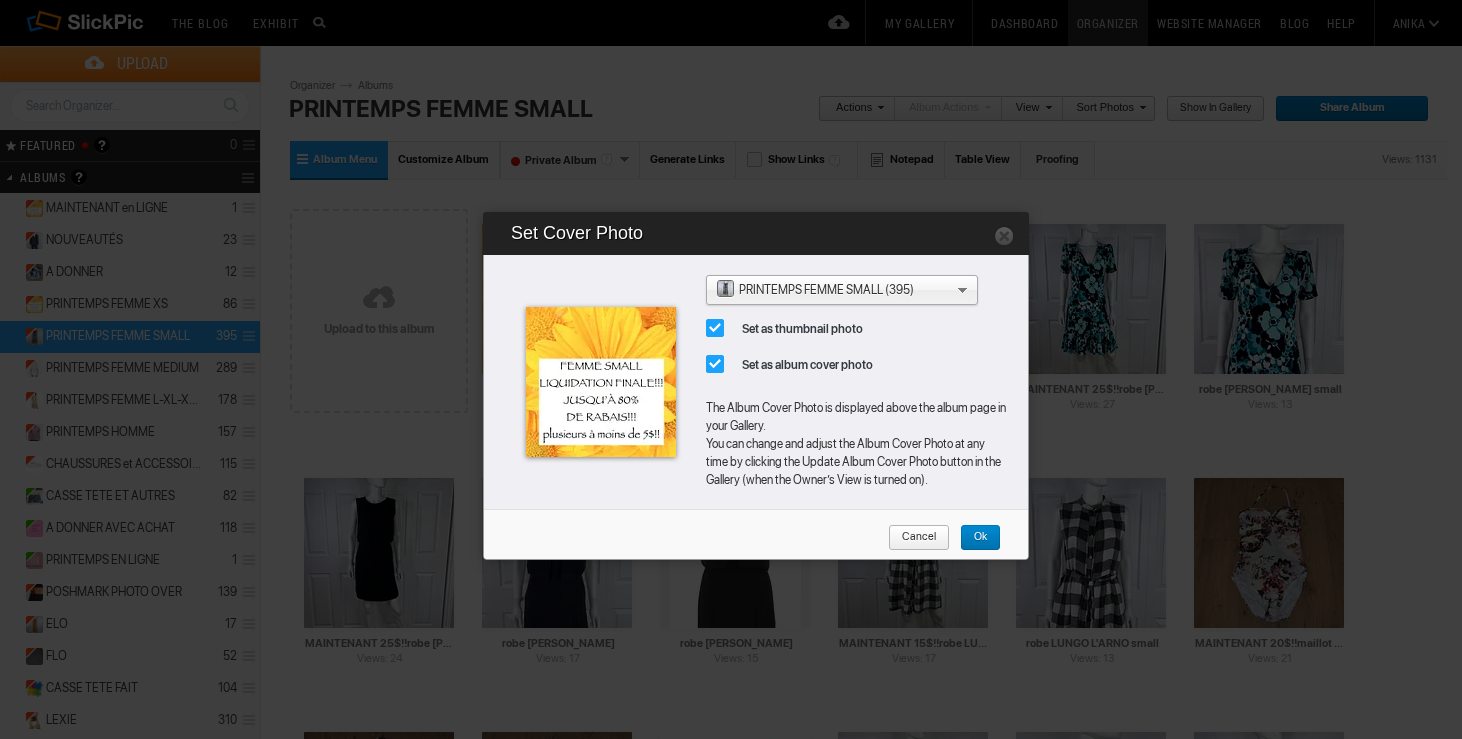 click on "Ok" at bounding box center (973, 538) 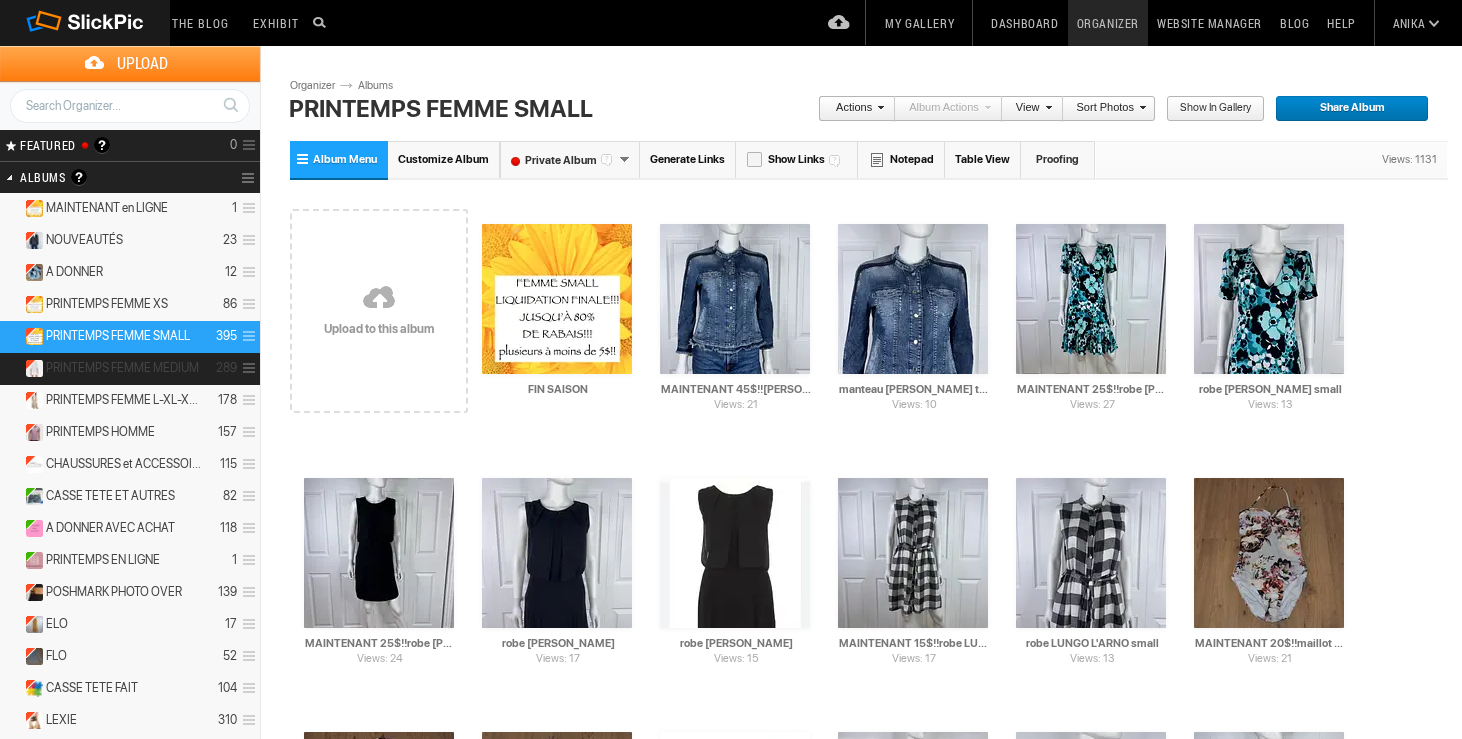 click on "PRINTEMPS FEMME MEDIUM" at bounding box center (122, 368) 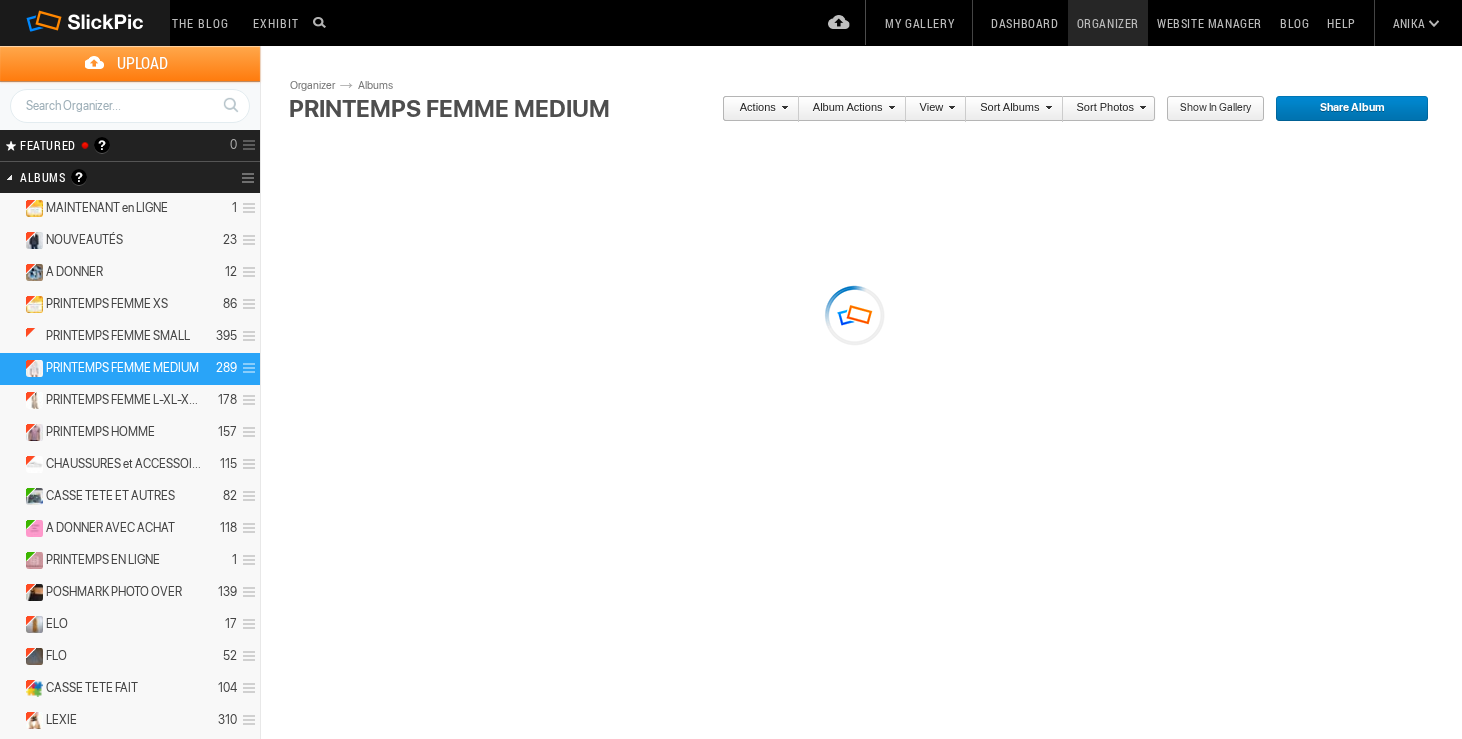 scroll, scrollTop: 0, scrollLeft: 0, axis: both 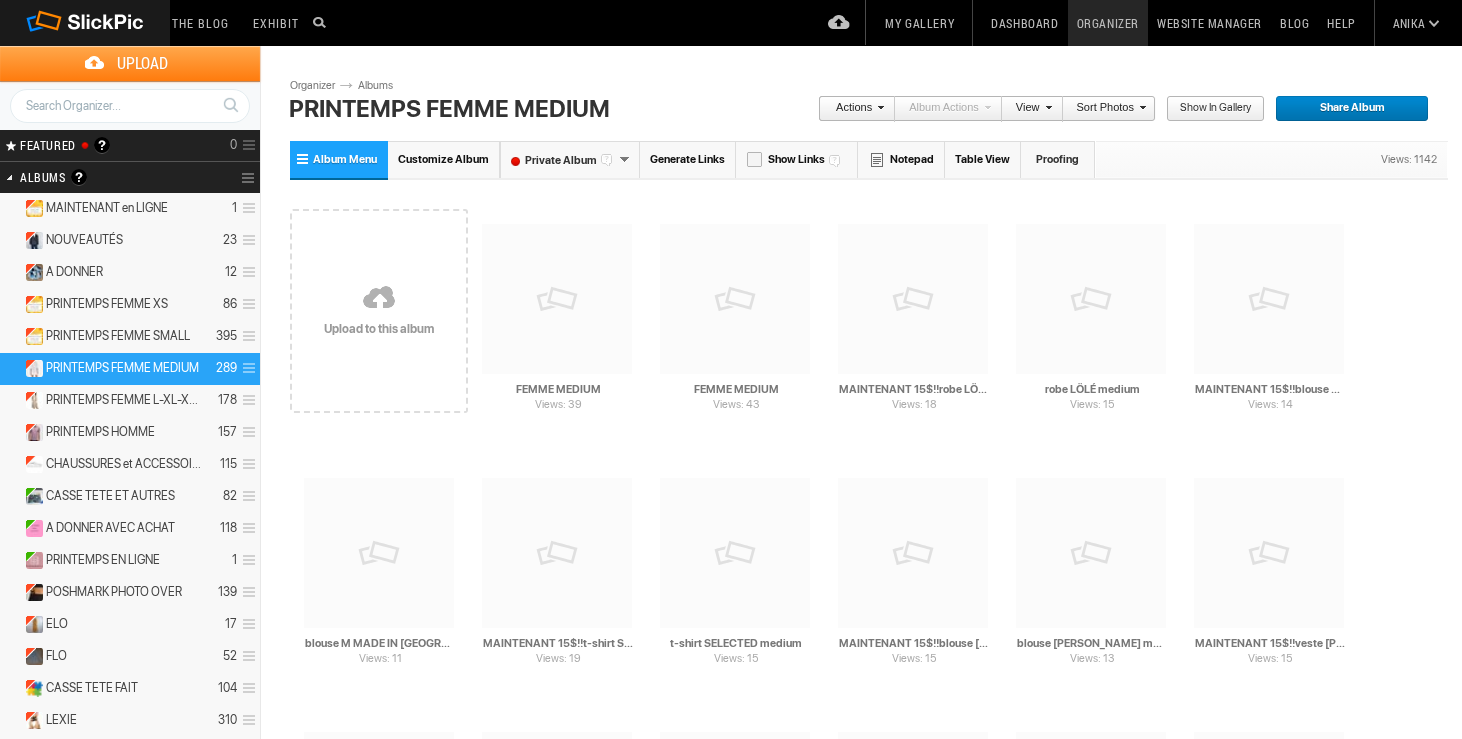 click at bounding box center (379, 299) 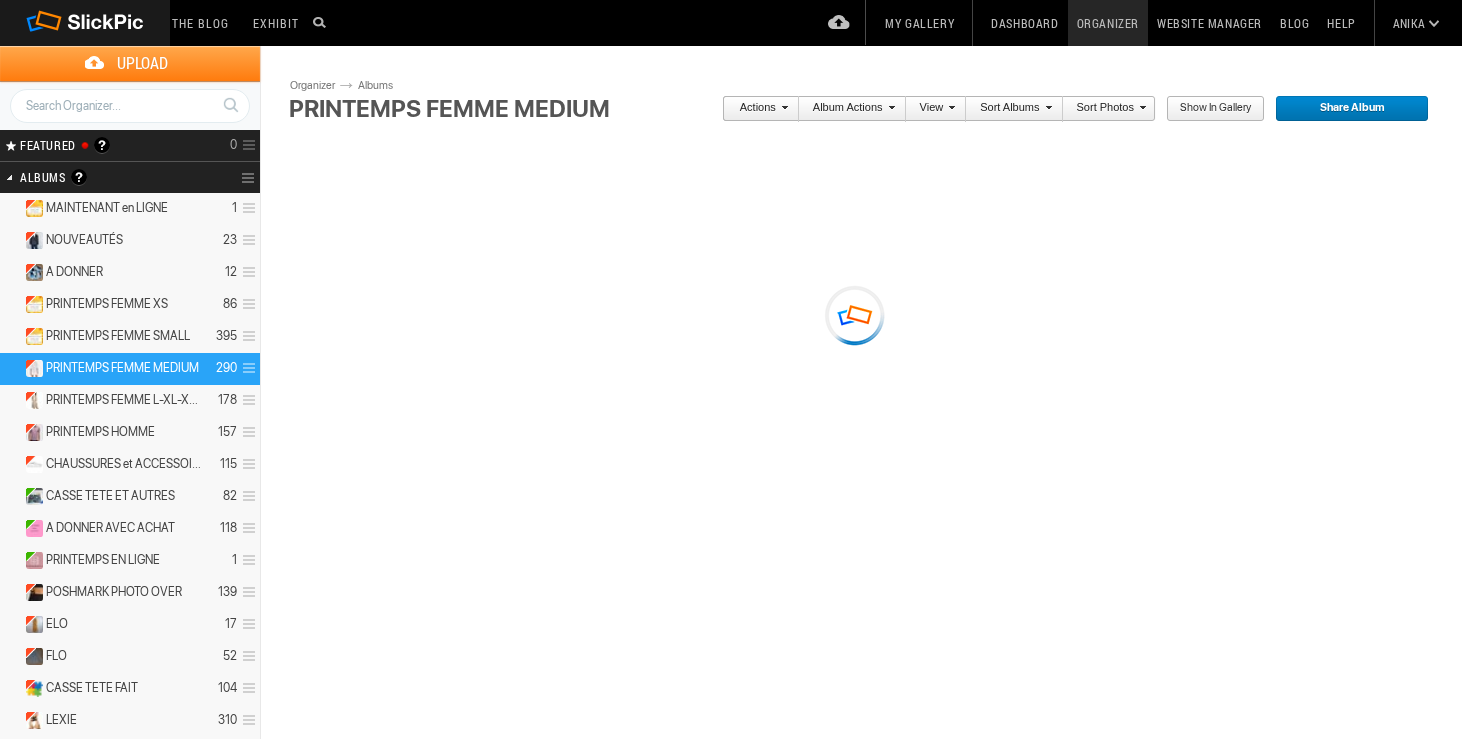 scroll, scrollTop: 0, scrollLeft: 0, axis: both 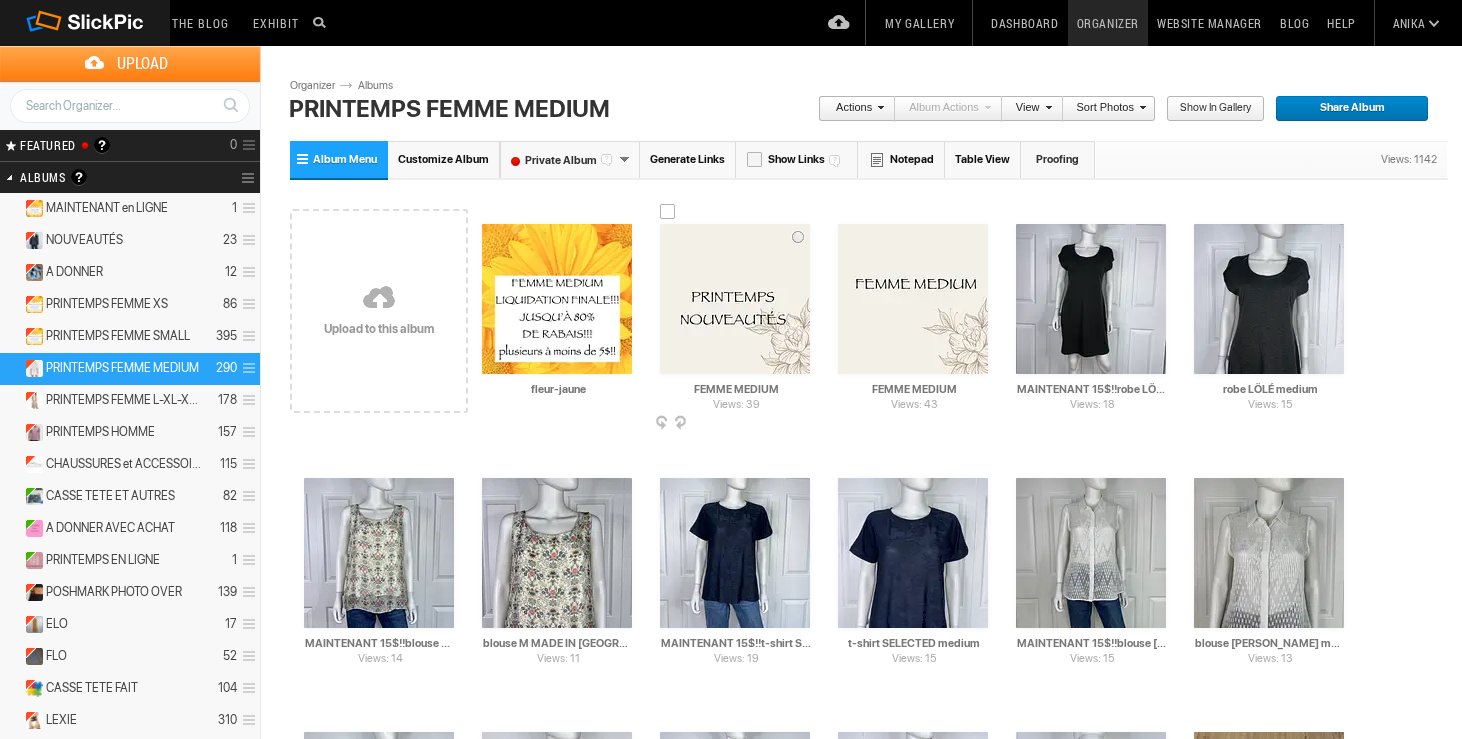 click at bounding box center (808, 424) 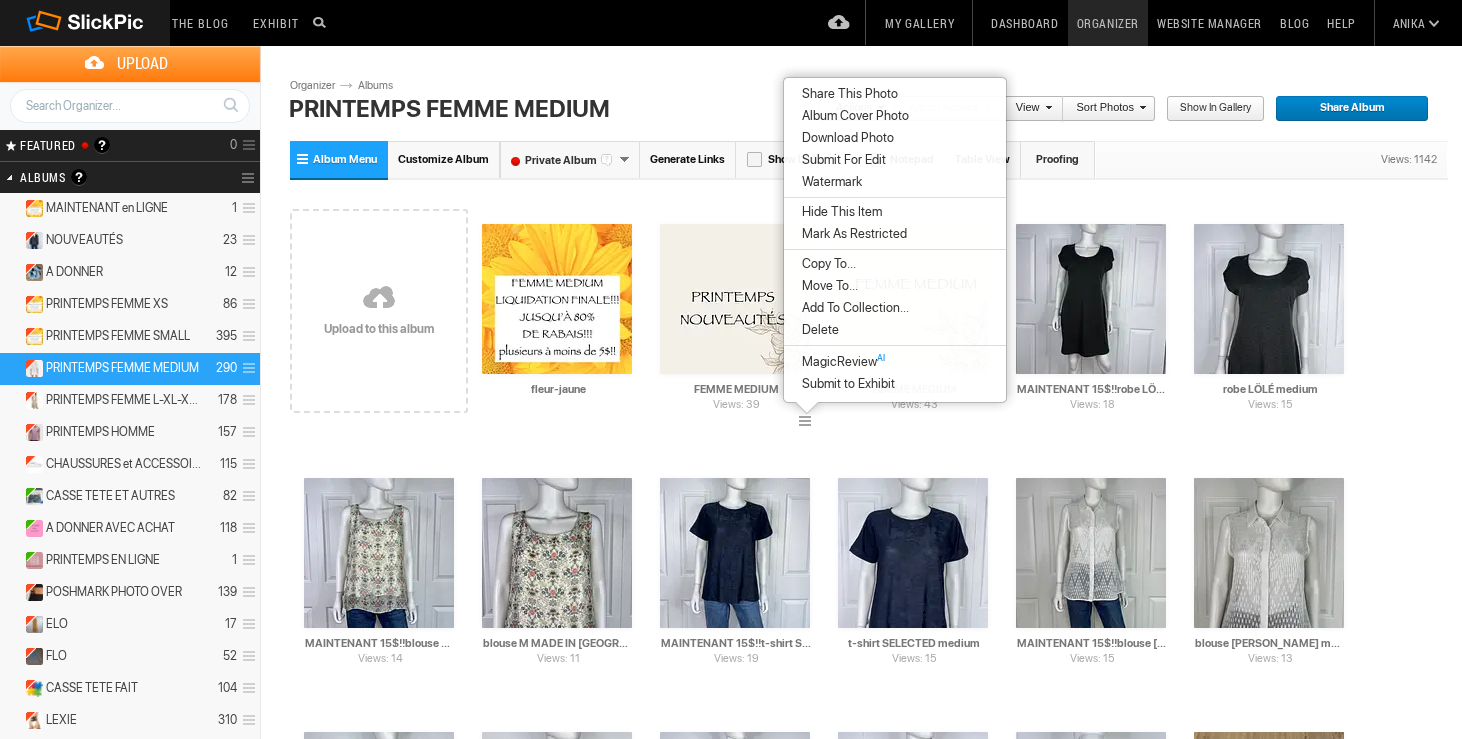 click on "Delete" at bounding box center (817, 330) 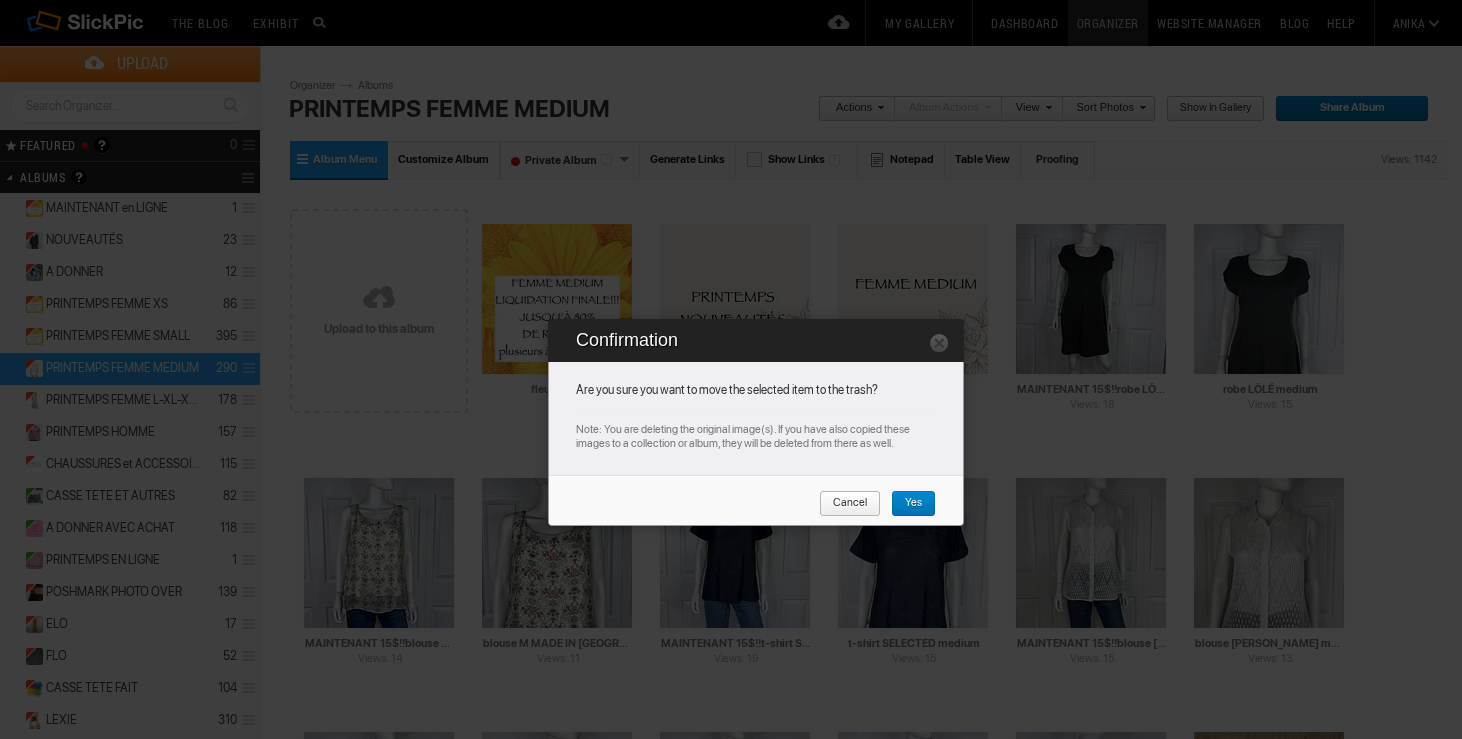 click on "Yes" at bounding box center [906, 504] 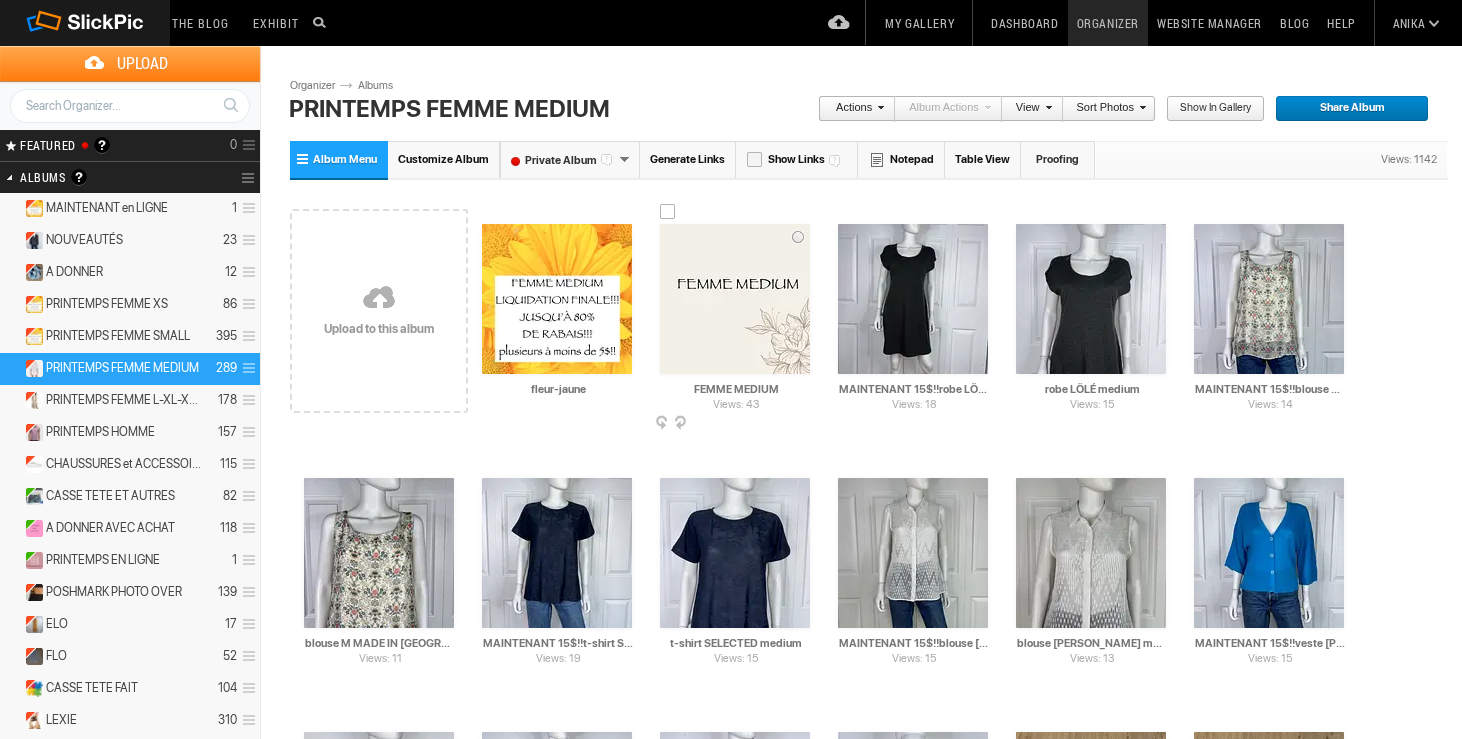 click at bounding box center [808, 424] 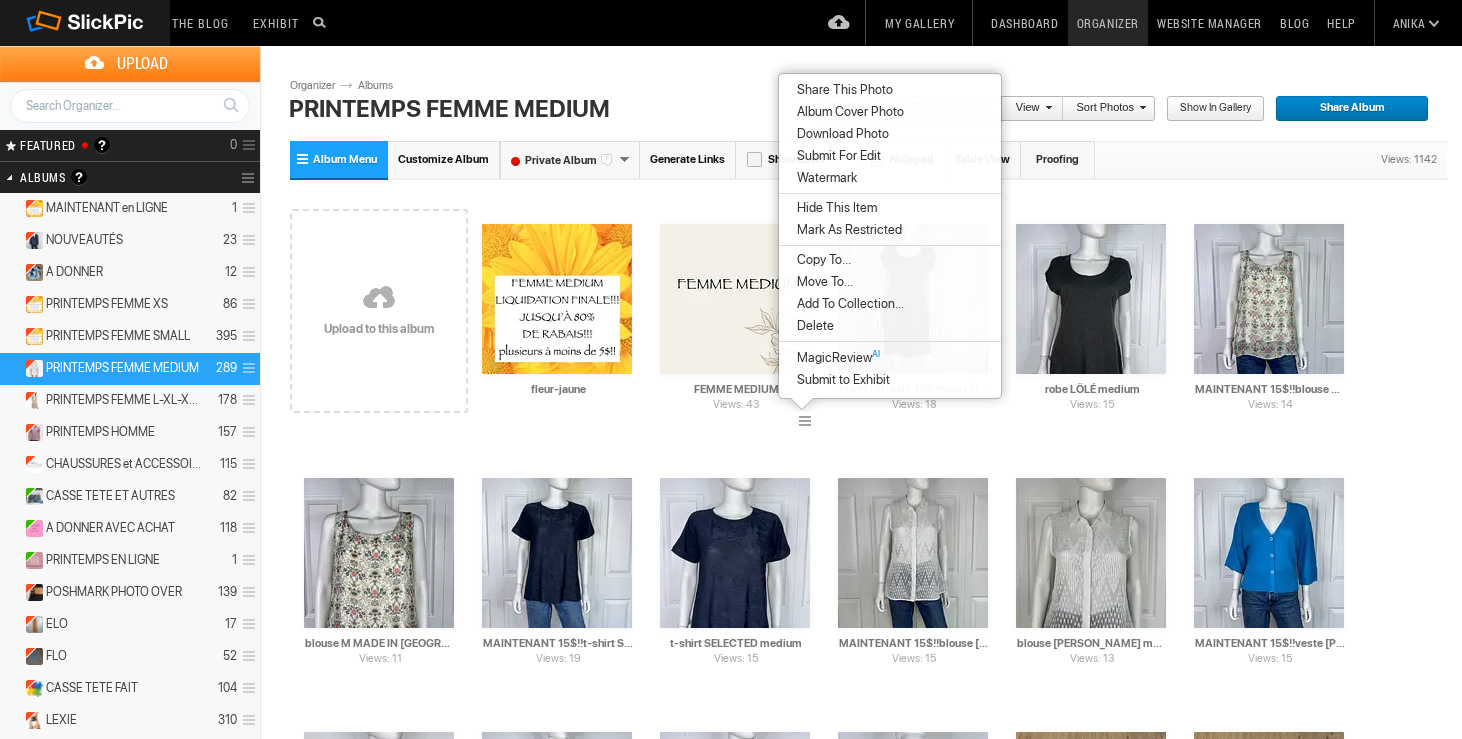 click on "Delete" at bounding box center [812, 326] 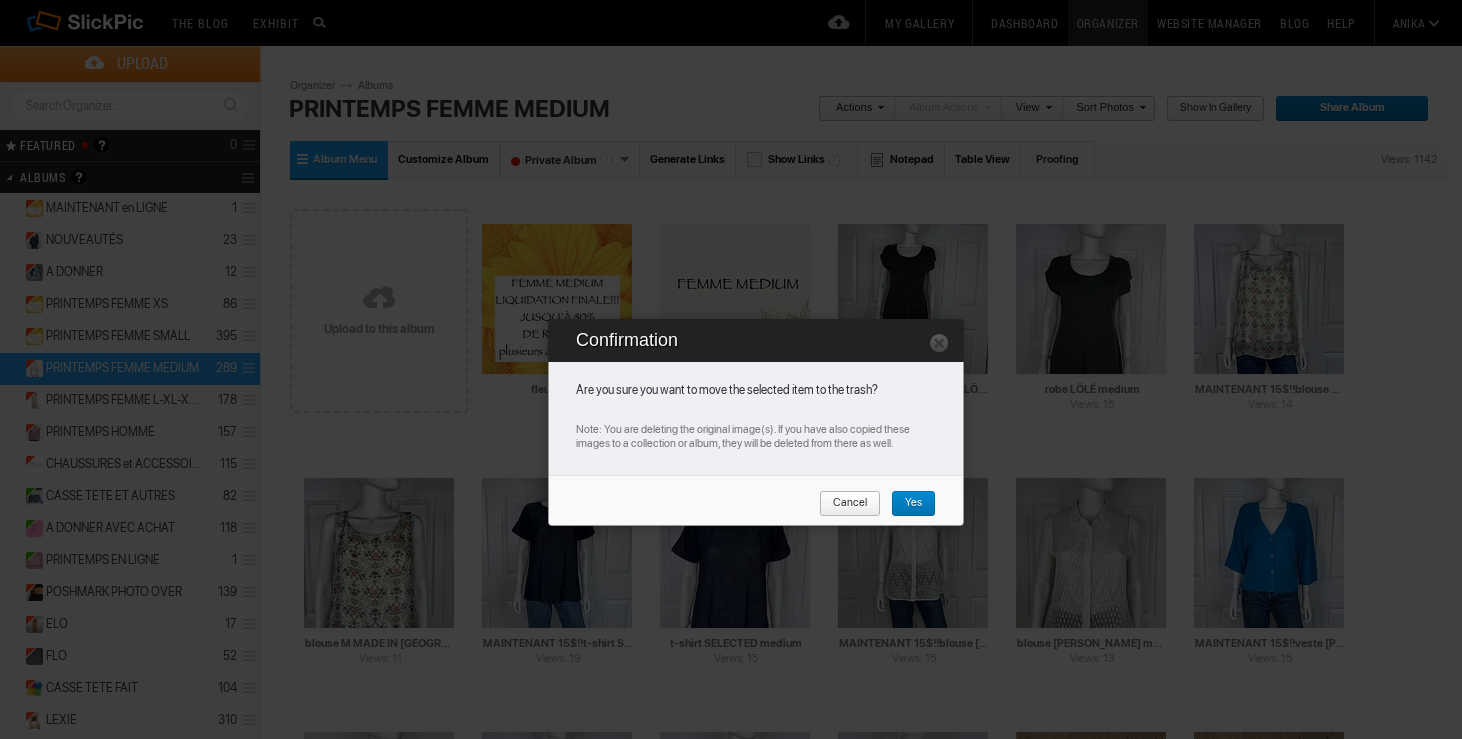 click on "Yes" at bounding box center [913, 504] 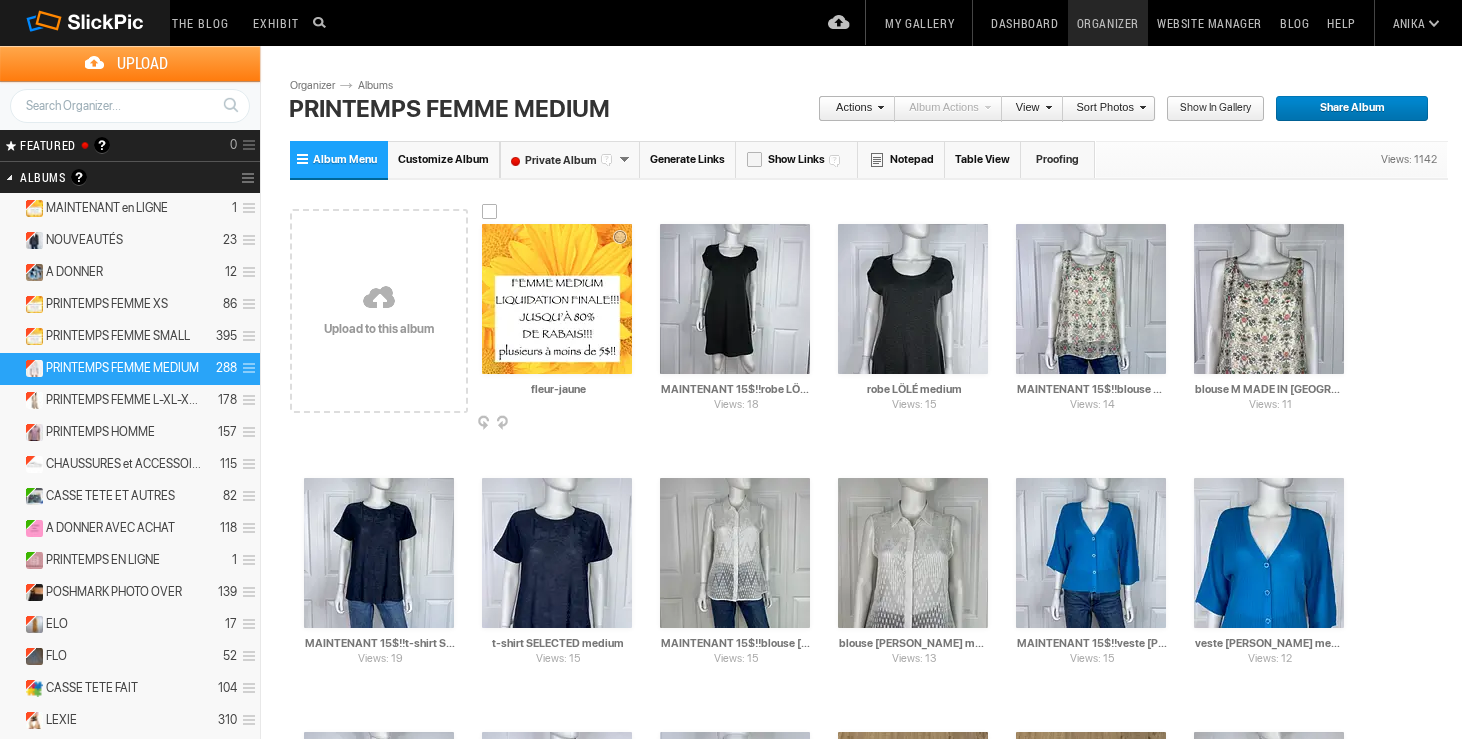 drag, startPoint x: 604, startPoint y: 394, endPoint x: 495, endPoint y: 385, distance: 109.370926 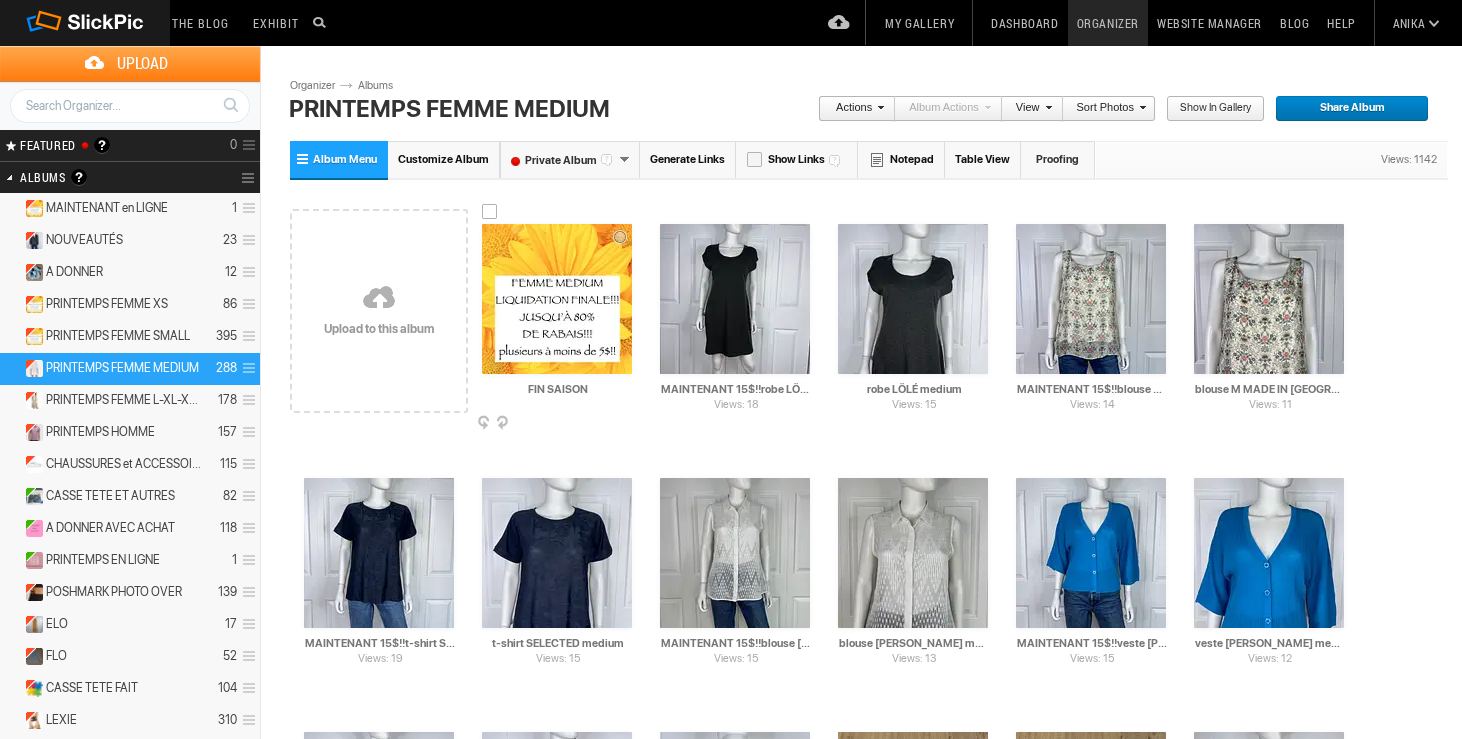 type on "FIN SAISON" 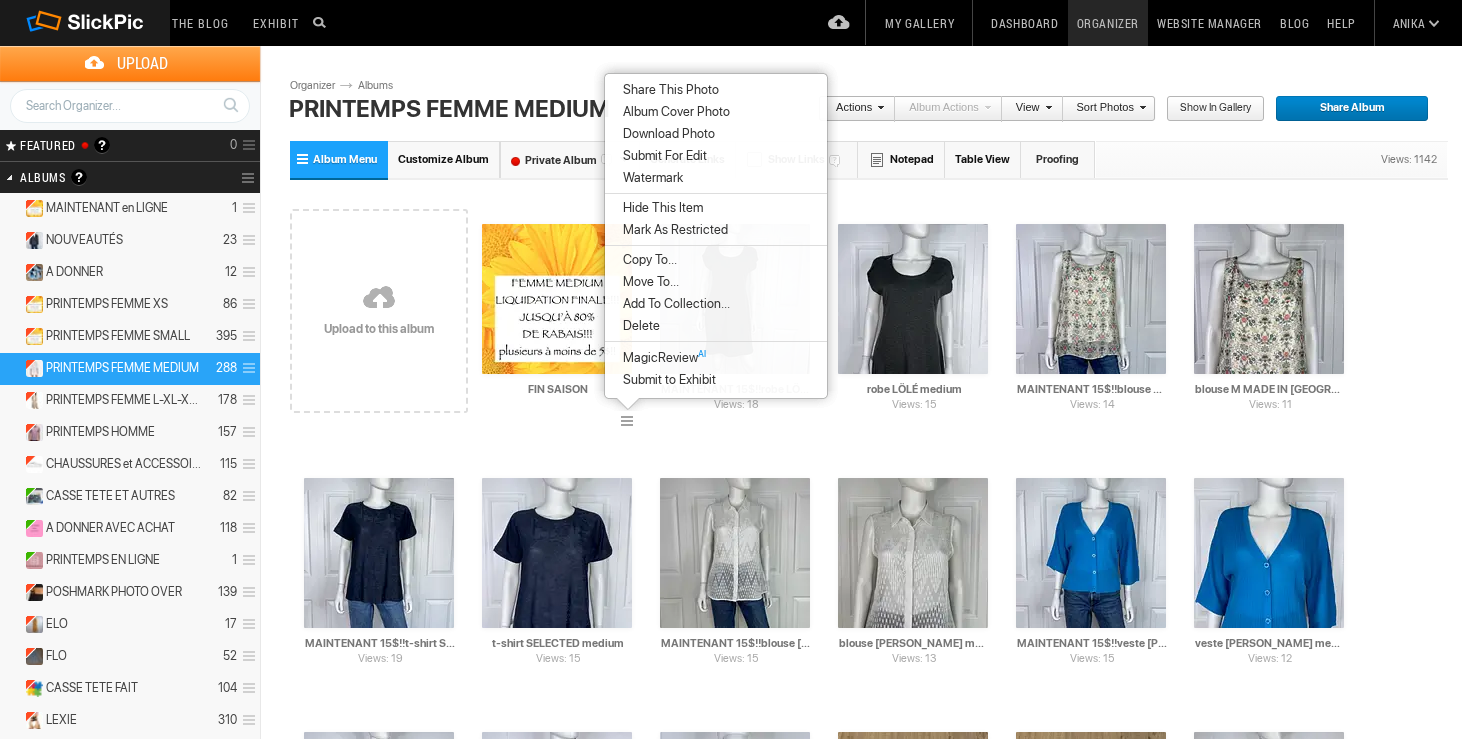 click on "Album Cover Photo" at bounding box center (673, 112) 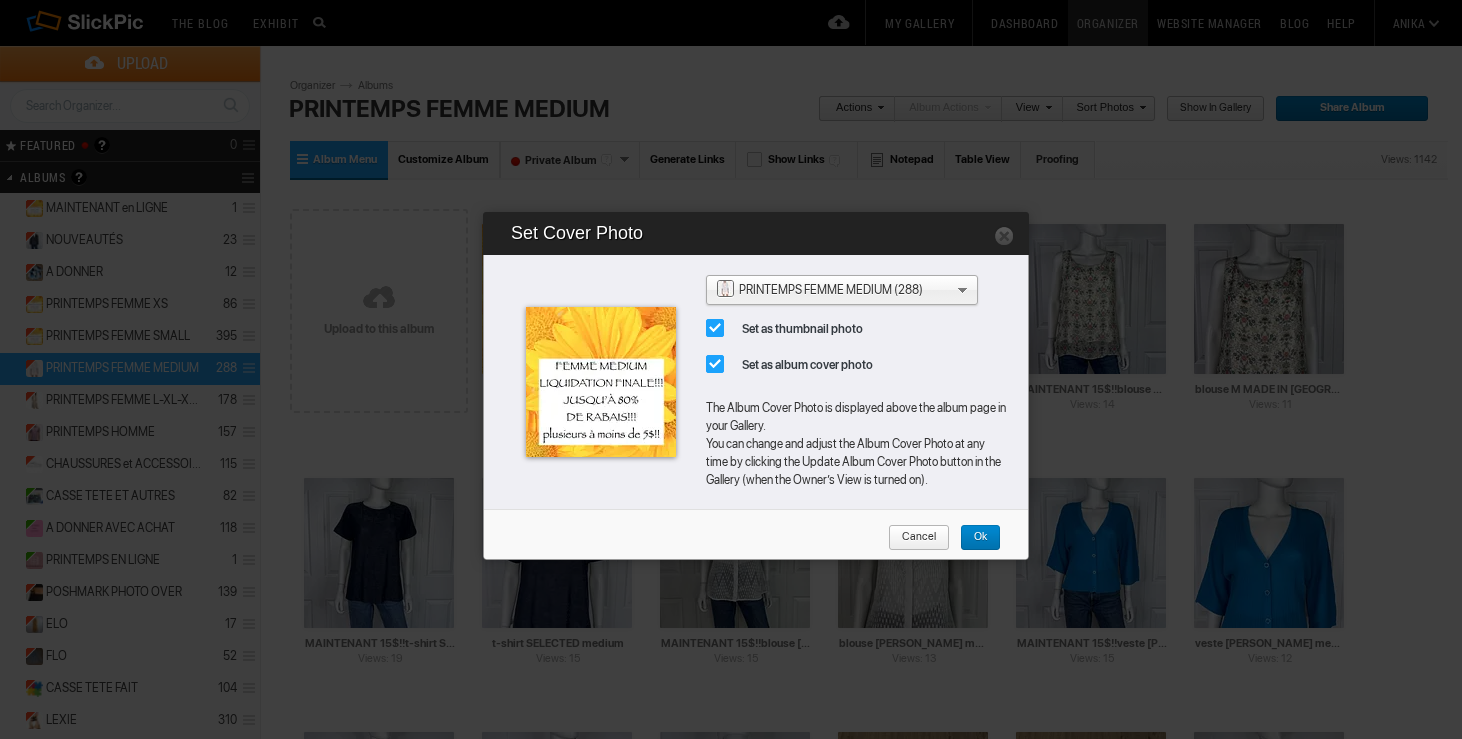 click on "Ok" at bounding box center [973, 538] 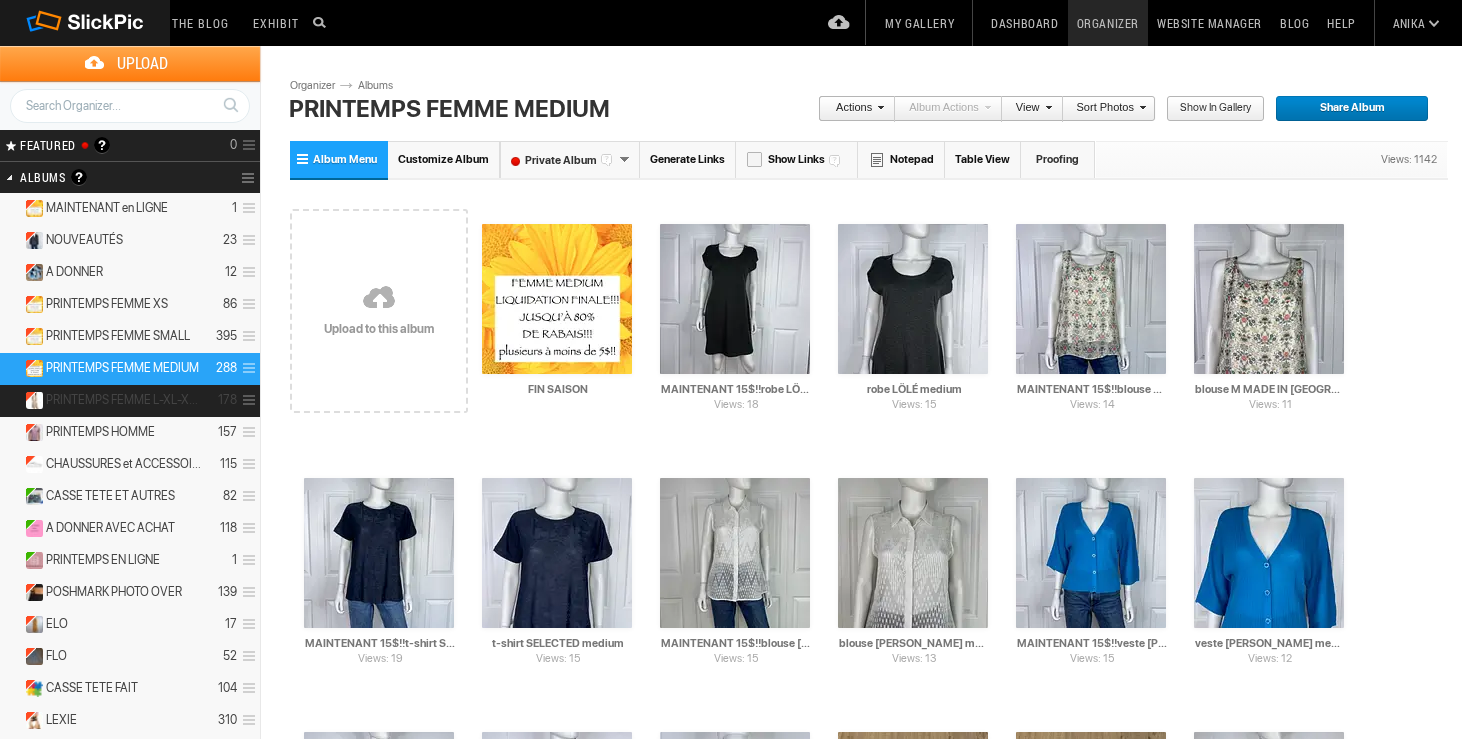 click on "PRINTEMPS FEMME L-XL-XXL" at bounding box center (124, 400) 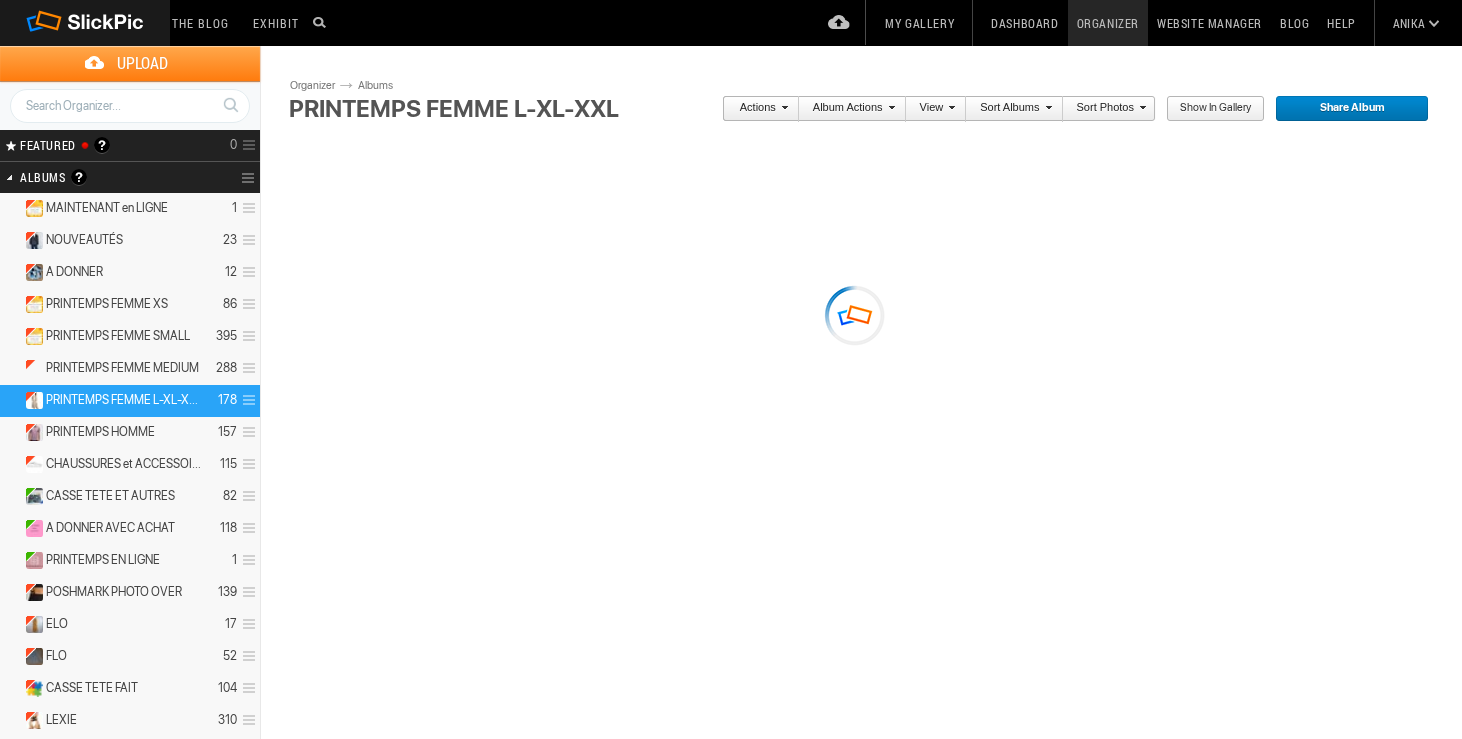 scroll, scrollTop: 0, scrollLeft: 0, axis: both 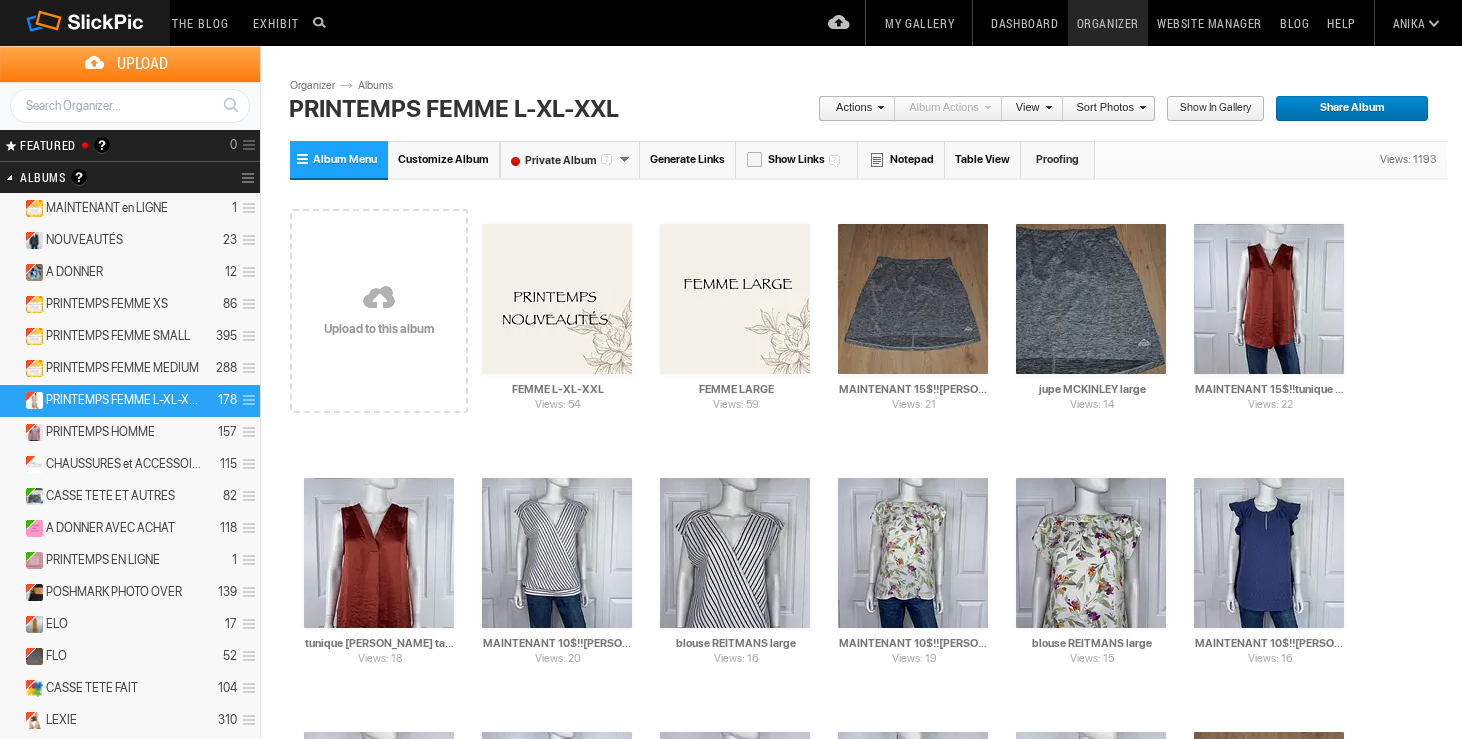 click at bounding box center [379, 299] 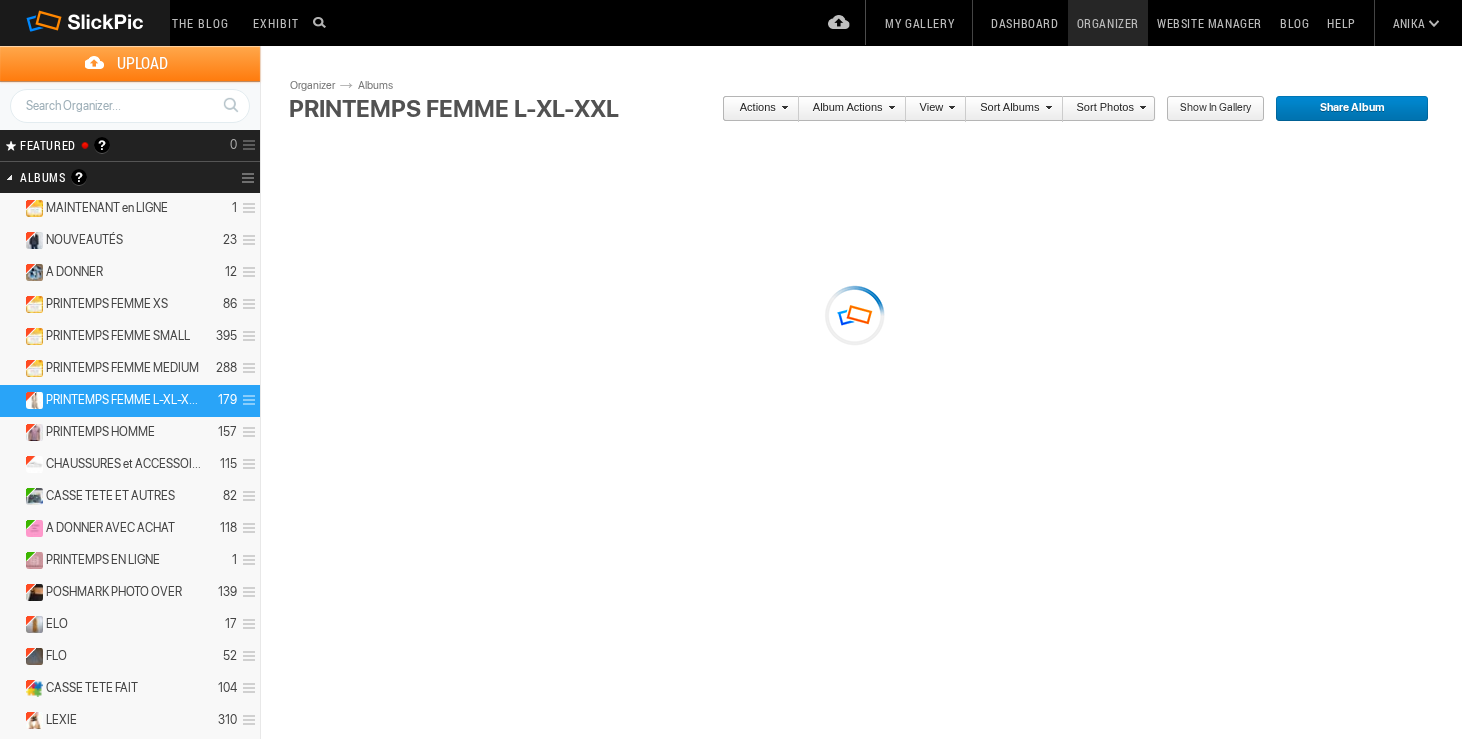 scroll, scrollTop: 0, scrollLeft: 0, axis: both 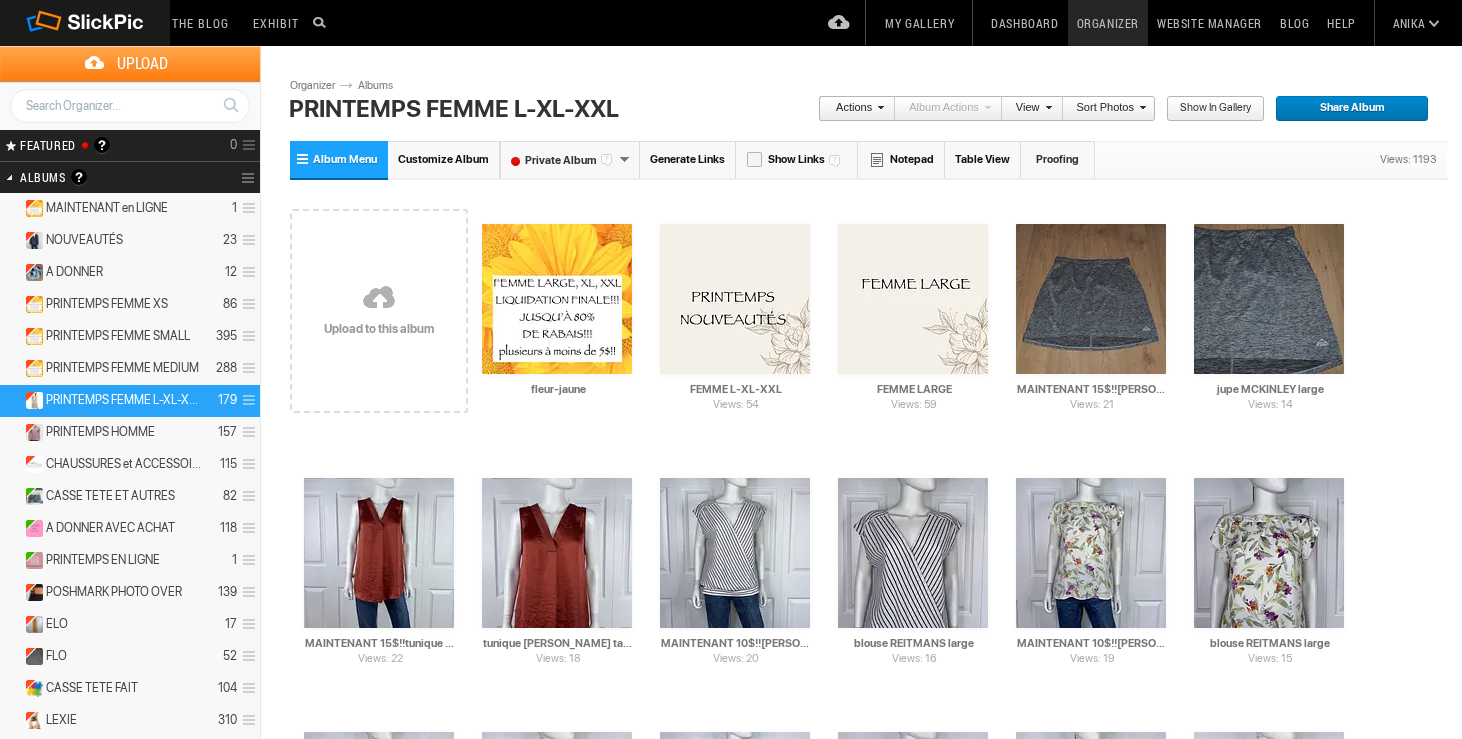 drag, startPoint x: 603, startPoint y: 392, endPoint x: 441, endPoint y: 384, distance: 162.19742 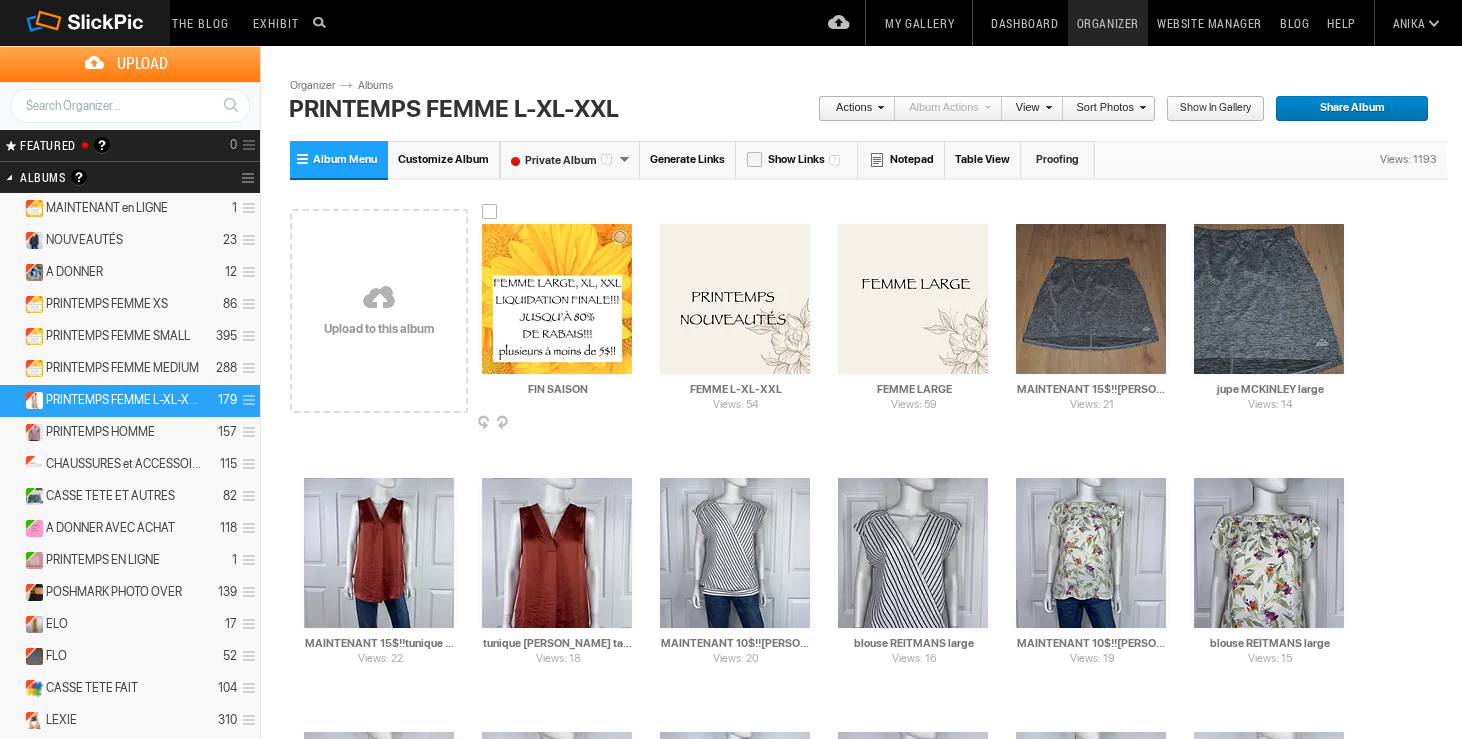 type on "FIN SAISON" 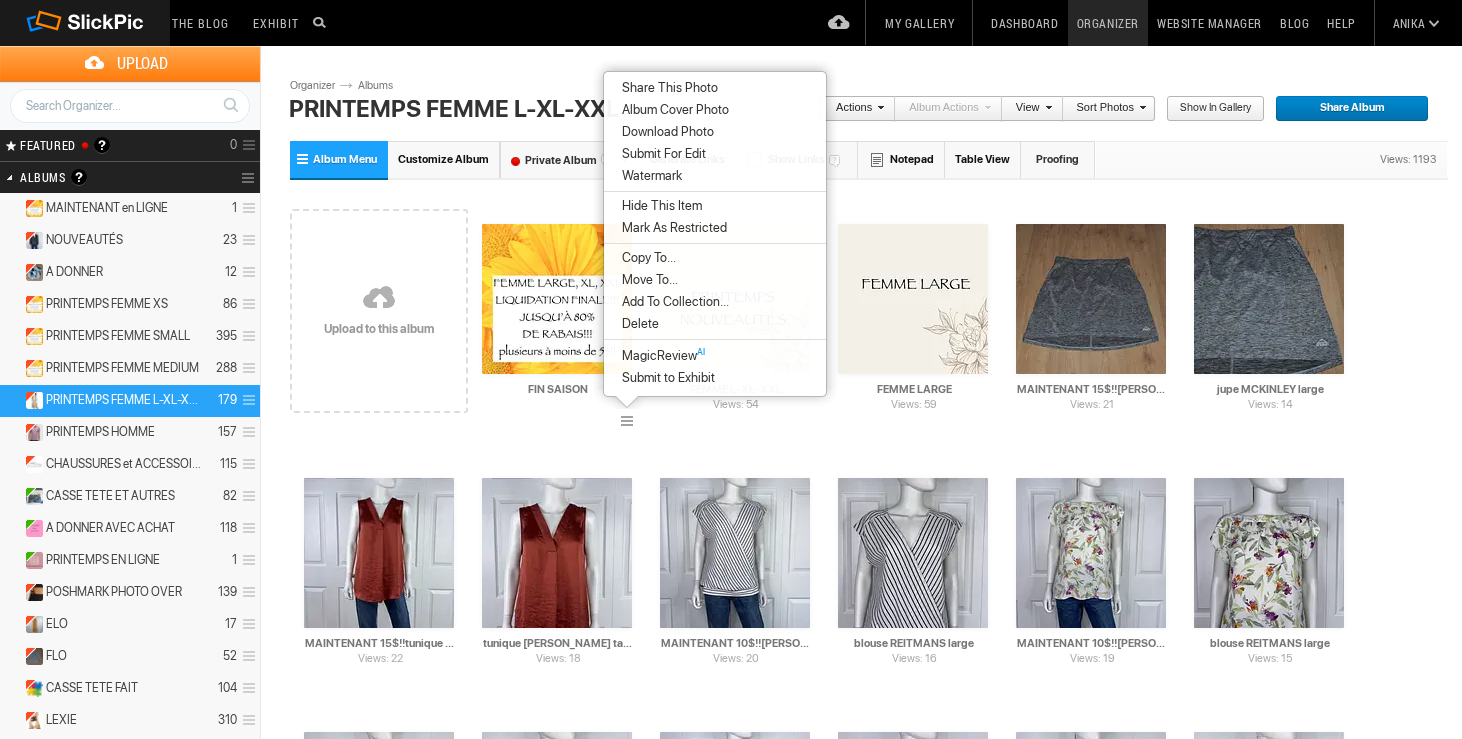 click on "Album Cover Photo" at bounding box center (672, 110) 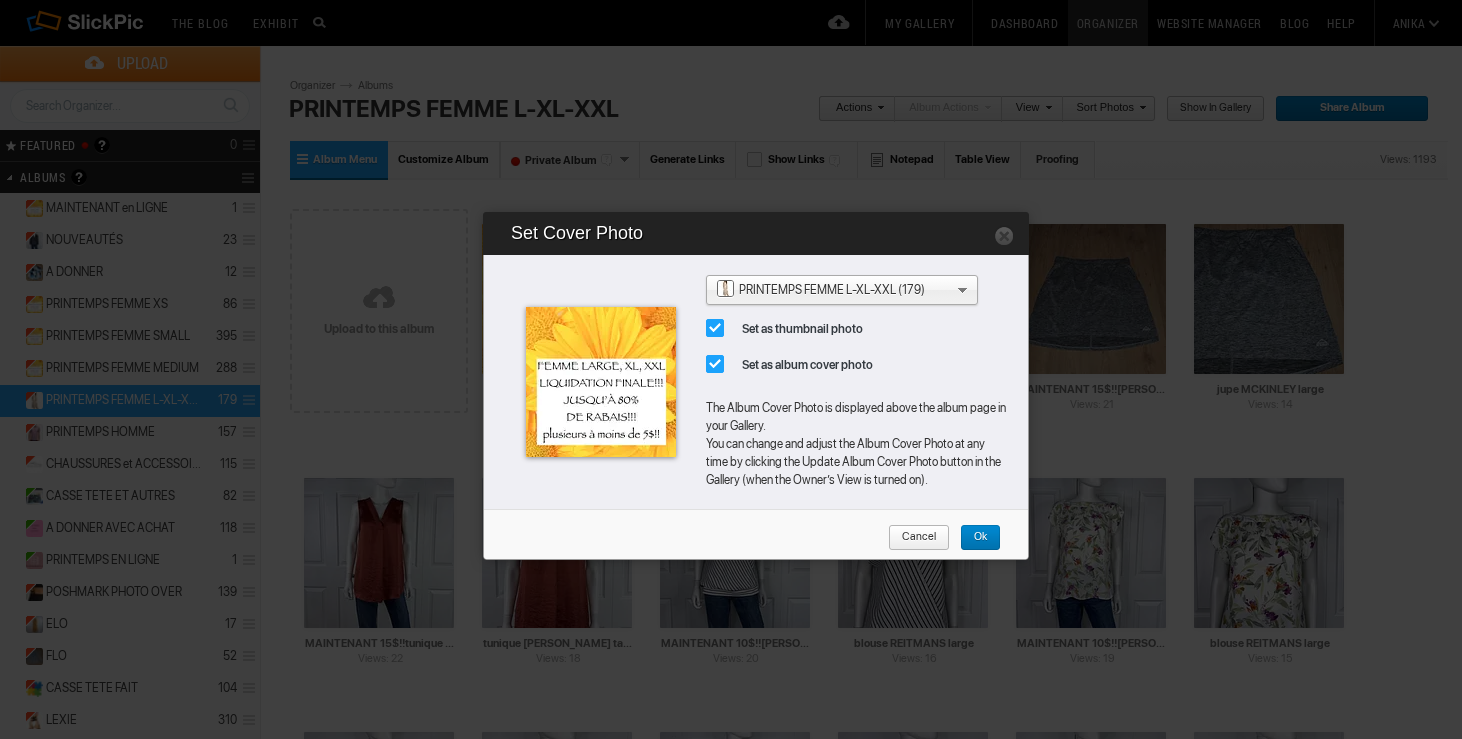 click on "Ok" at bounding box center [980, 538] 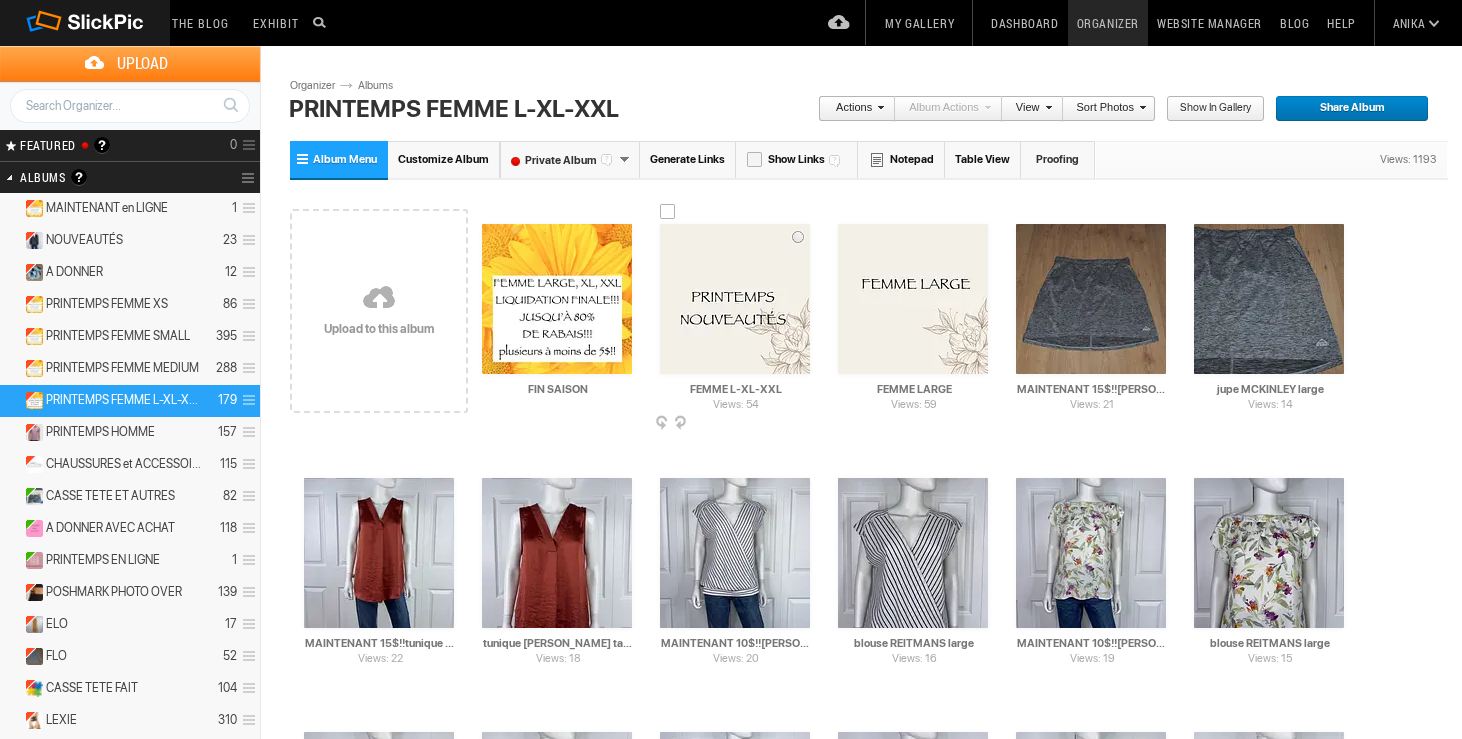 click at bounding box center (808, 424) 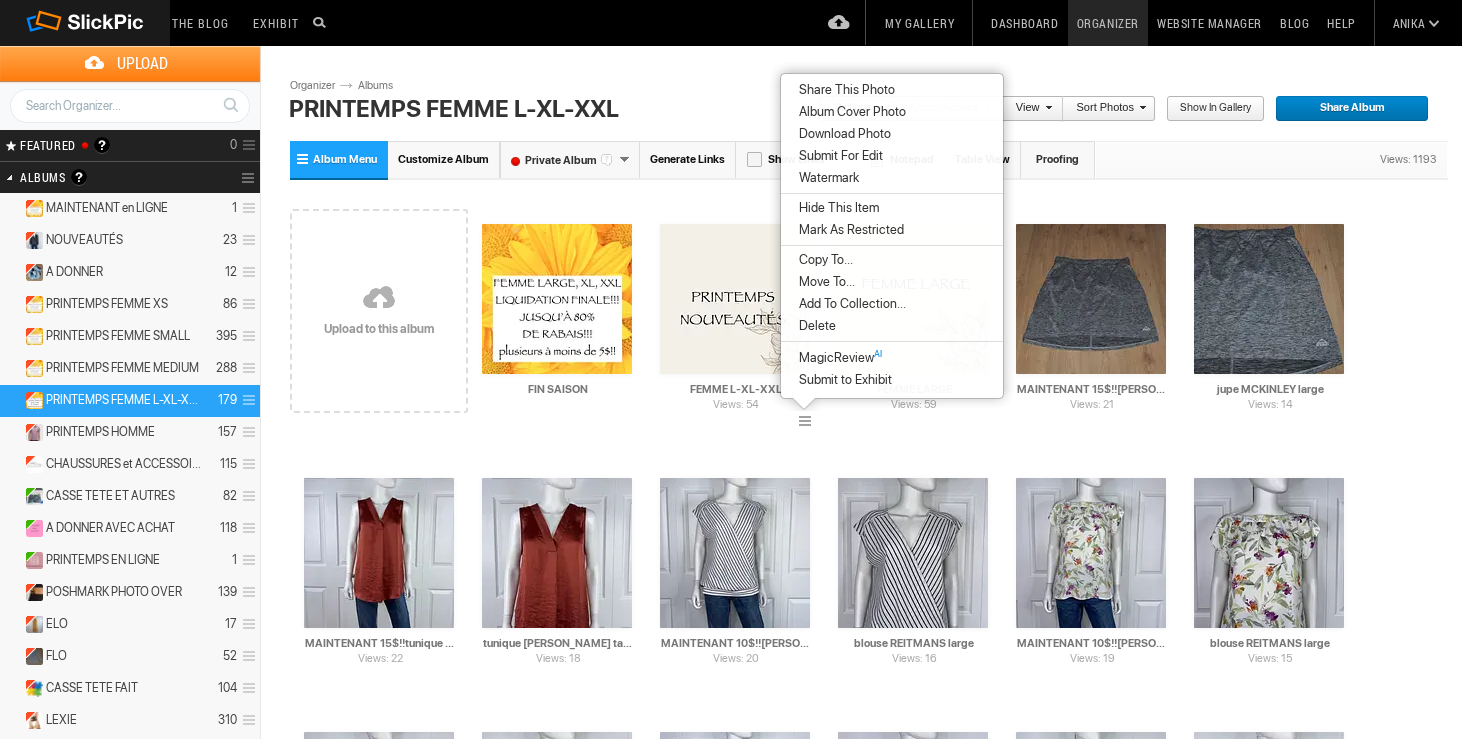 click on "Delete" at bounding box center [814, 326] 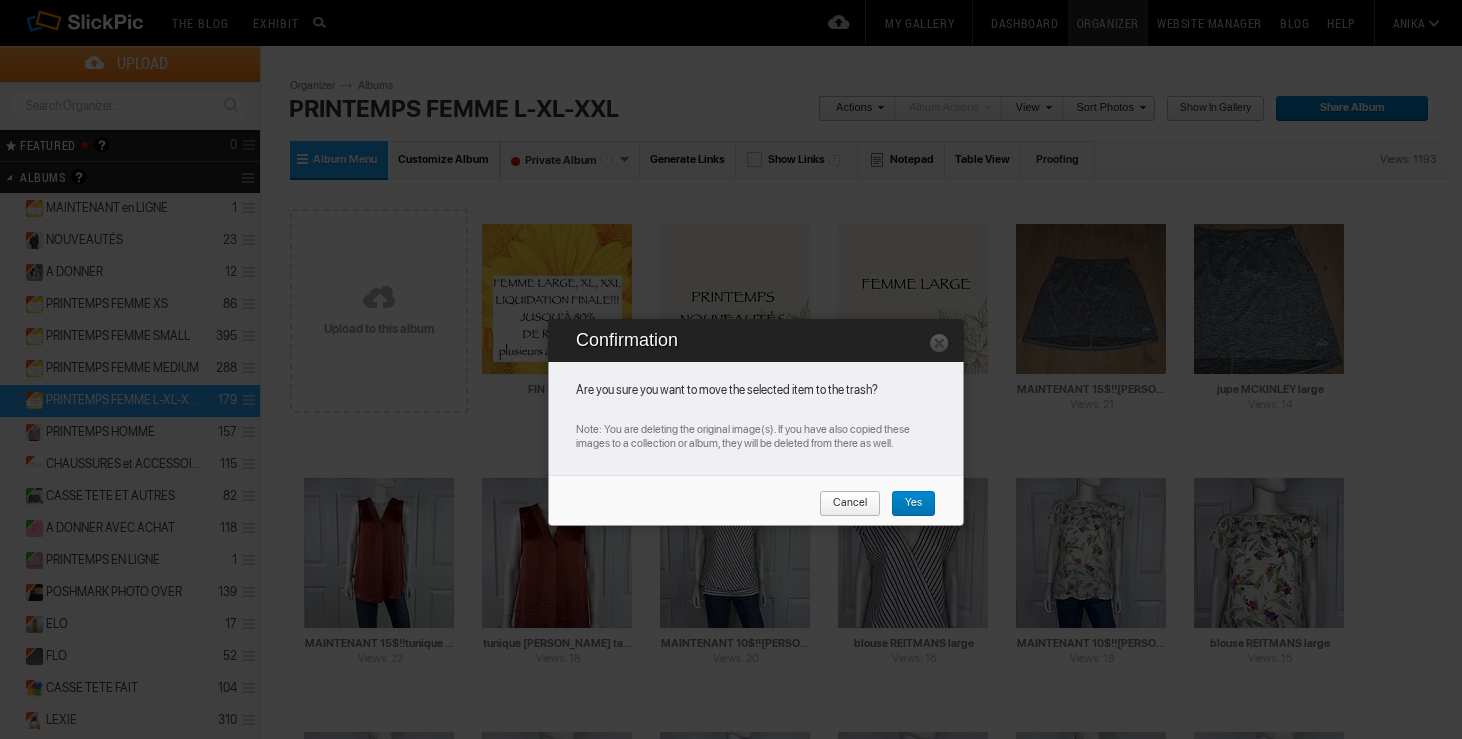click on "Yes" at bounding box center [906, 504] 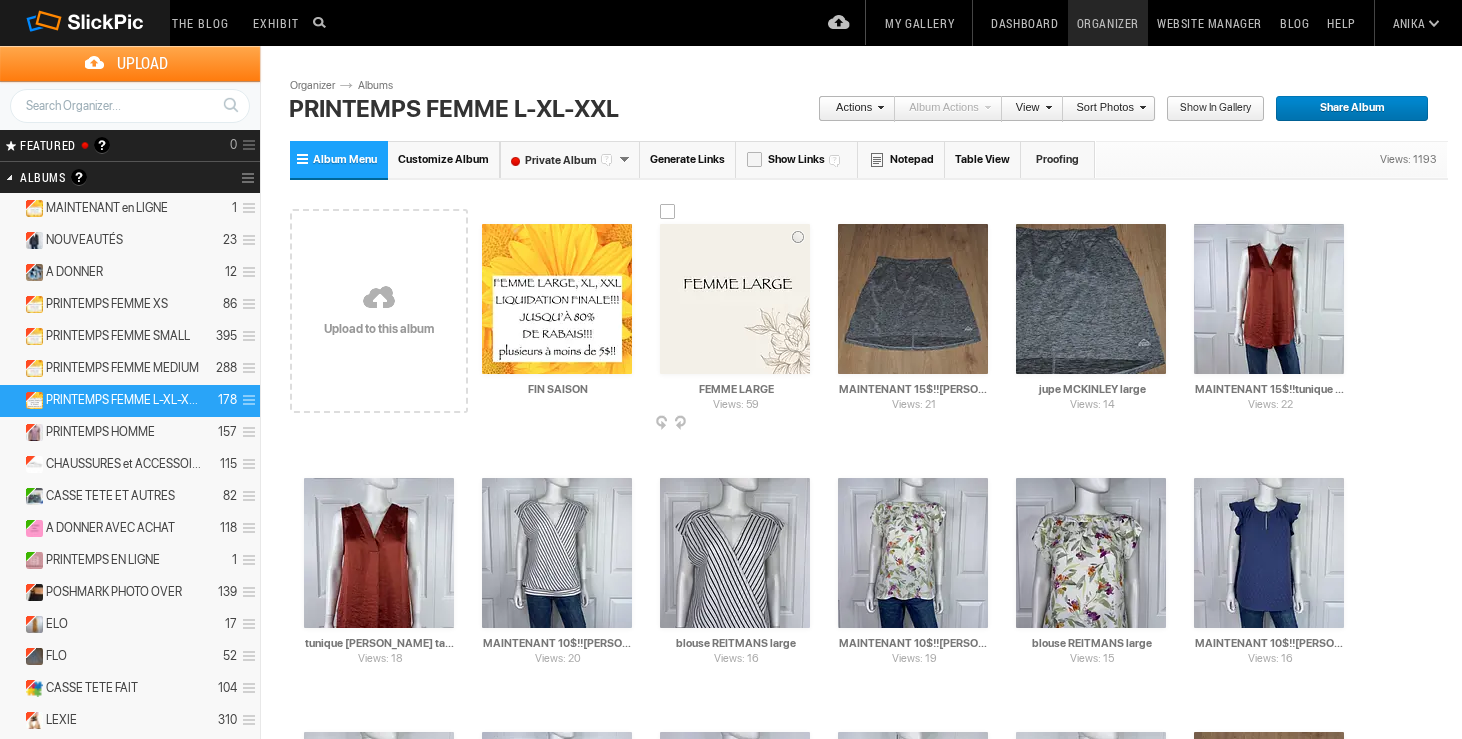 click at bounding box center [808, 424] 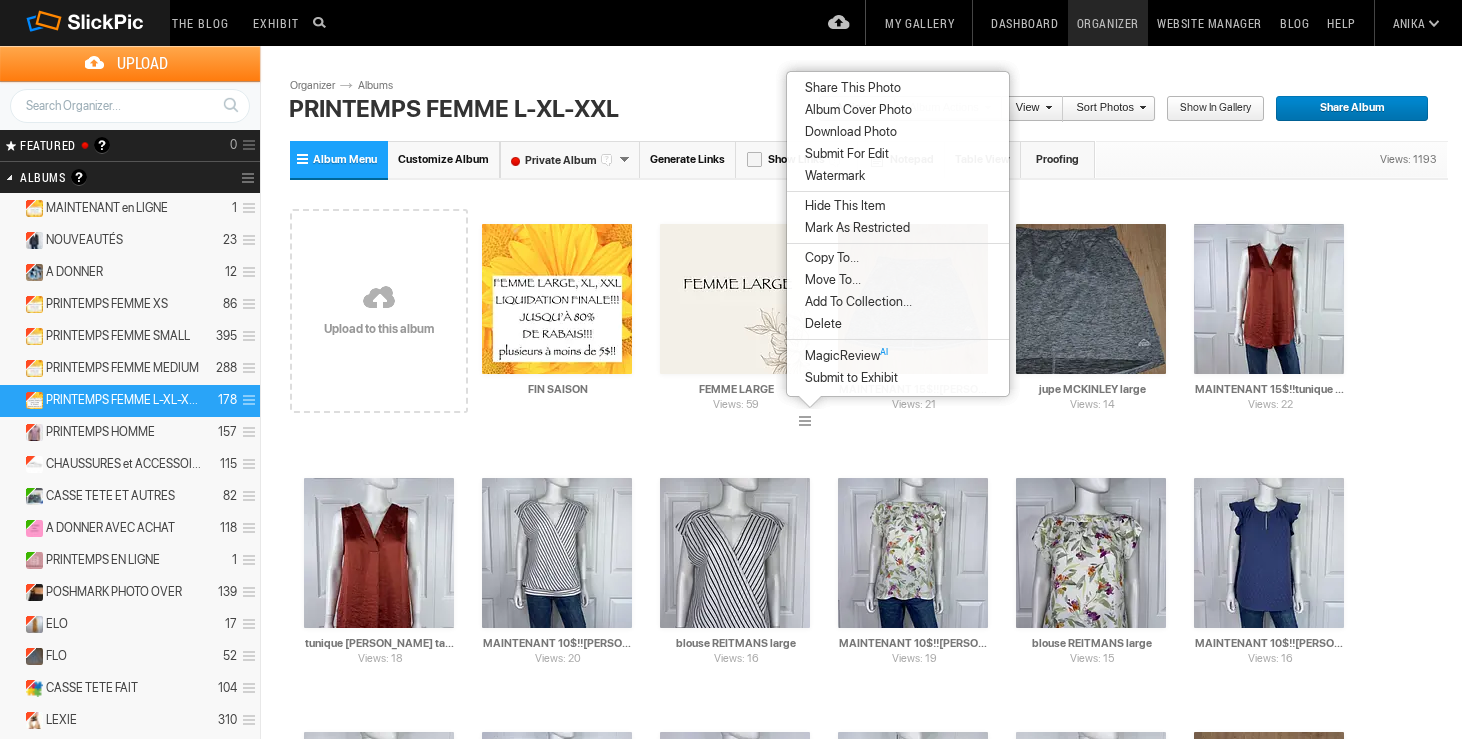 click on "Delete" at bounding box center (820, 324) 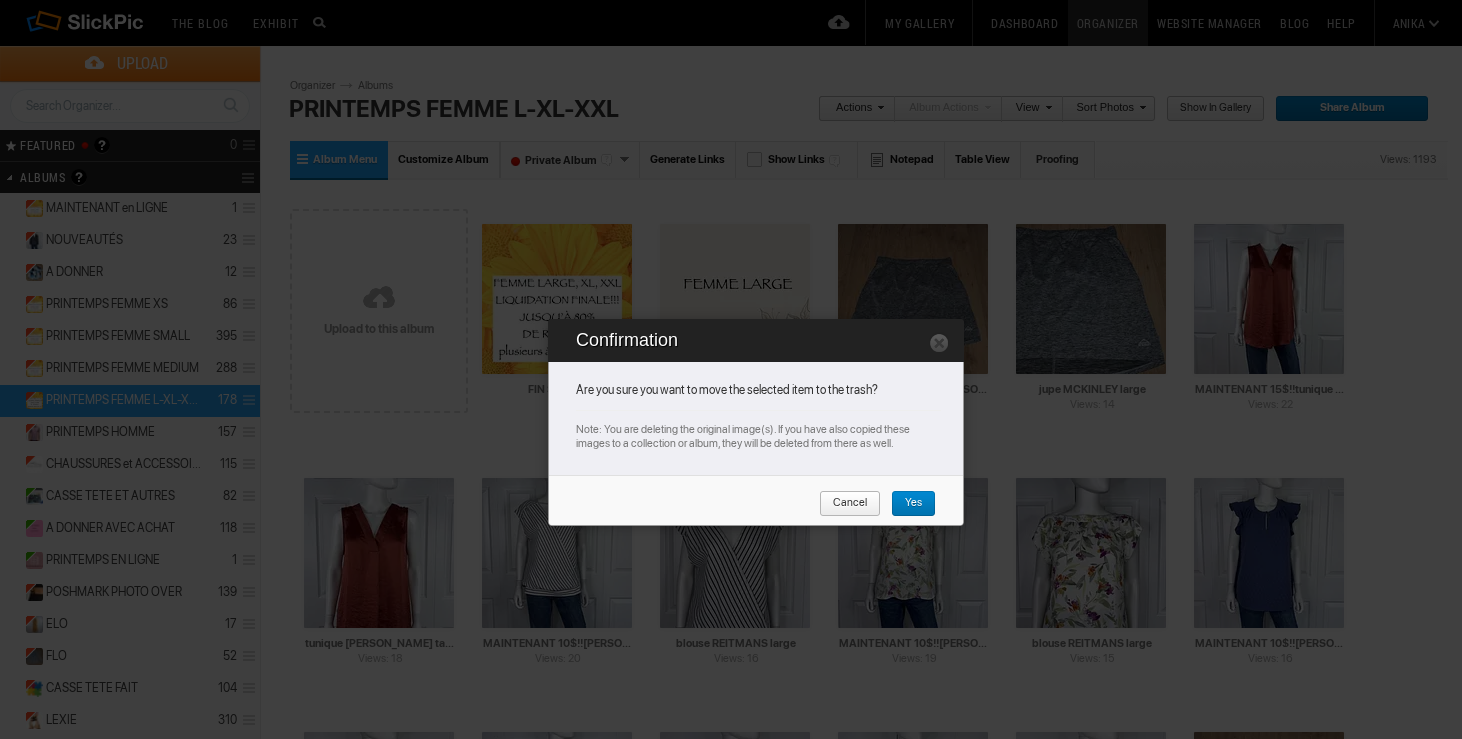 click on "Yes" at bounding box center (913, 504) 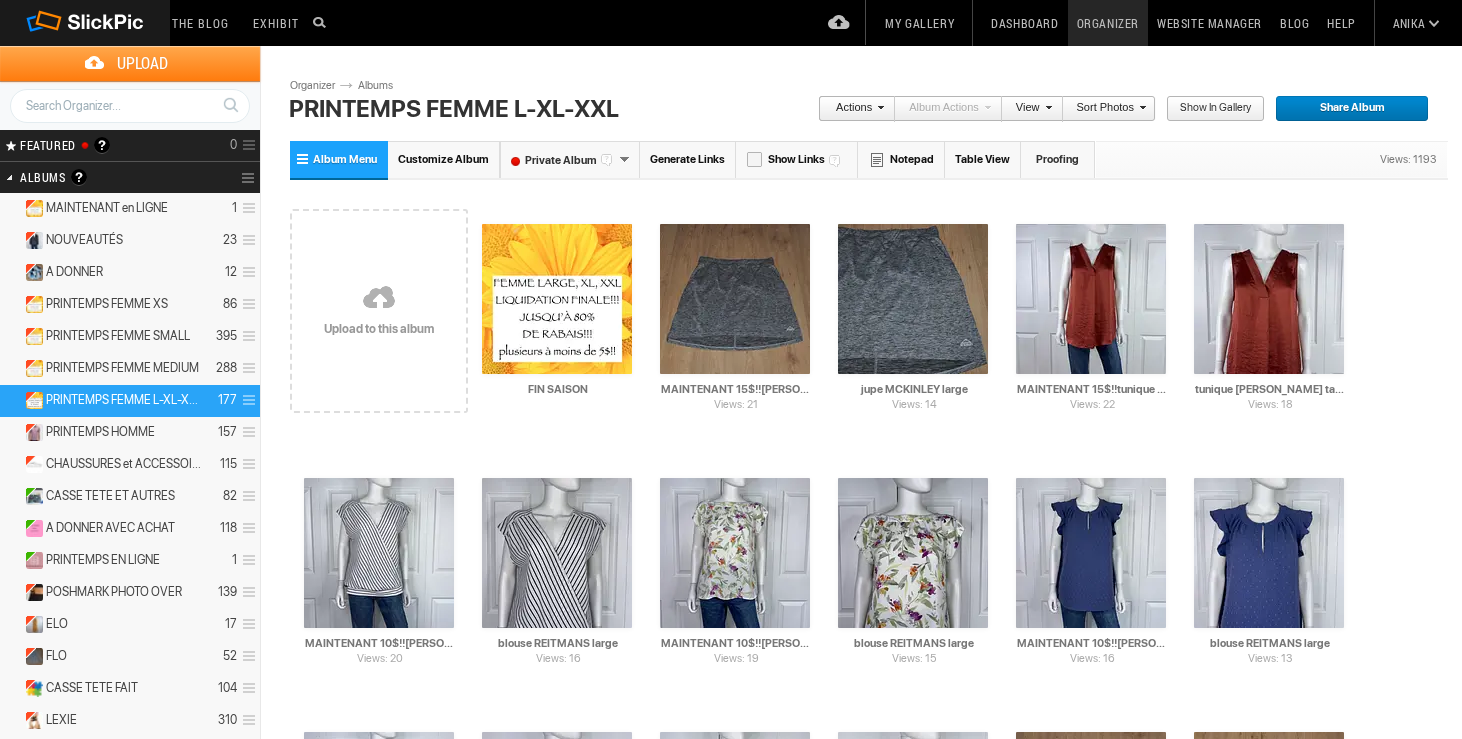 click on "My Gallery" at bounding box center (919, 23) 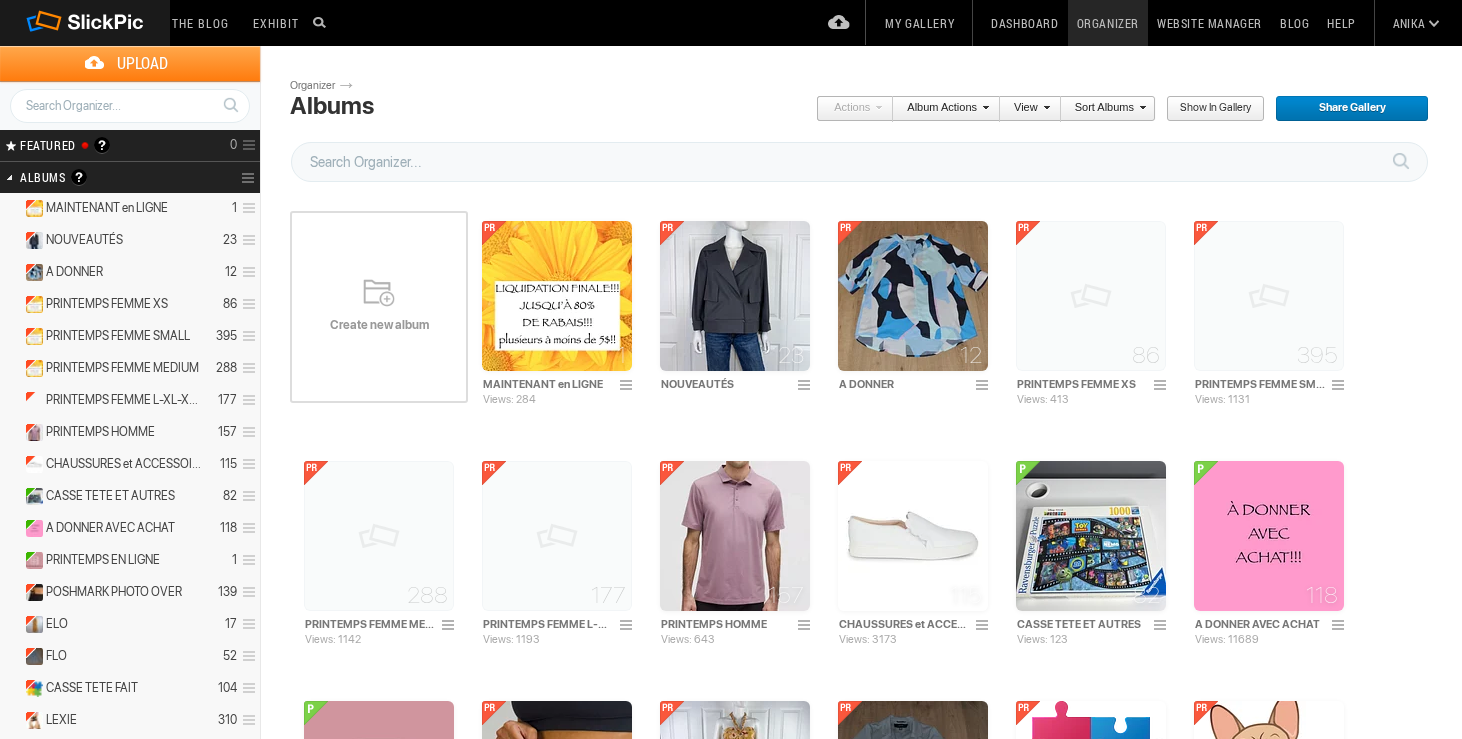 scroll, scrollTop: 0, scrollLeft: 0, axis: both 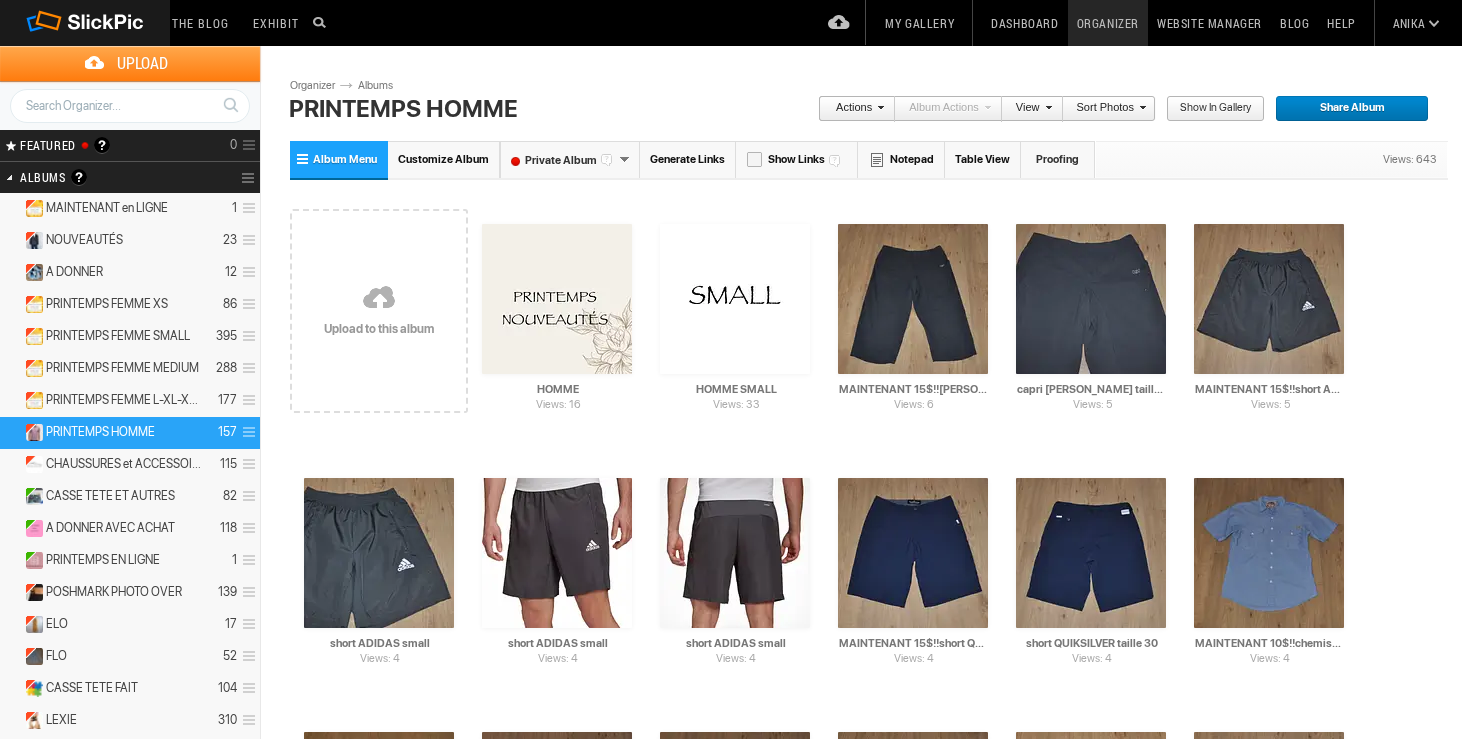 click at bounding box center [379, 299] 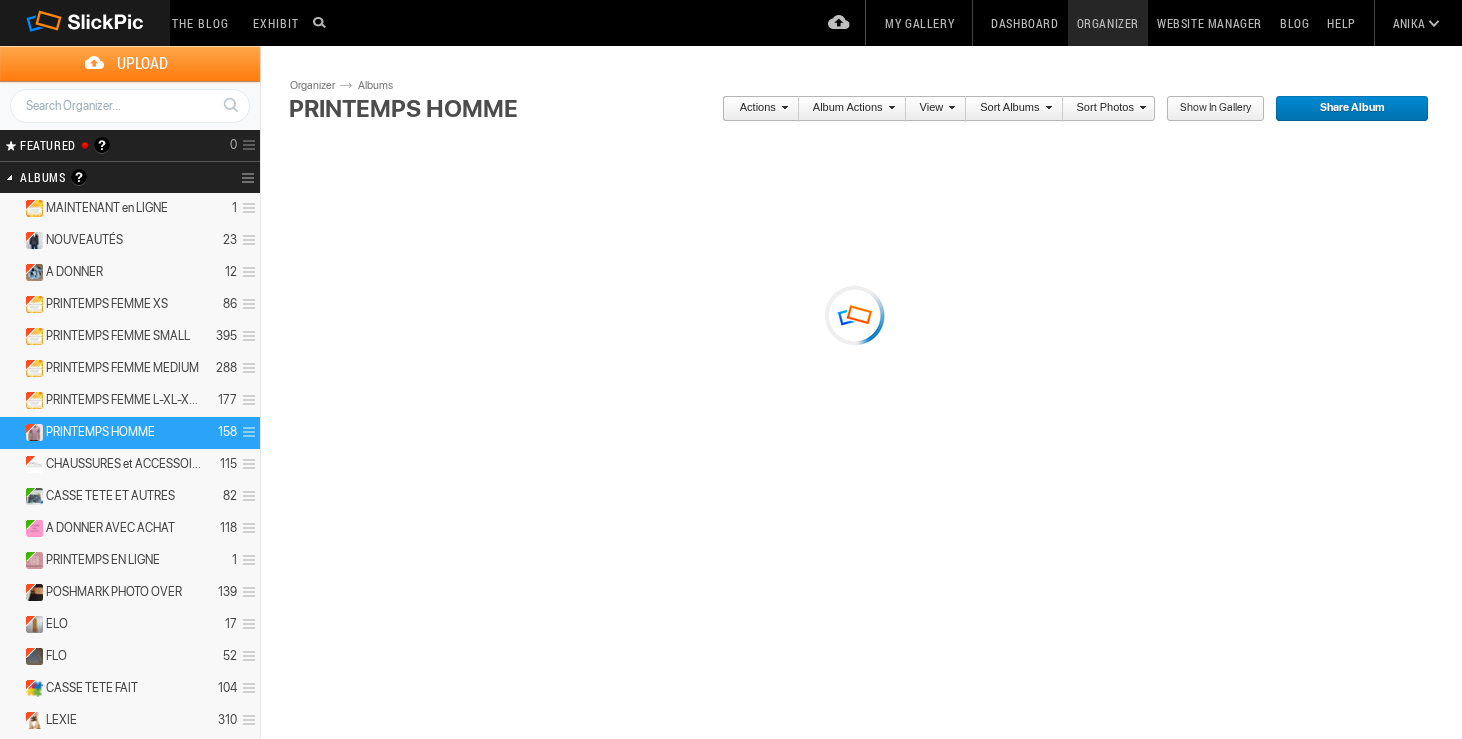scroll, scrollTop: 0, scrollLeft: 0, axis: both 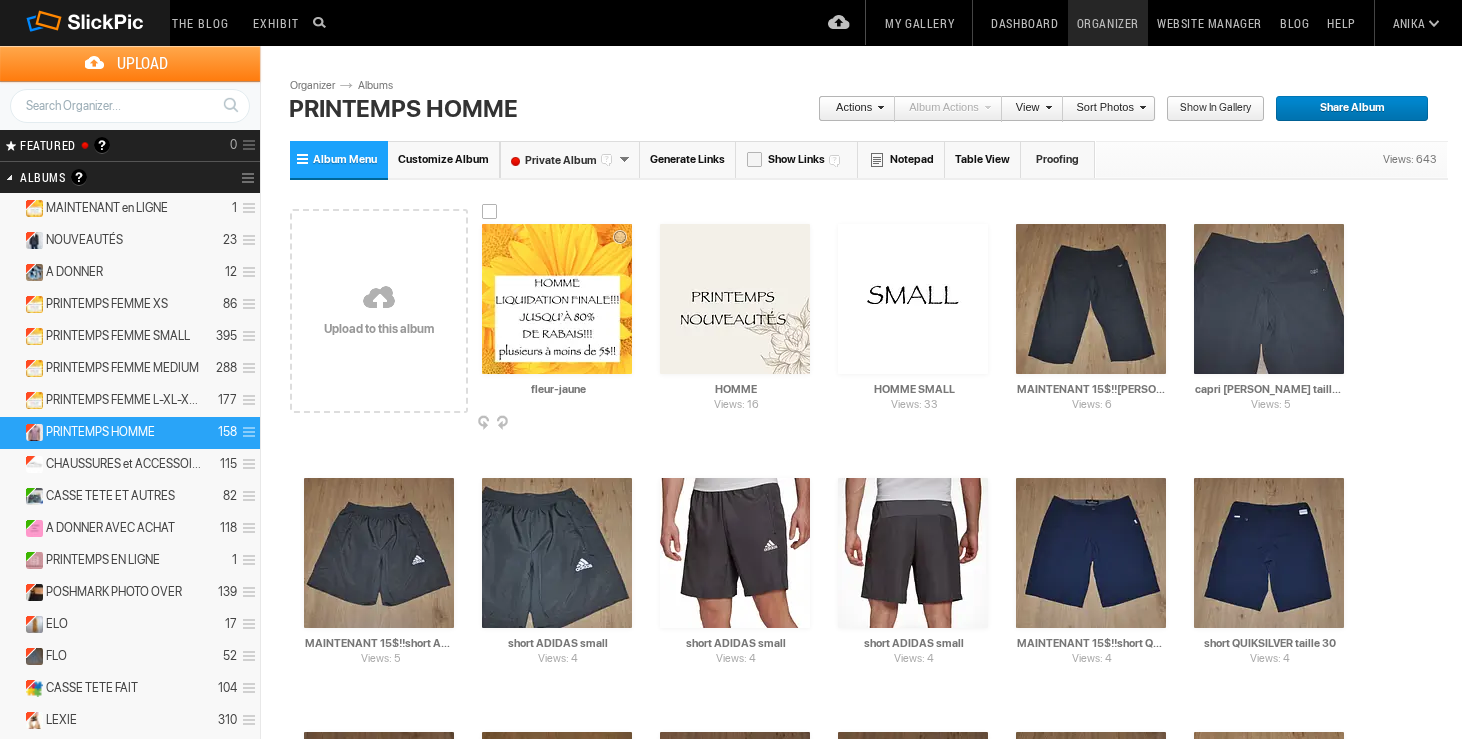 drag, startPoint x: 614, startPoint y: 390, endPoint x: 417, endPoint y: 375, distance: 197.57024 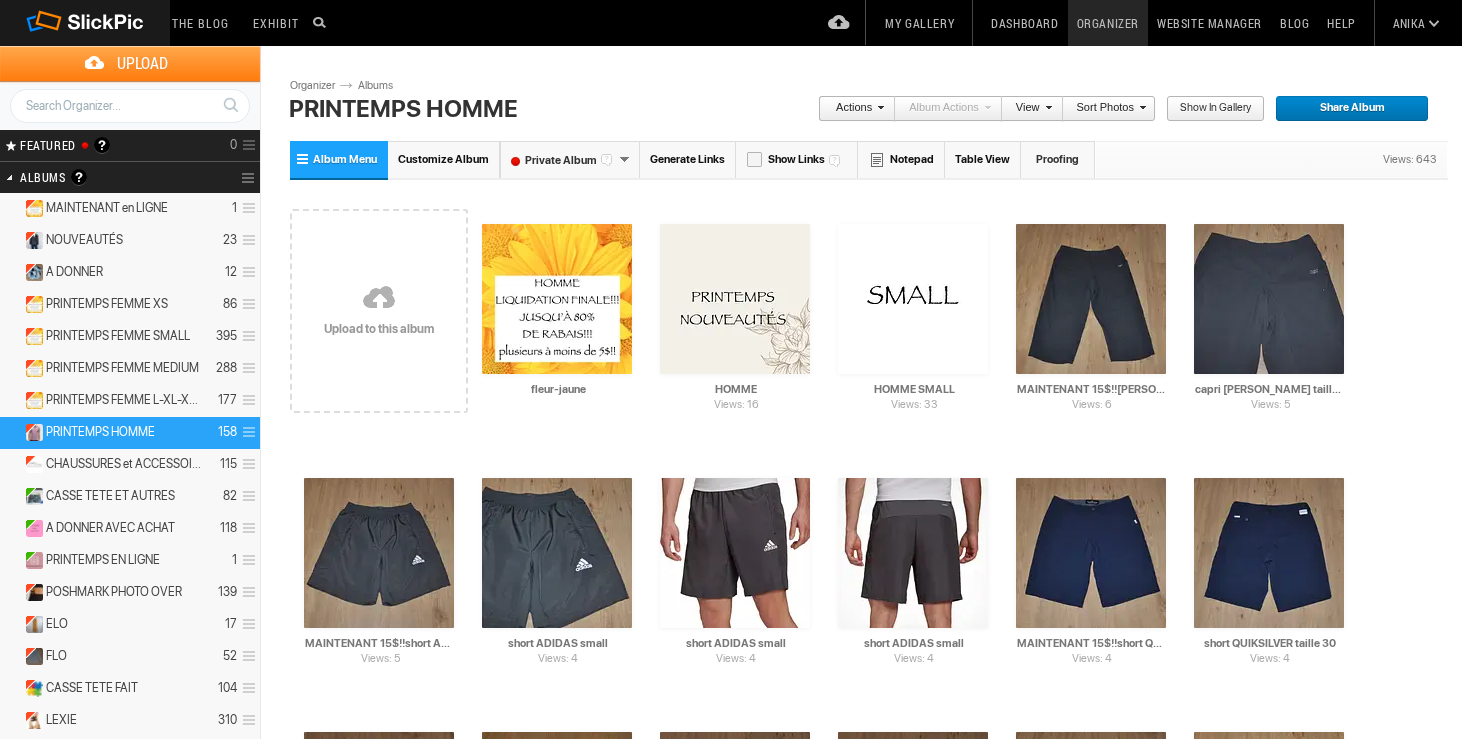 paste on "FIN SAISON" 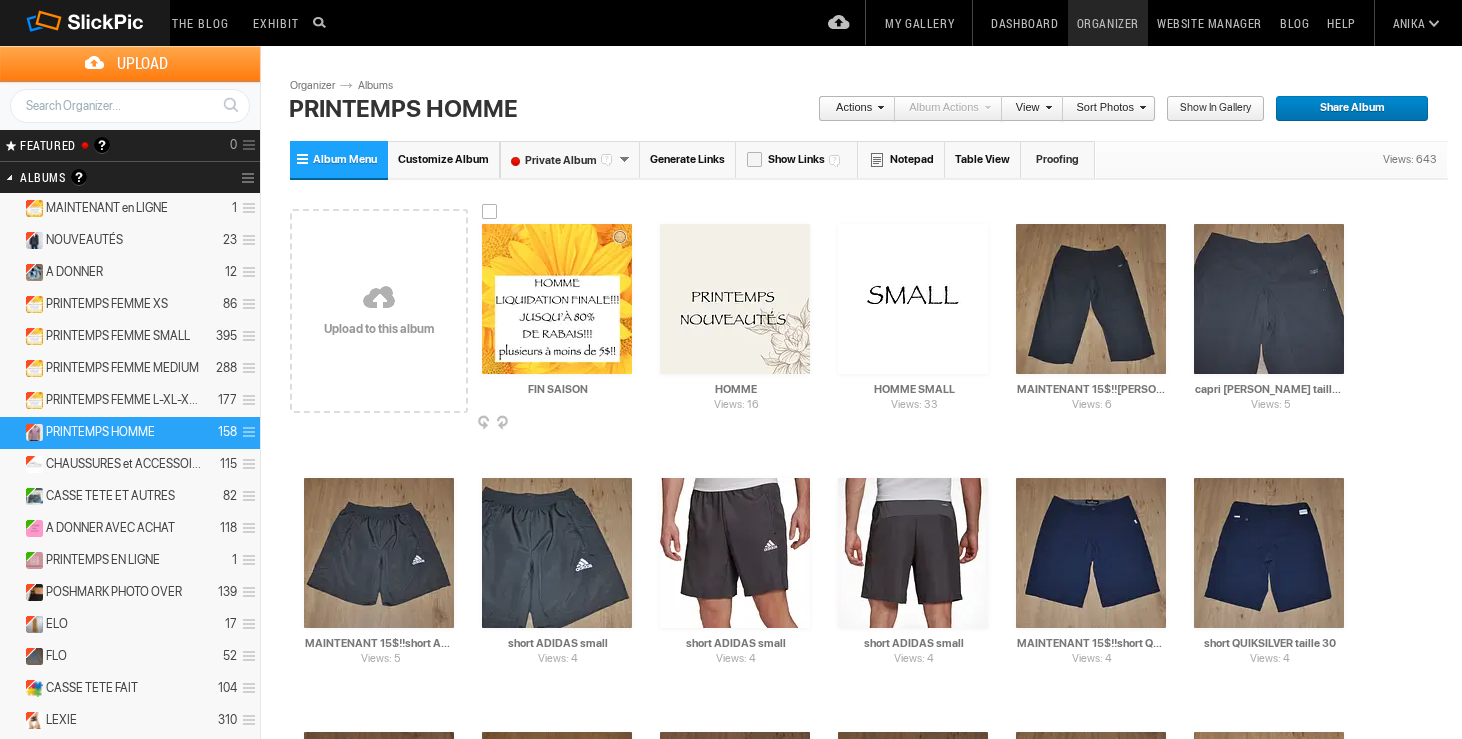 type on "FIN SAISON" 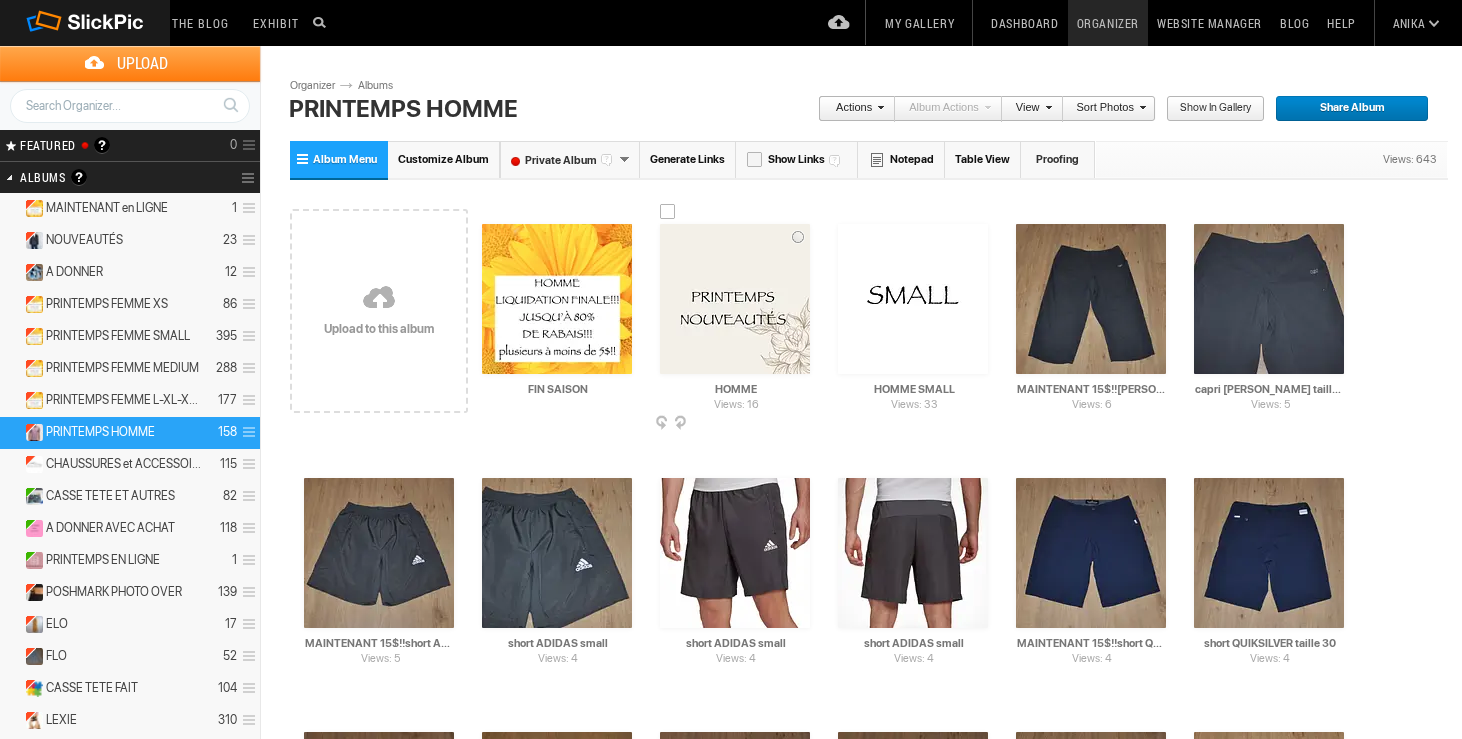 click at bounding box center [808, 424] 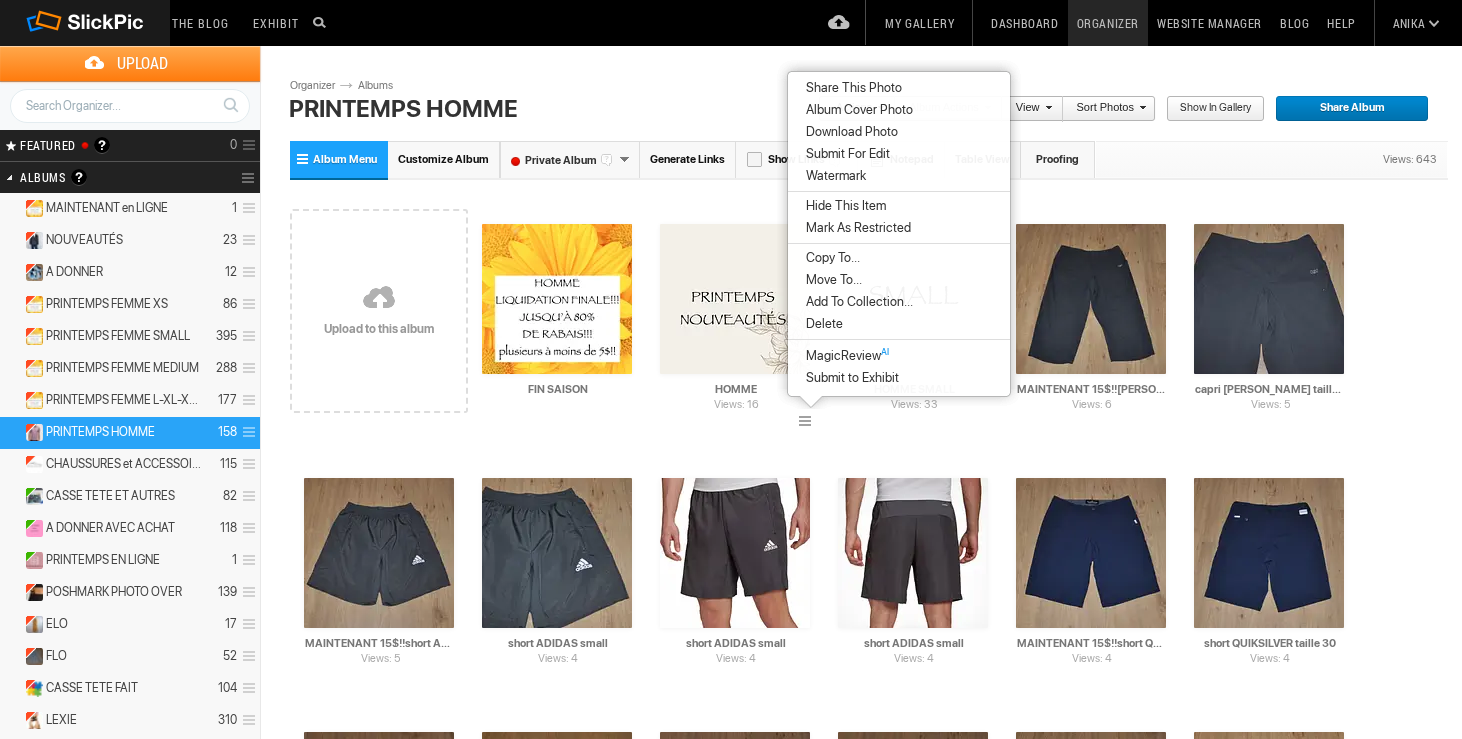 click on "Delete" at bounding box center (899, 324) 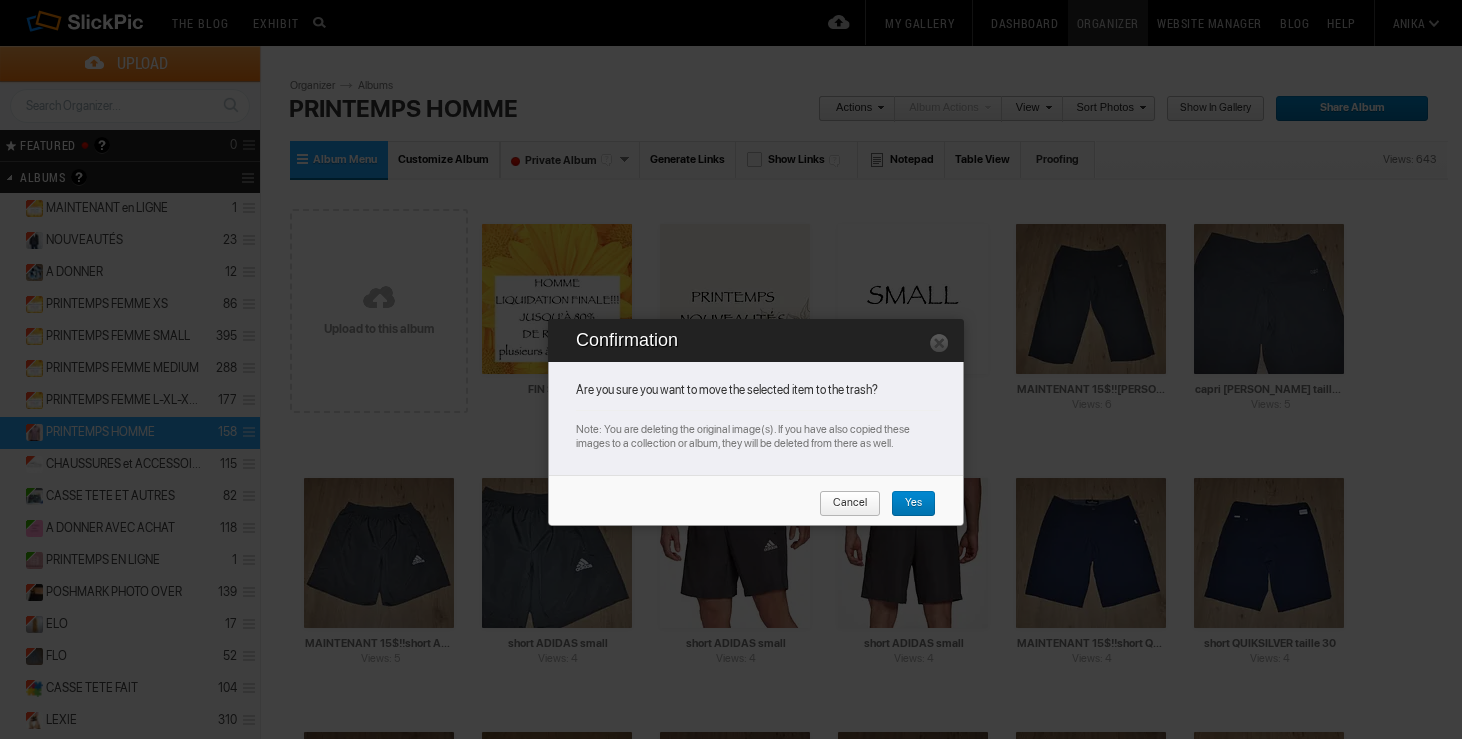 click on "Yes" at bounding box center (906, 504) 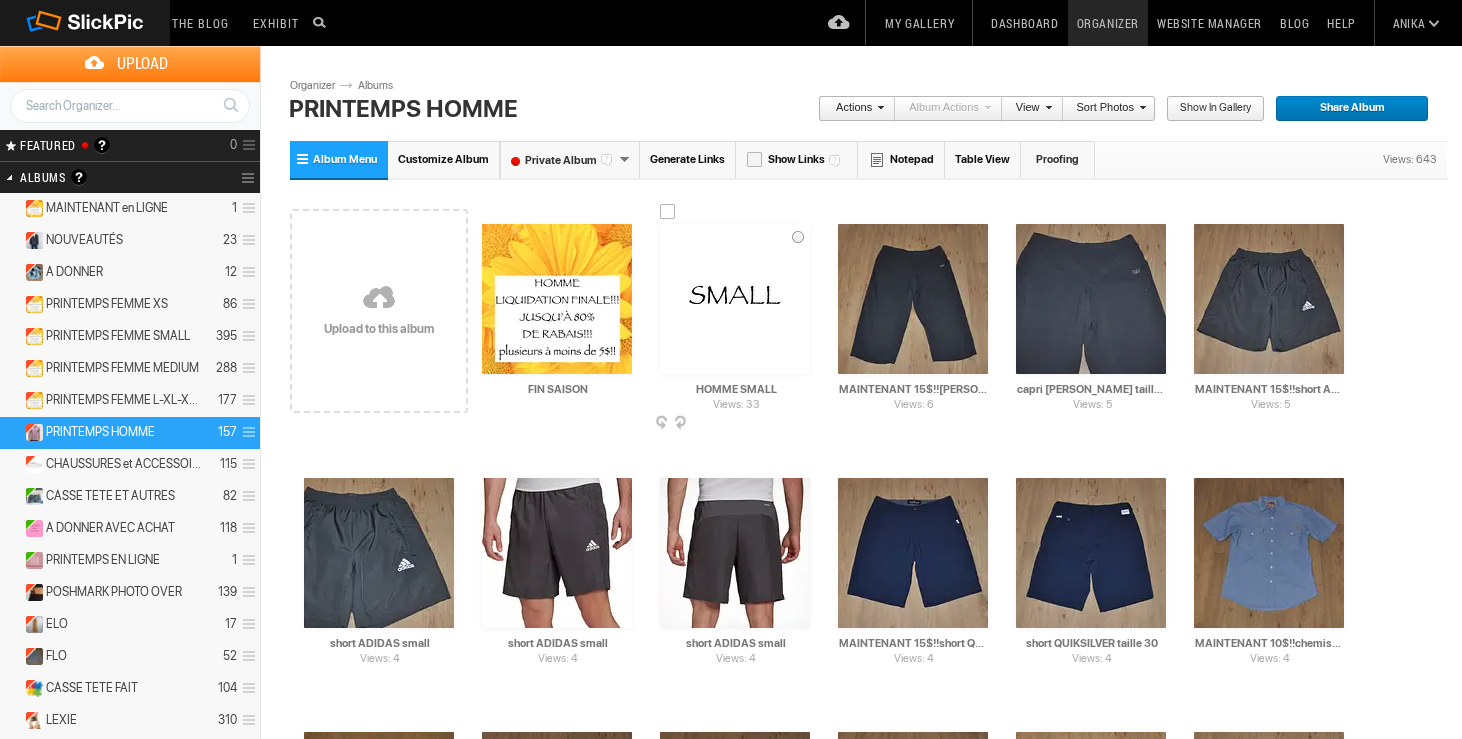 click at bounding box center (808, 424) 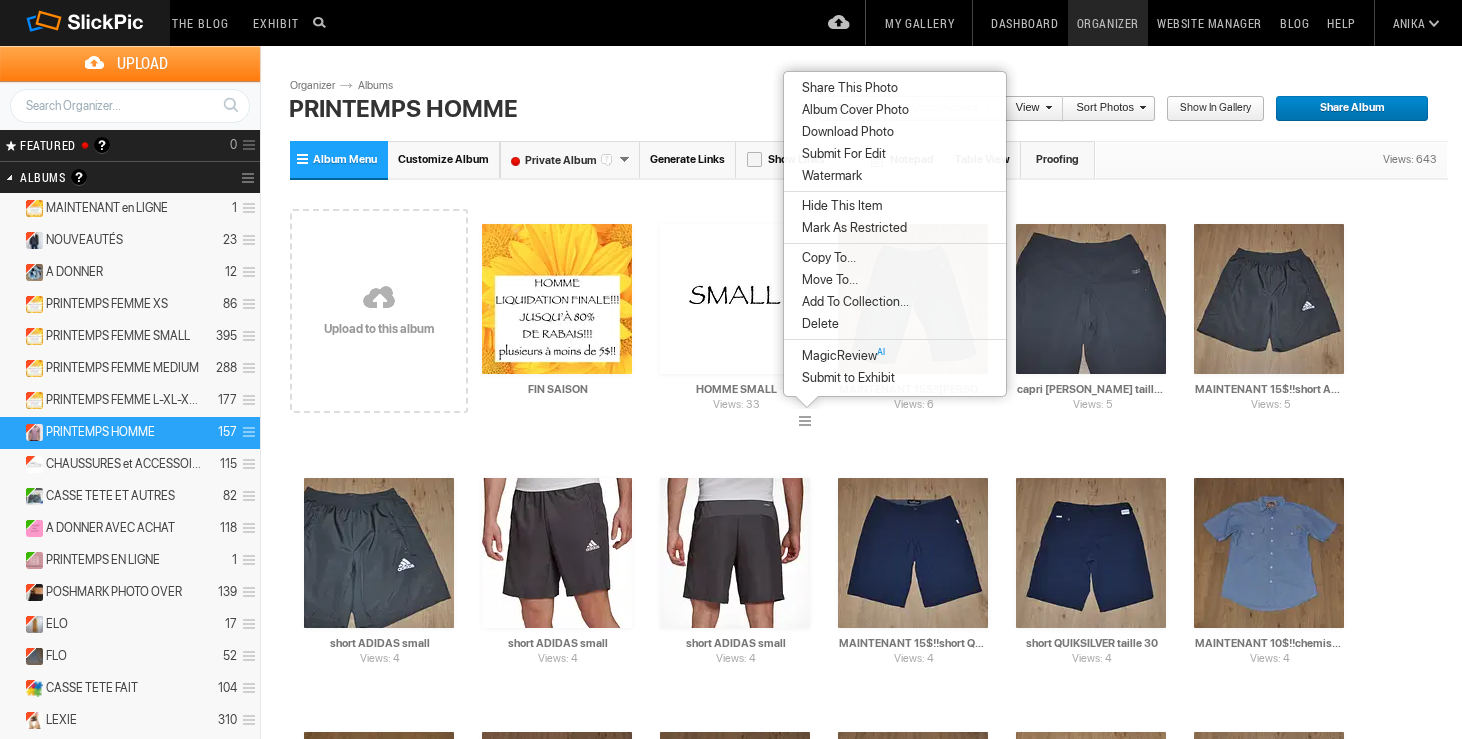 click on "Delete" at bounding box center (895, 324) 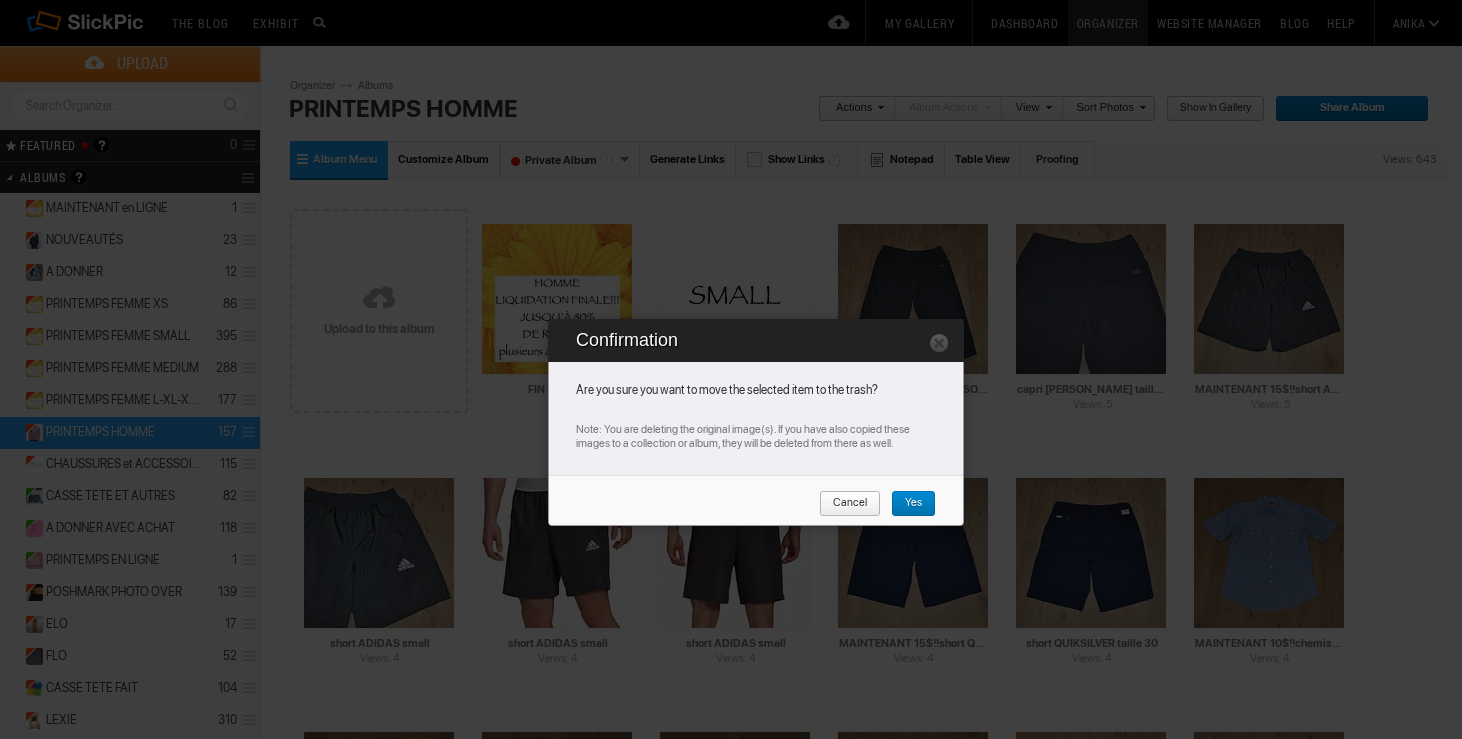 click on "Yes" at bounding box center (906, 504) 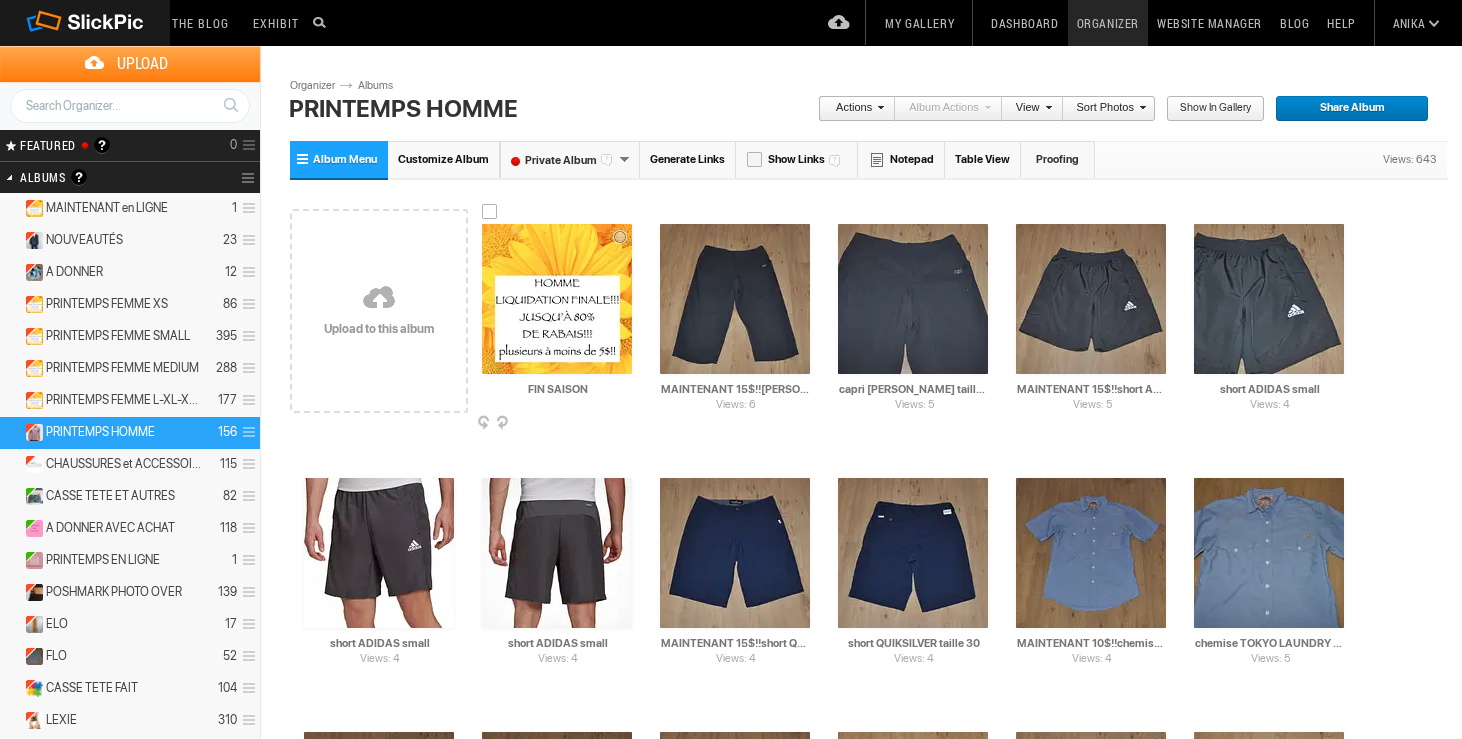 click at bounding box center (630, 424) 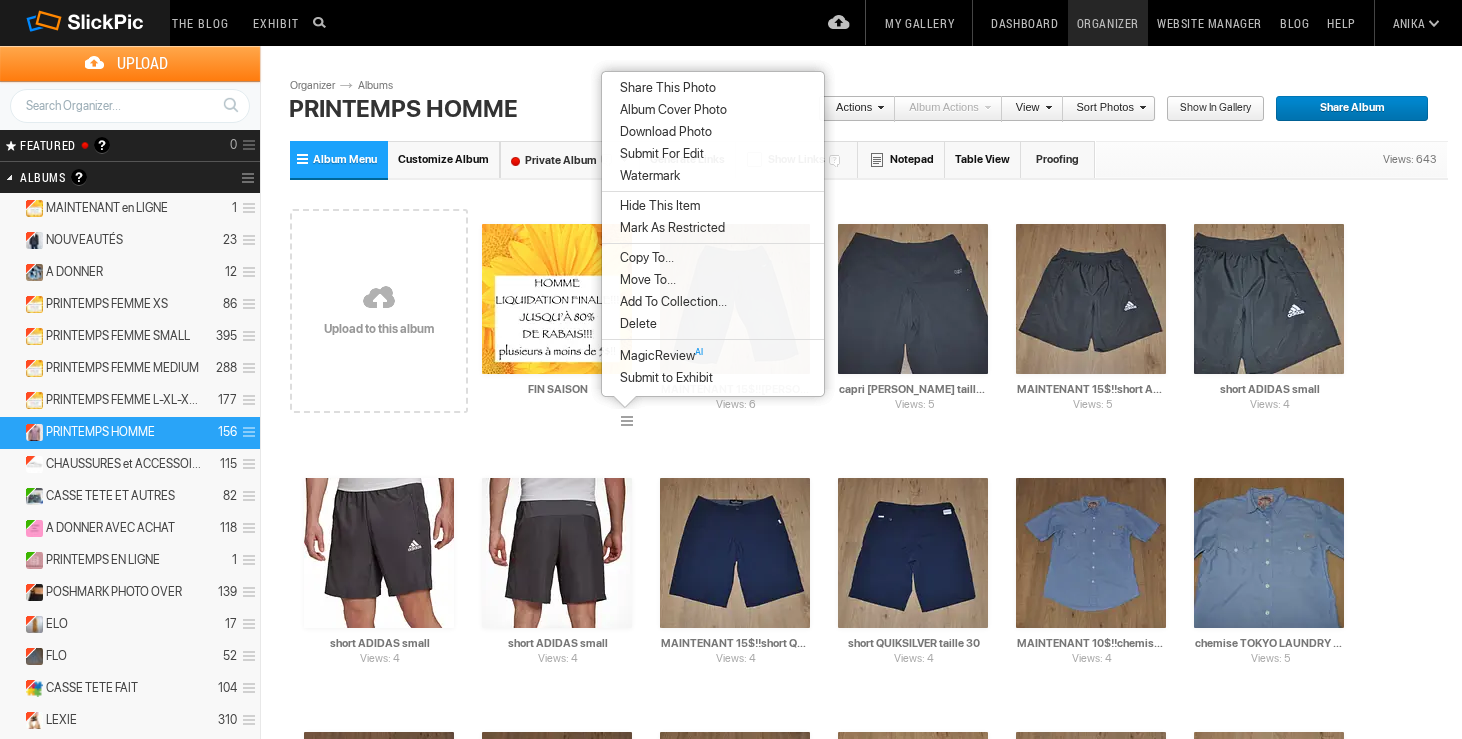 click on "Album Cover Photo" at bounding box center (670, 110) 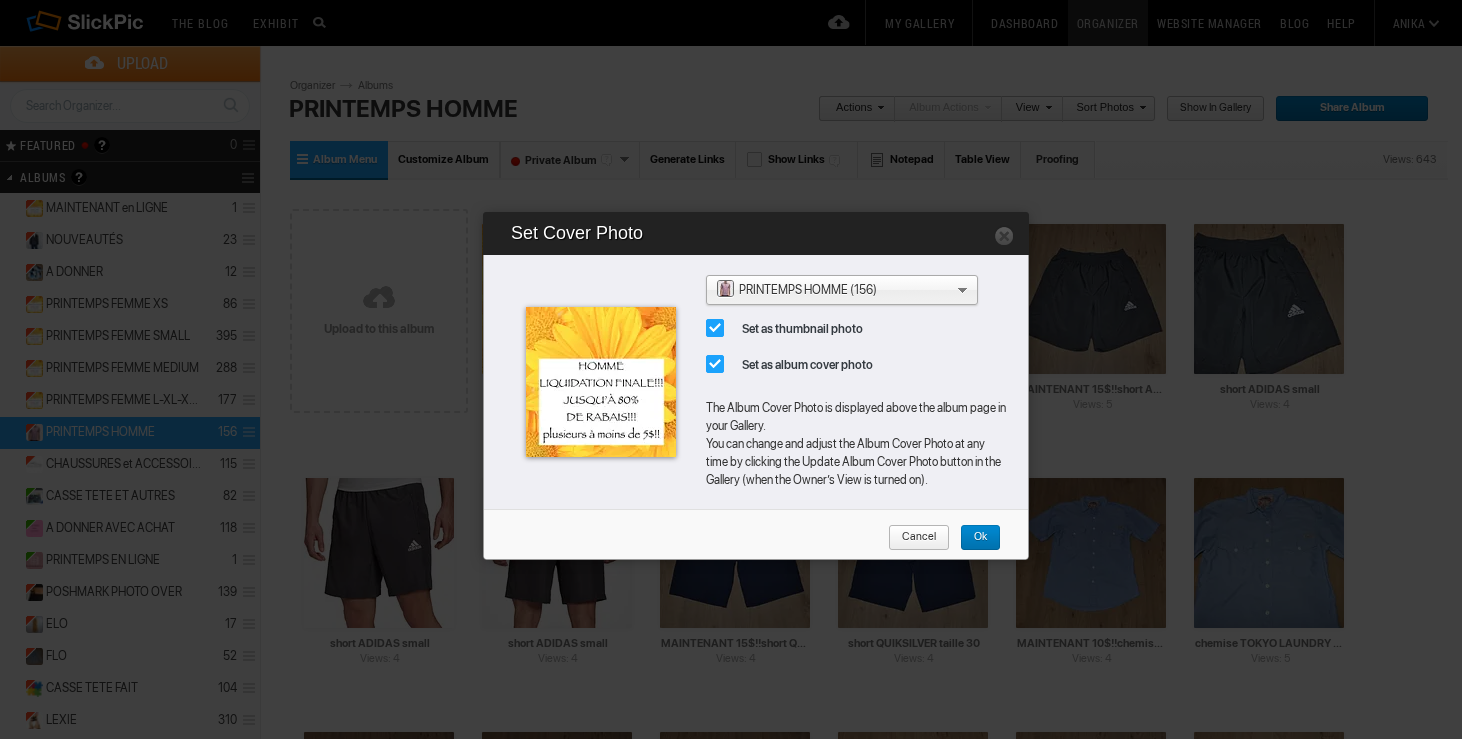 click on "Ok" at bounding box center [973, 538] 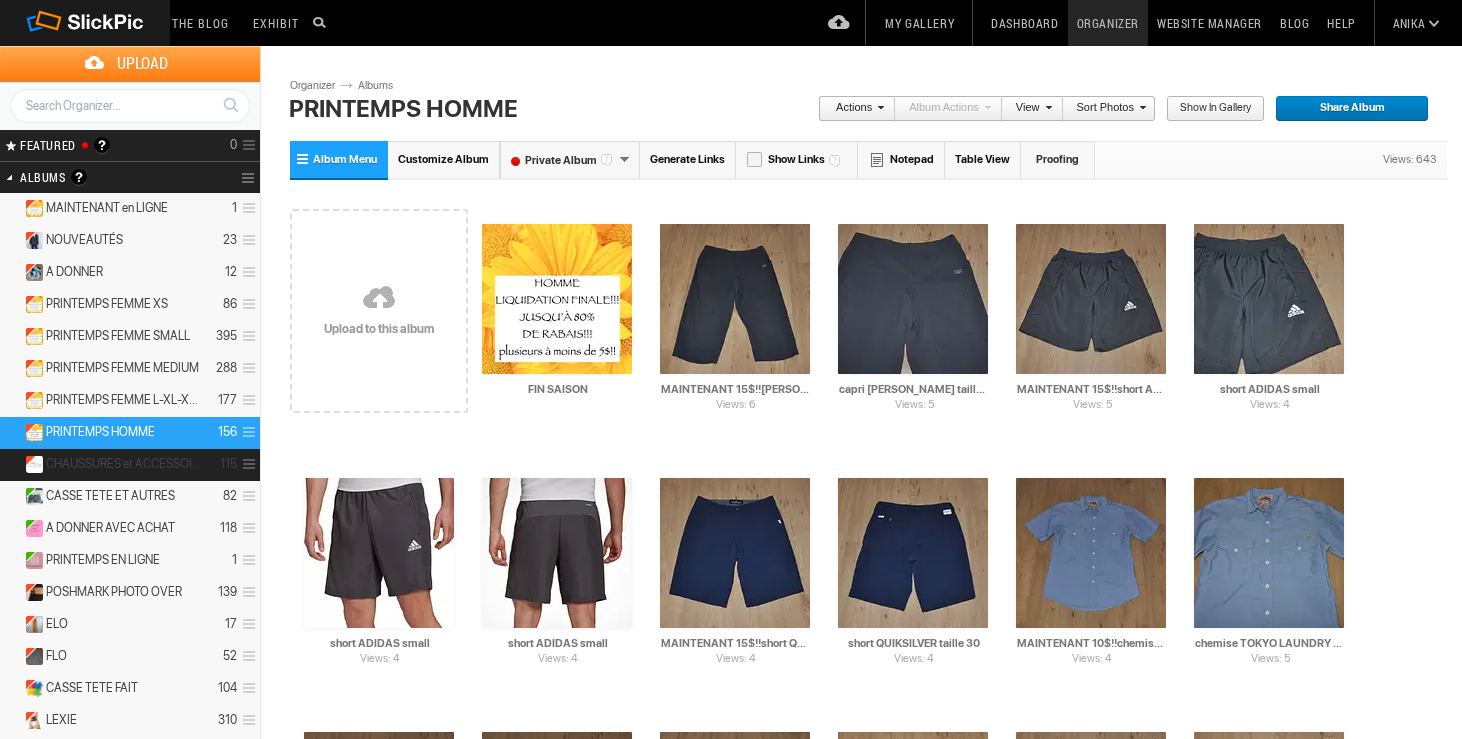 click on "CHAUSSURES et ACCESSOIRES" at bounding box center (124, 464) 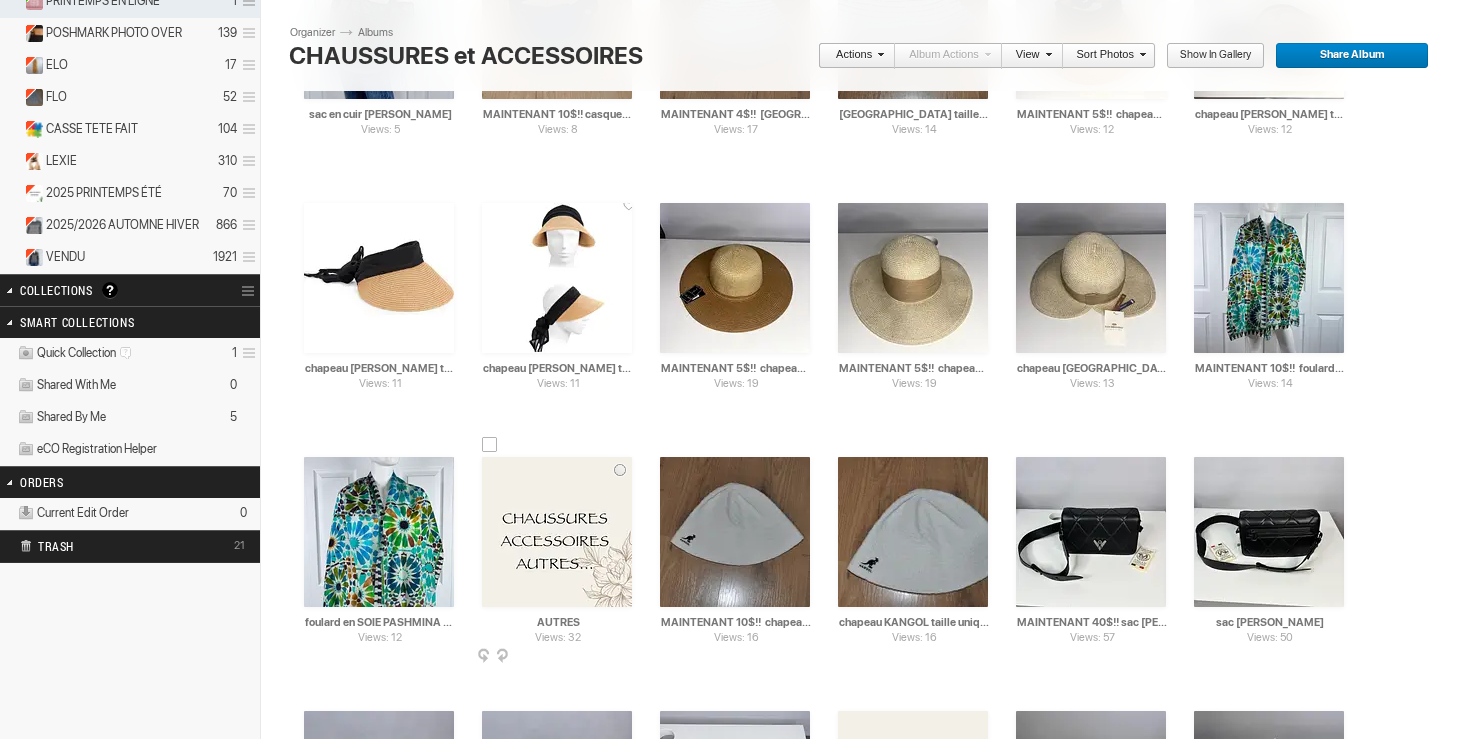 scroll, scrollTop: 577, scrollLeft: 0, axis: vertical 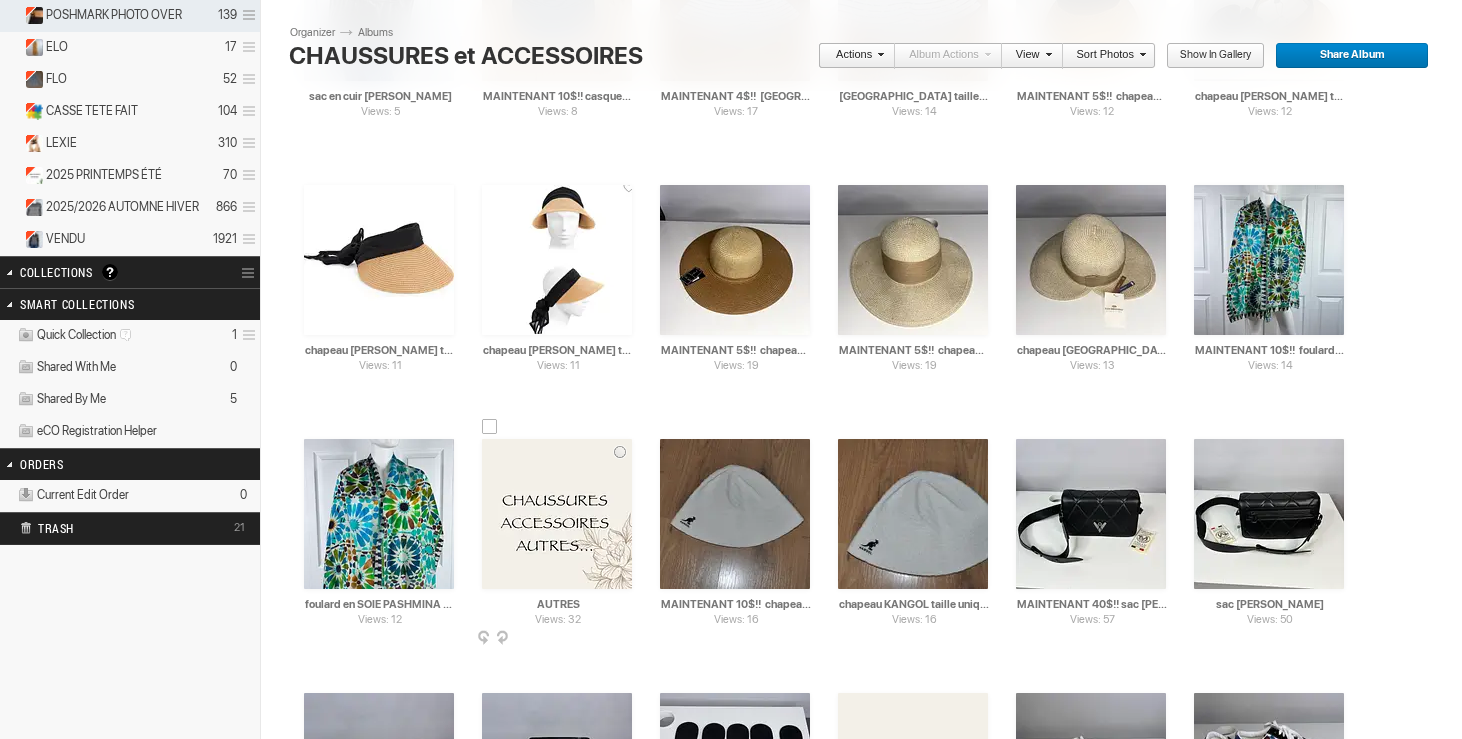 click at bounding box center (630, 639) 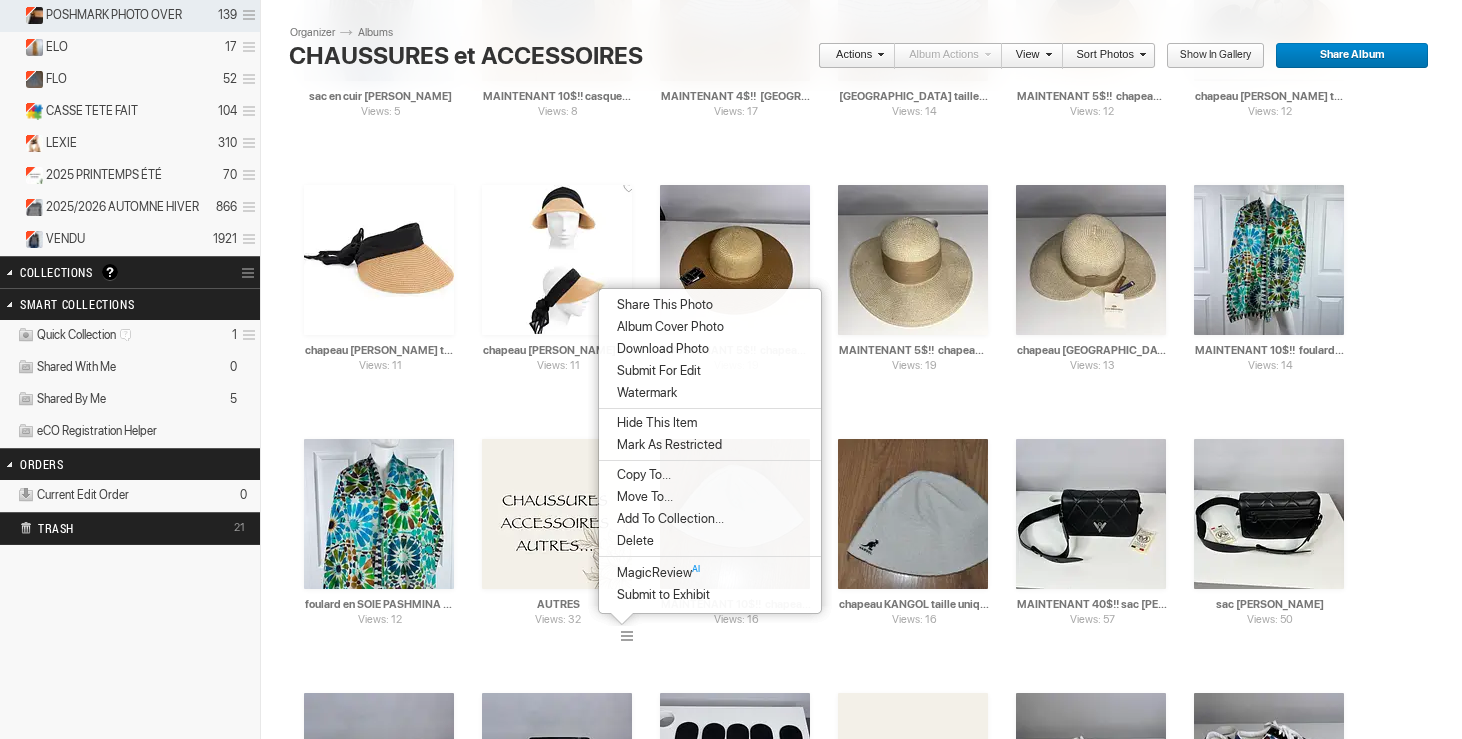 click on "Delete" at bounding box center (710, 541) 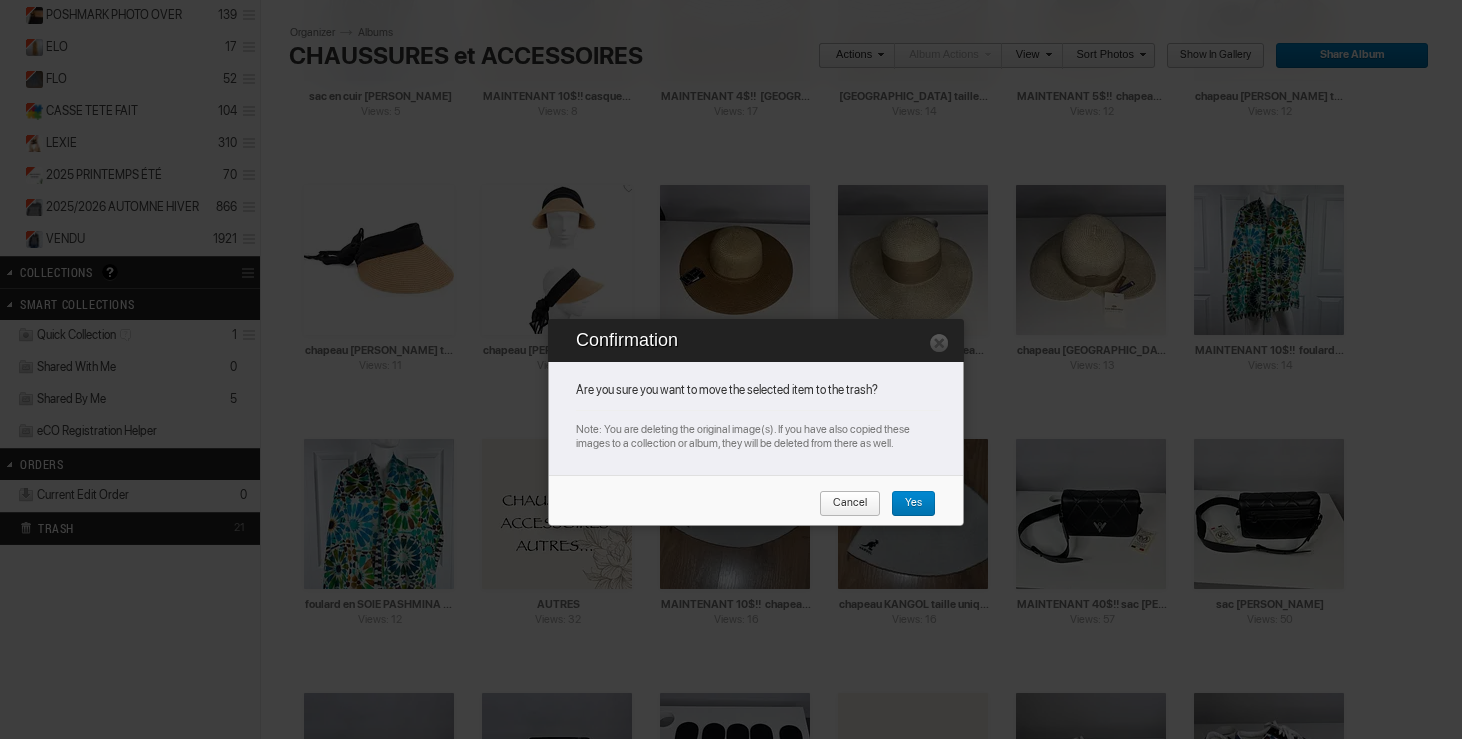 click on "Yes" at bounding box center (906, 504) 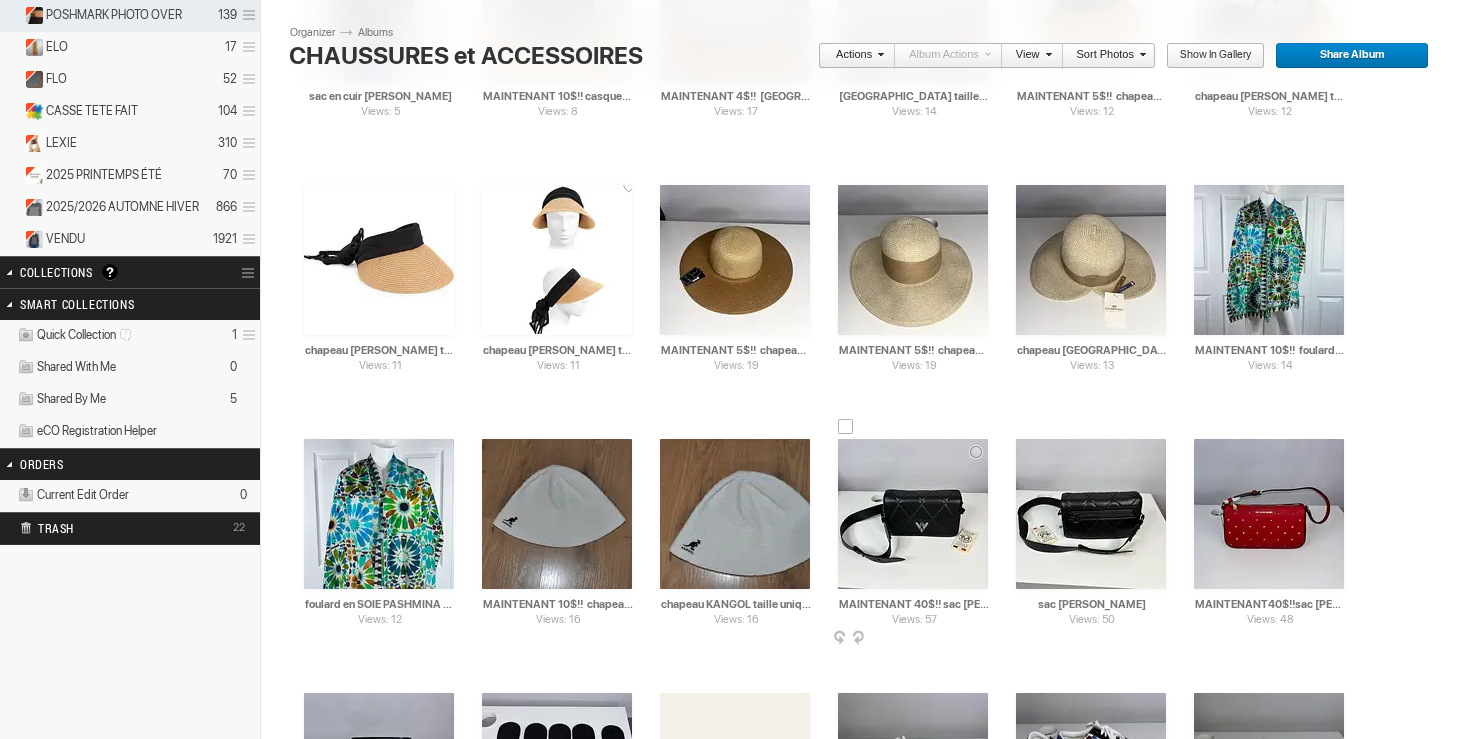 click at bounding box center (913, 514) 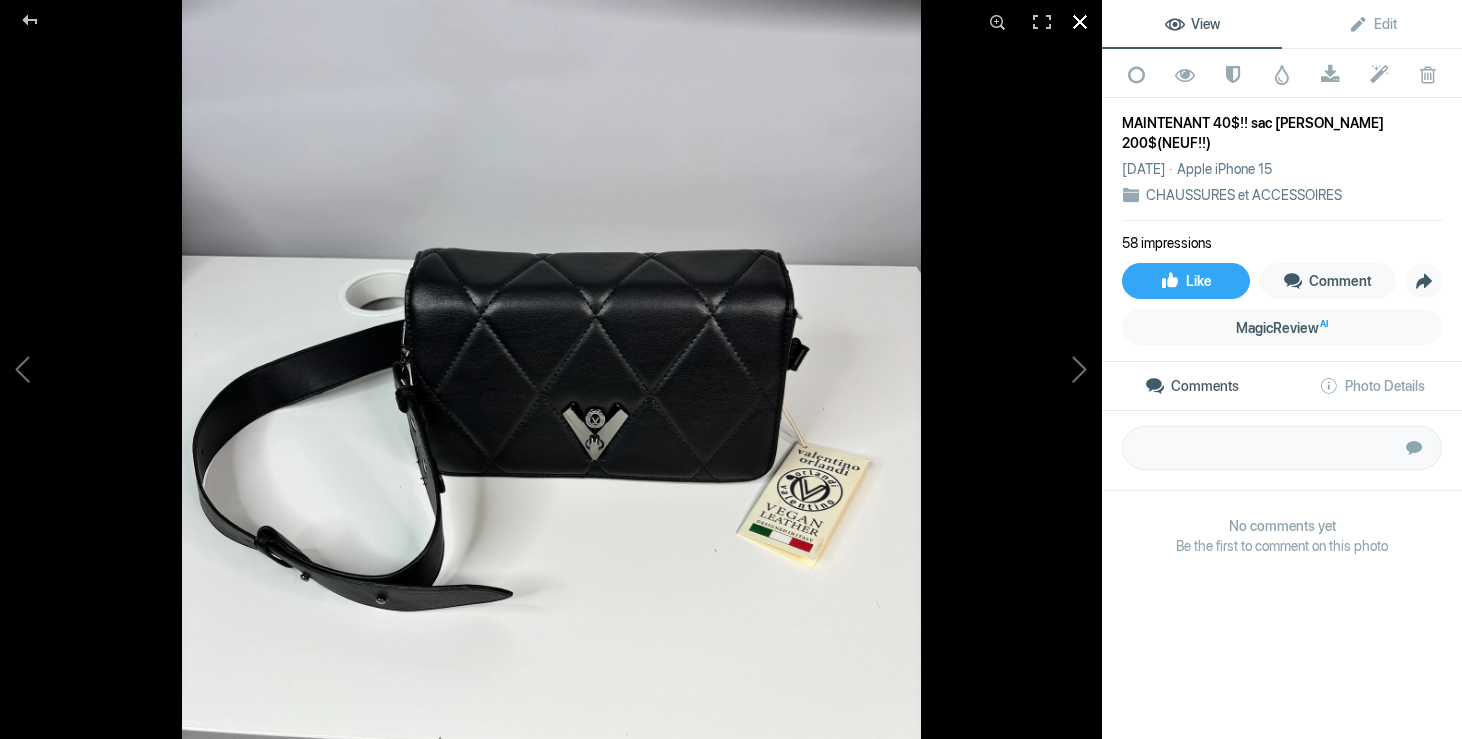 click 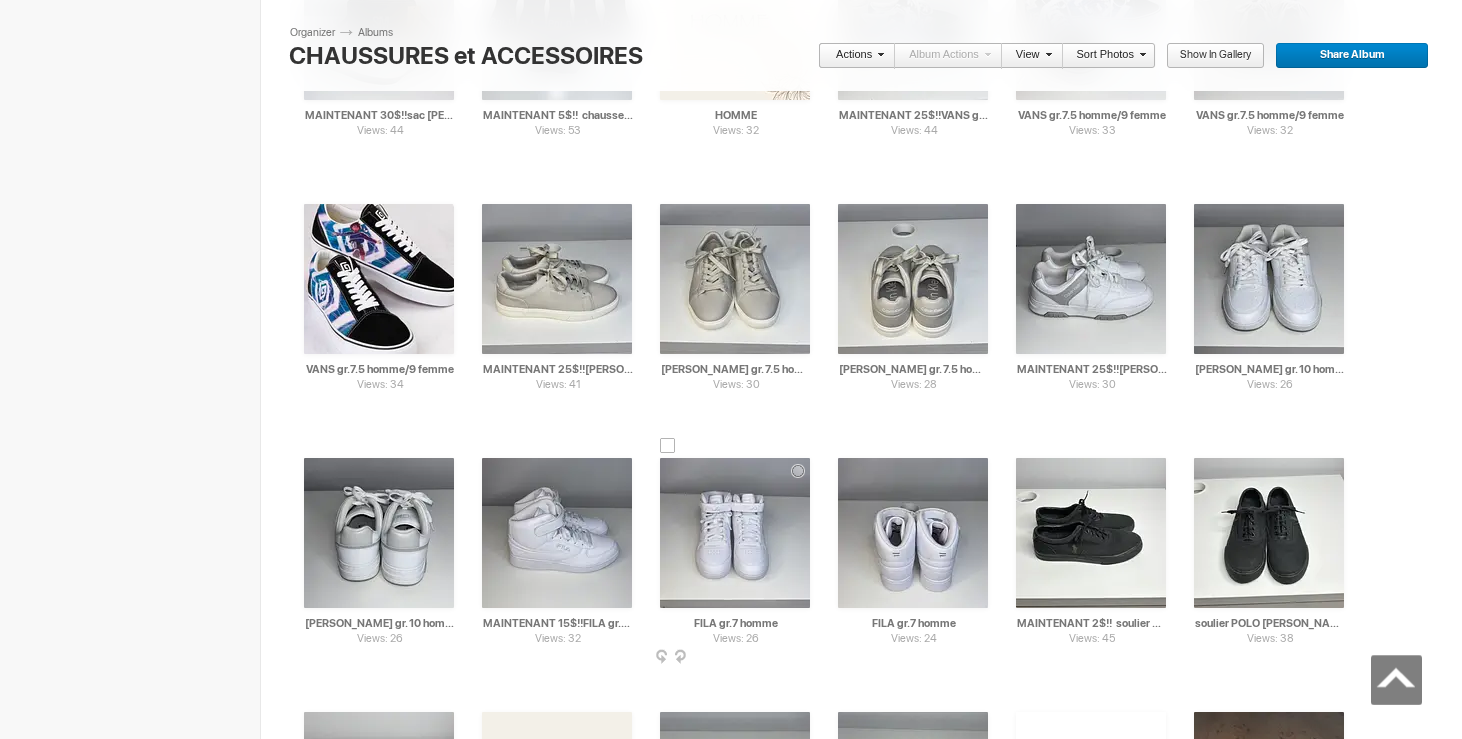 scroll, scrollTop: 0, scrollLeft: 0, axis: both 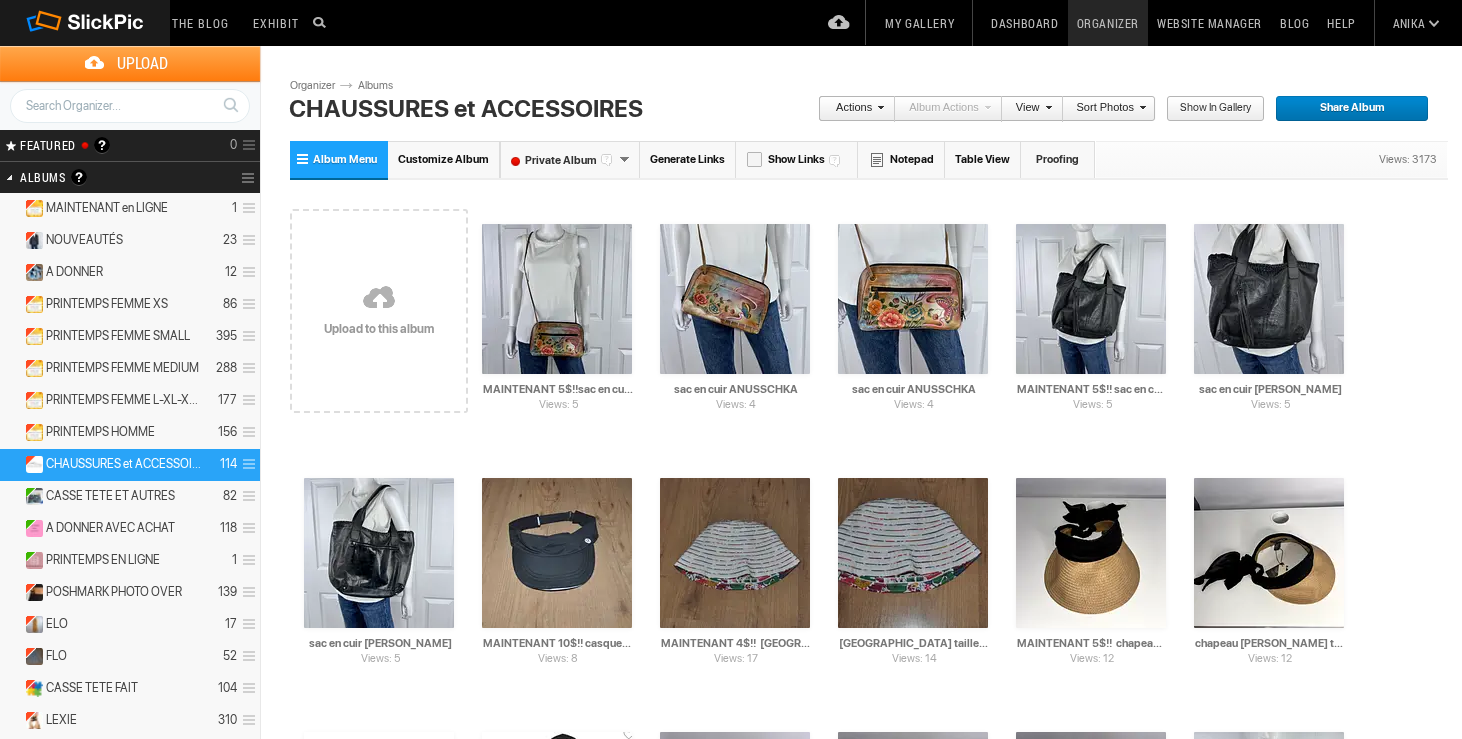 click at bounding box center (379, 299) 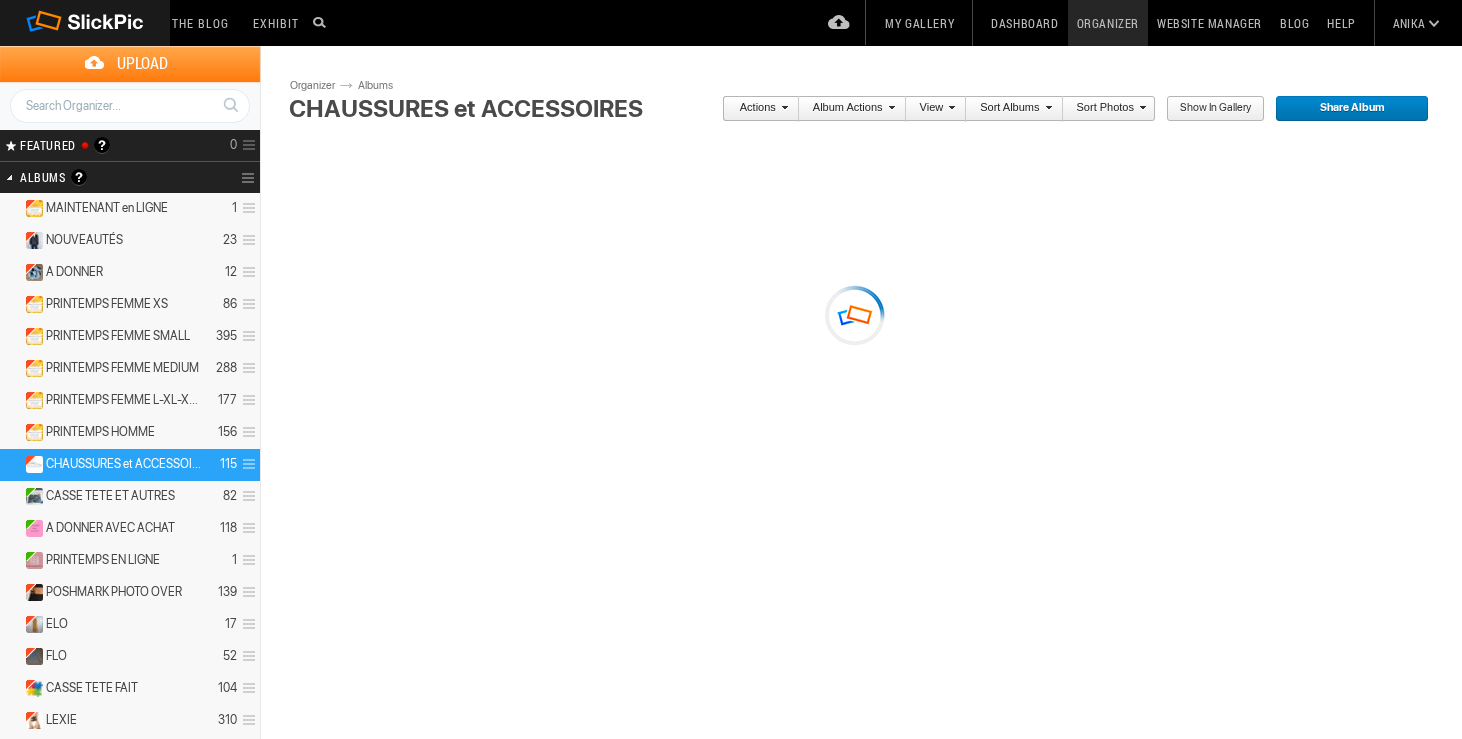 scroll, scrollTop: 0, scrollLeft: 0, axis: both 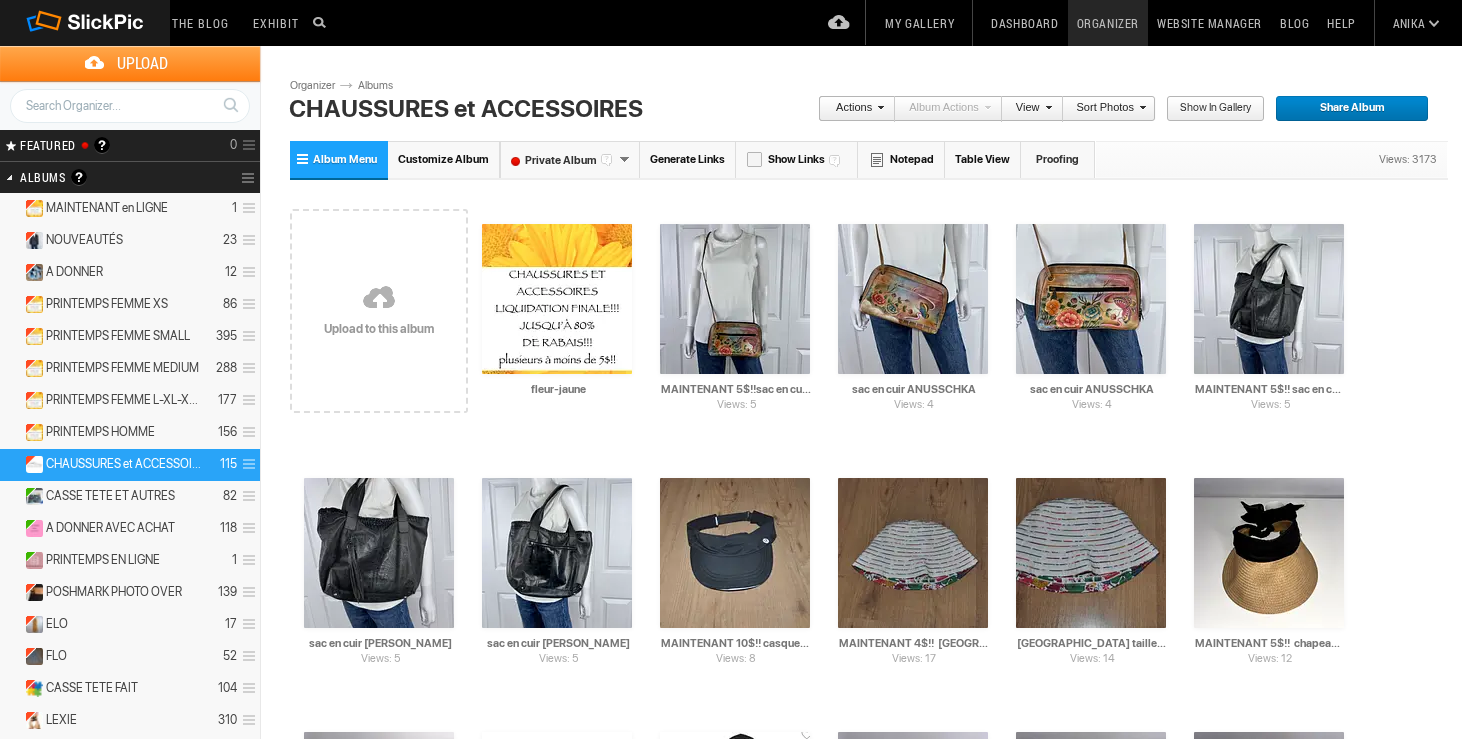 drag, startPoint x: 595, startPoint y: 390, endPoint x: 391, endPoint y: 385, distance: 204.06126 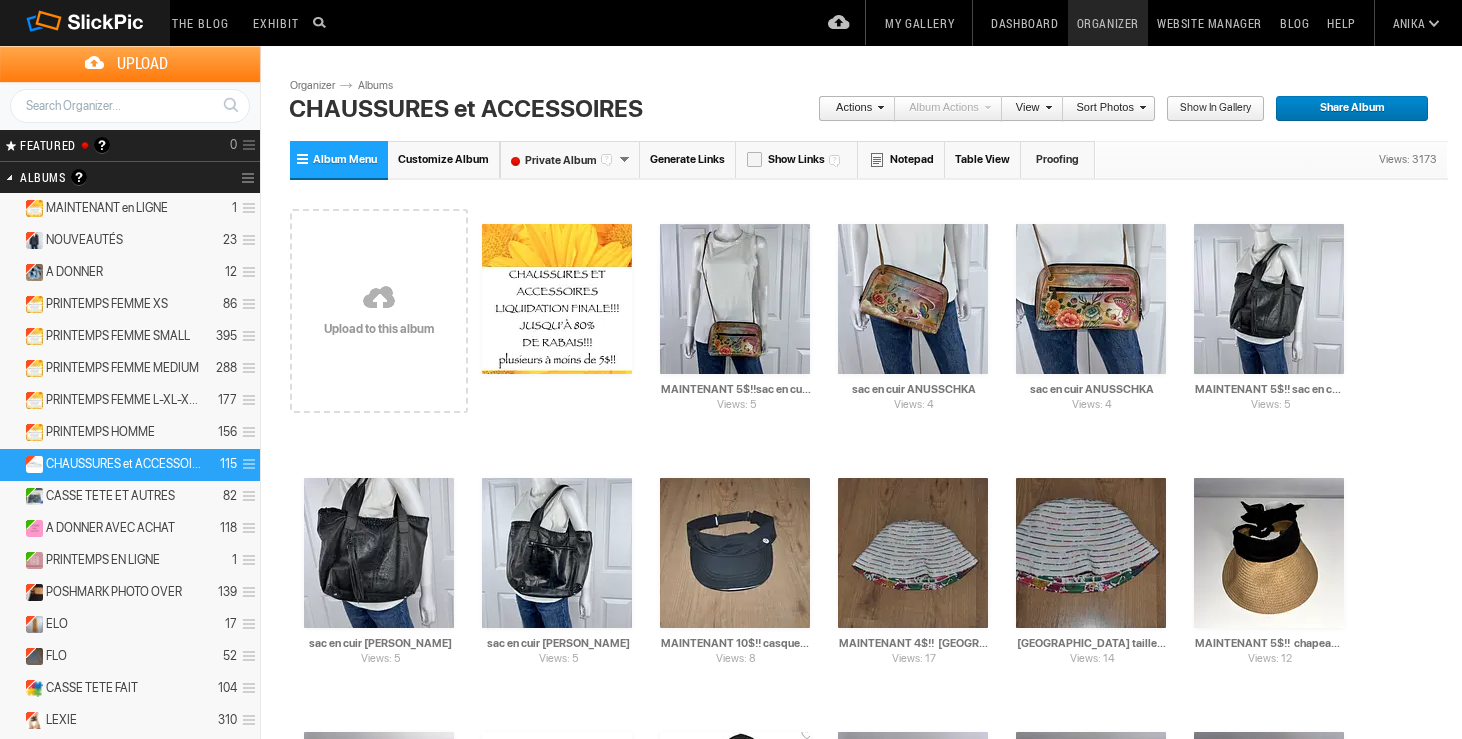 paste on "FIN SAISON" 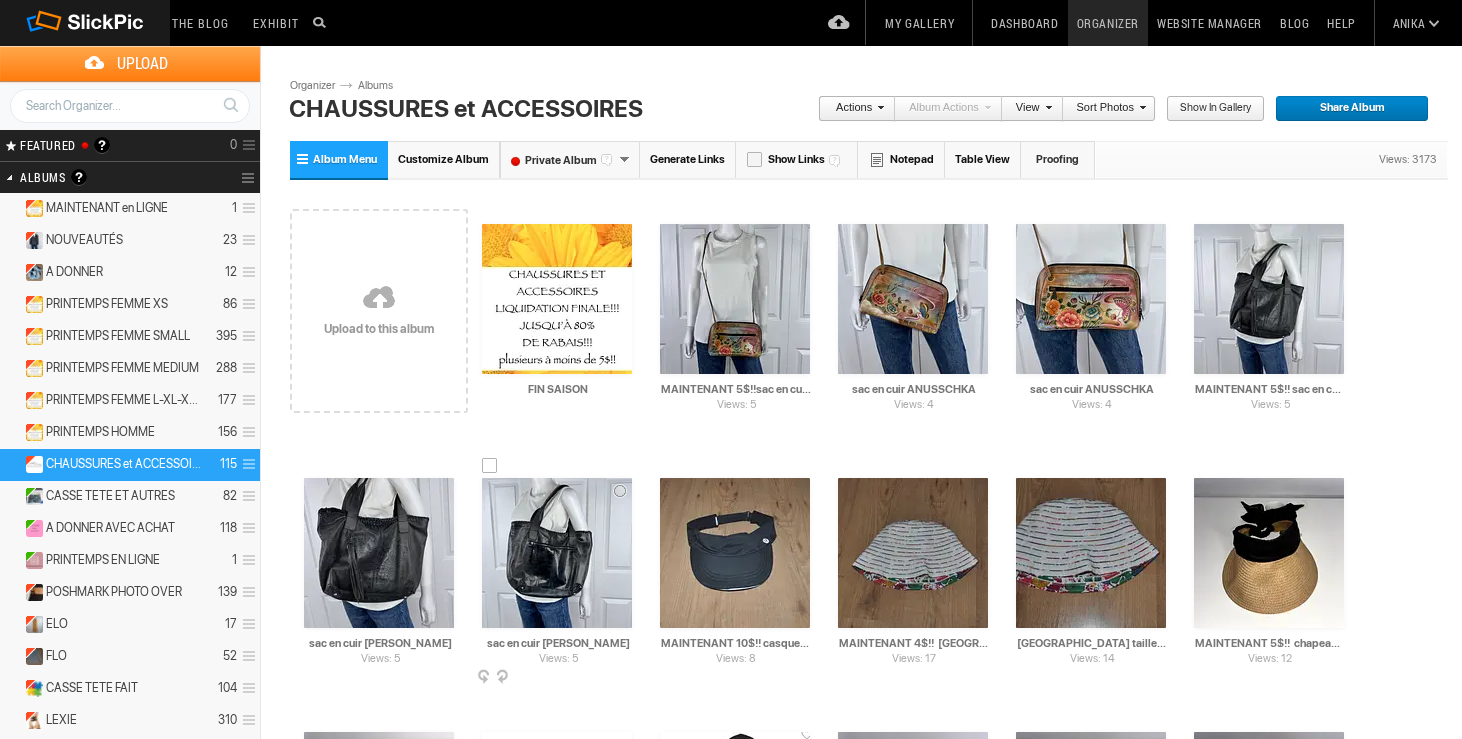 click at bounding box center [557, 553] 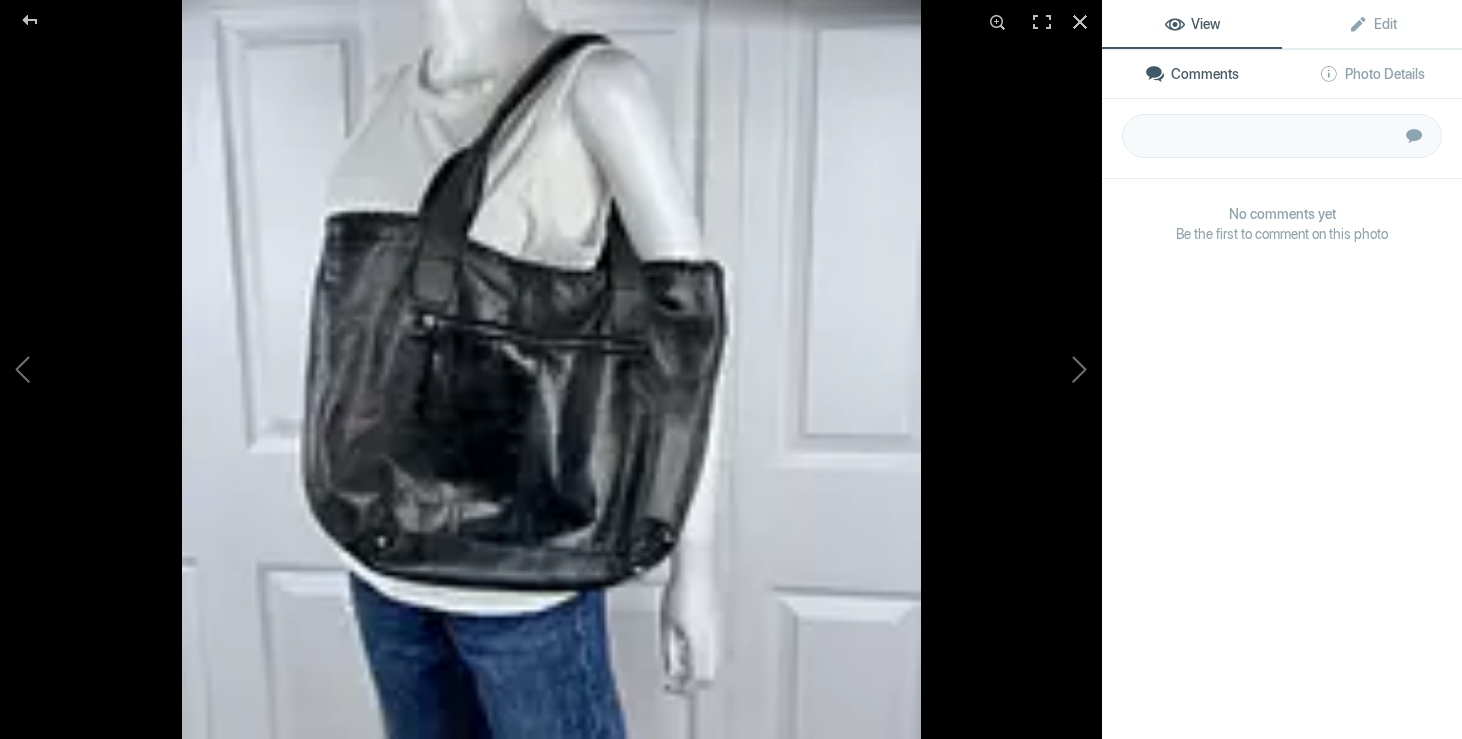 type on "FIN SAISON" 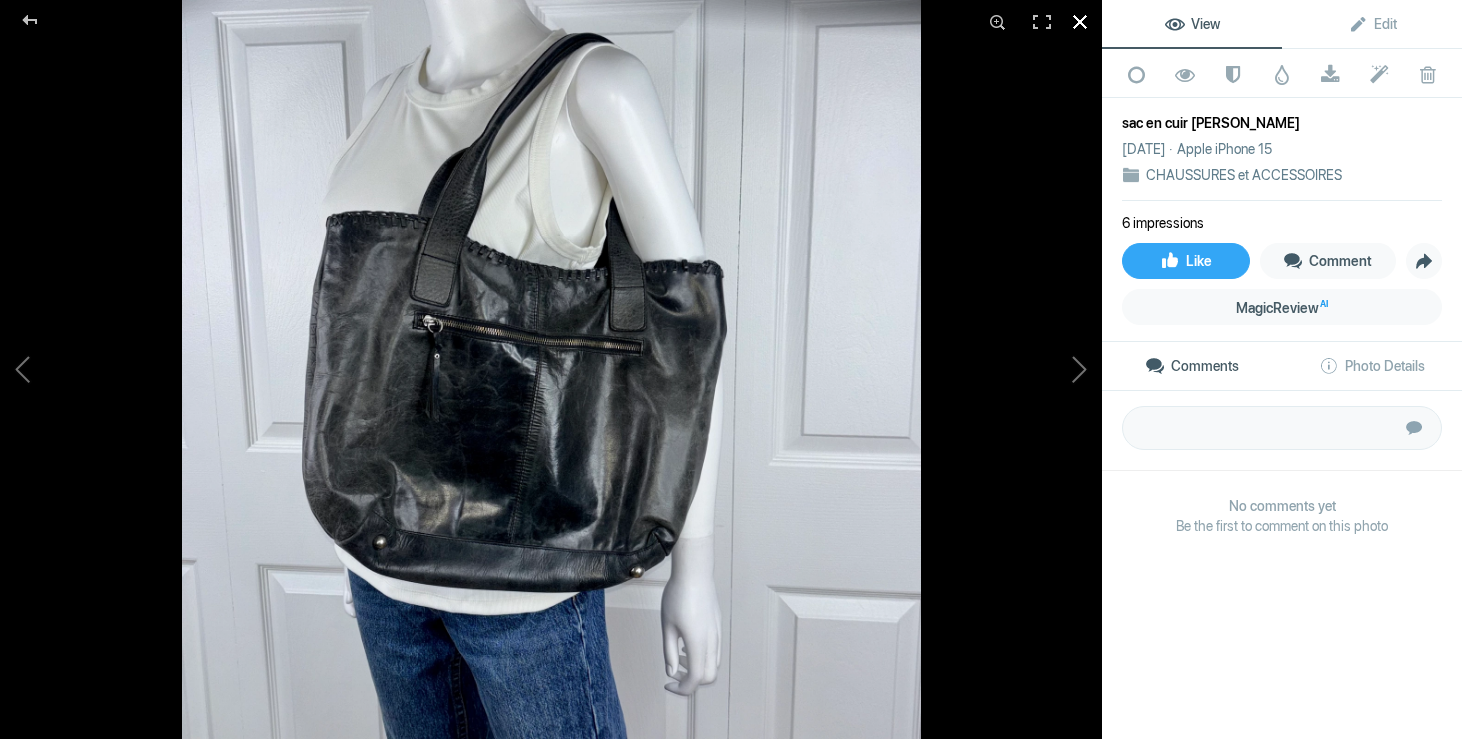 click 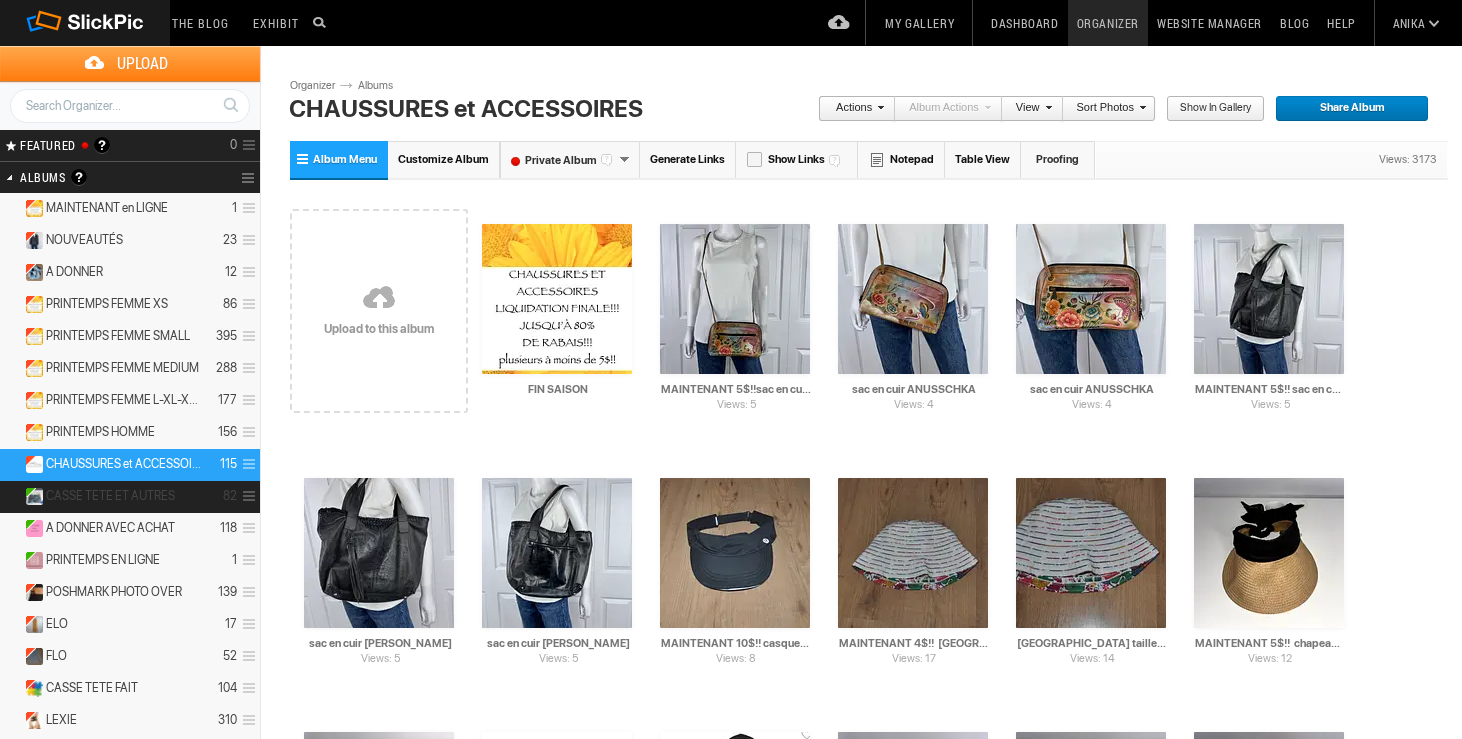 click on "CASSE TETE ET AUTRES" at bounding box center (110, 496) 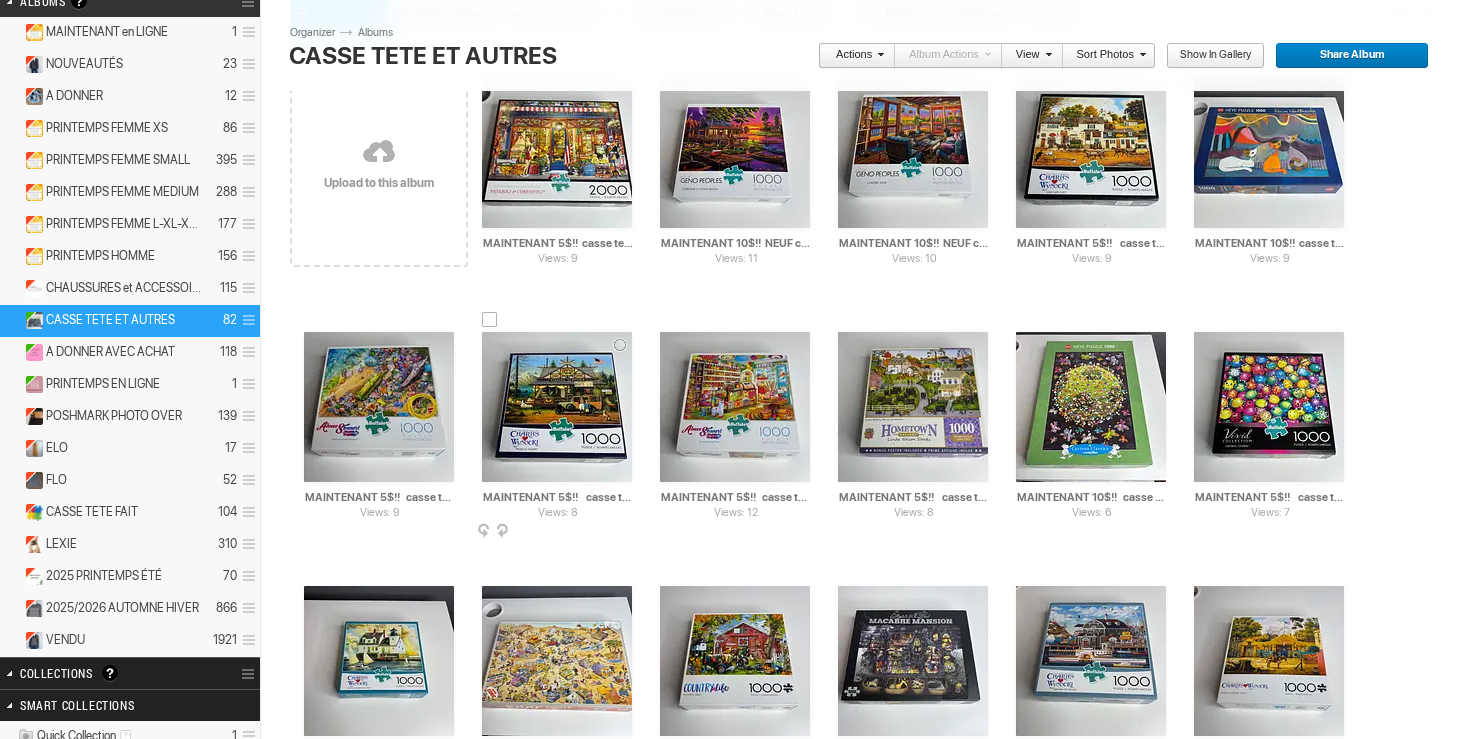 scroll, scrollTop: 0, scrollLeft: 0, axis: both 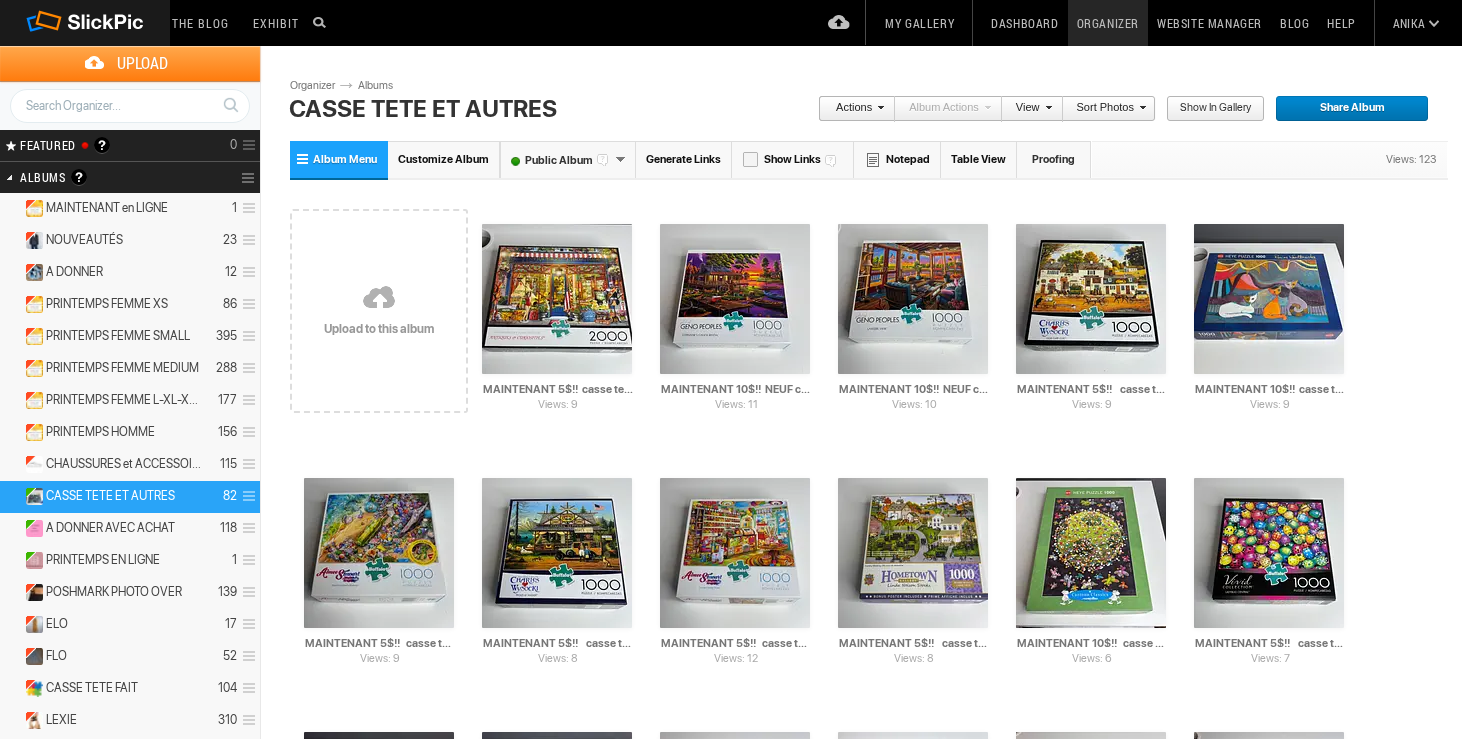 click at bounding box center (379, 299) 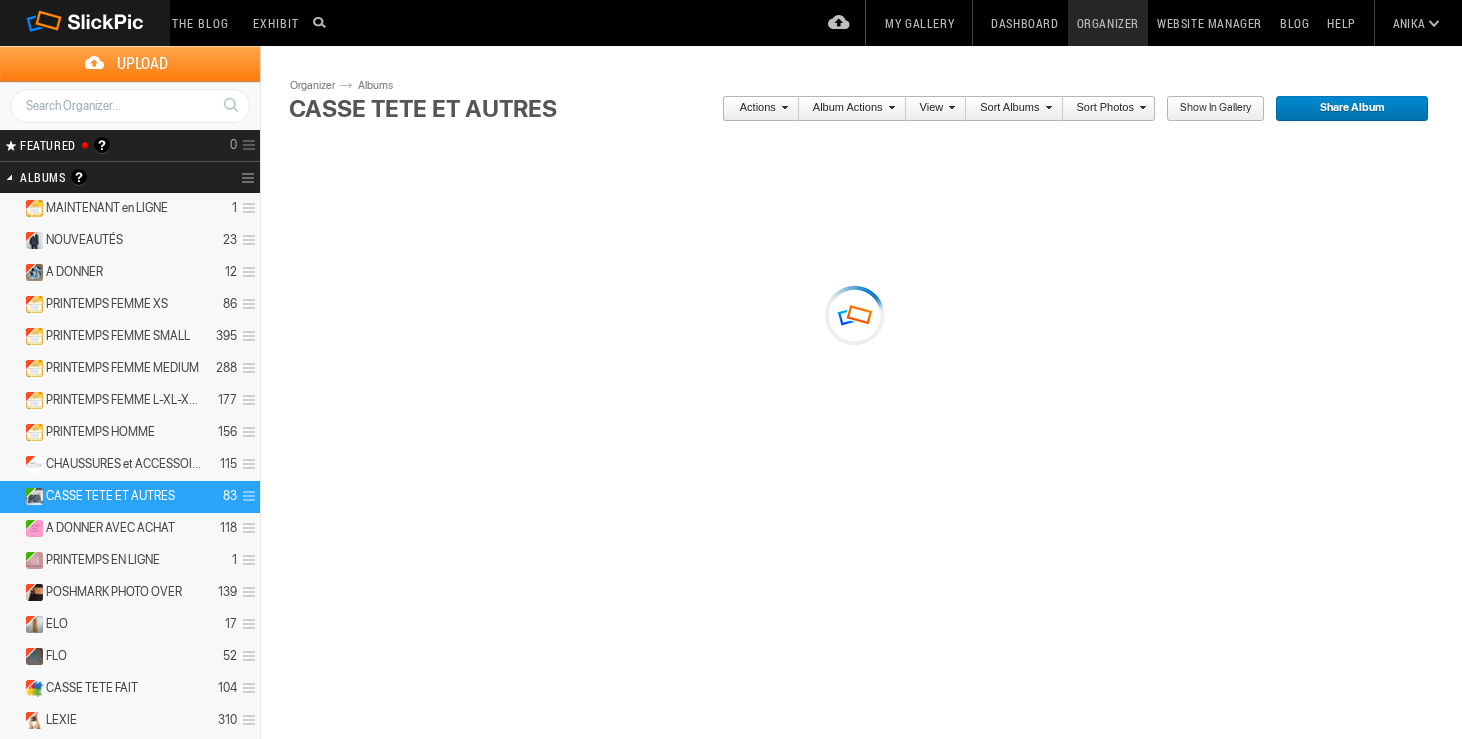 scroll, scrollTop: 0, scrollLeft: 0, axis: both 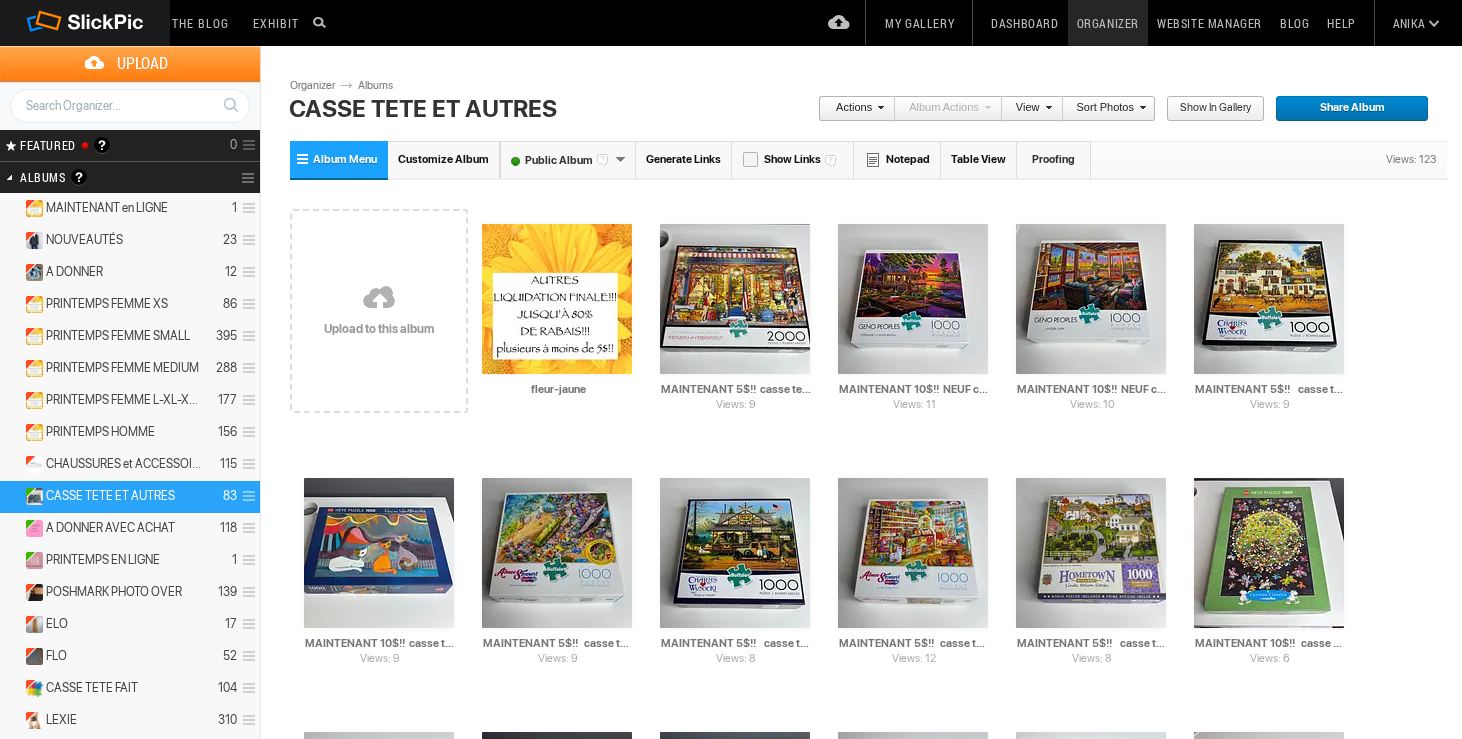 drag, startPoint x: 602, startPoint y: 392, endPoint x: 433, endPoint y: 385, distance: 169.14491 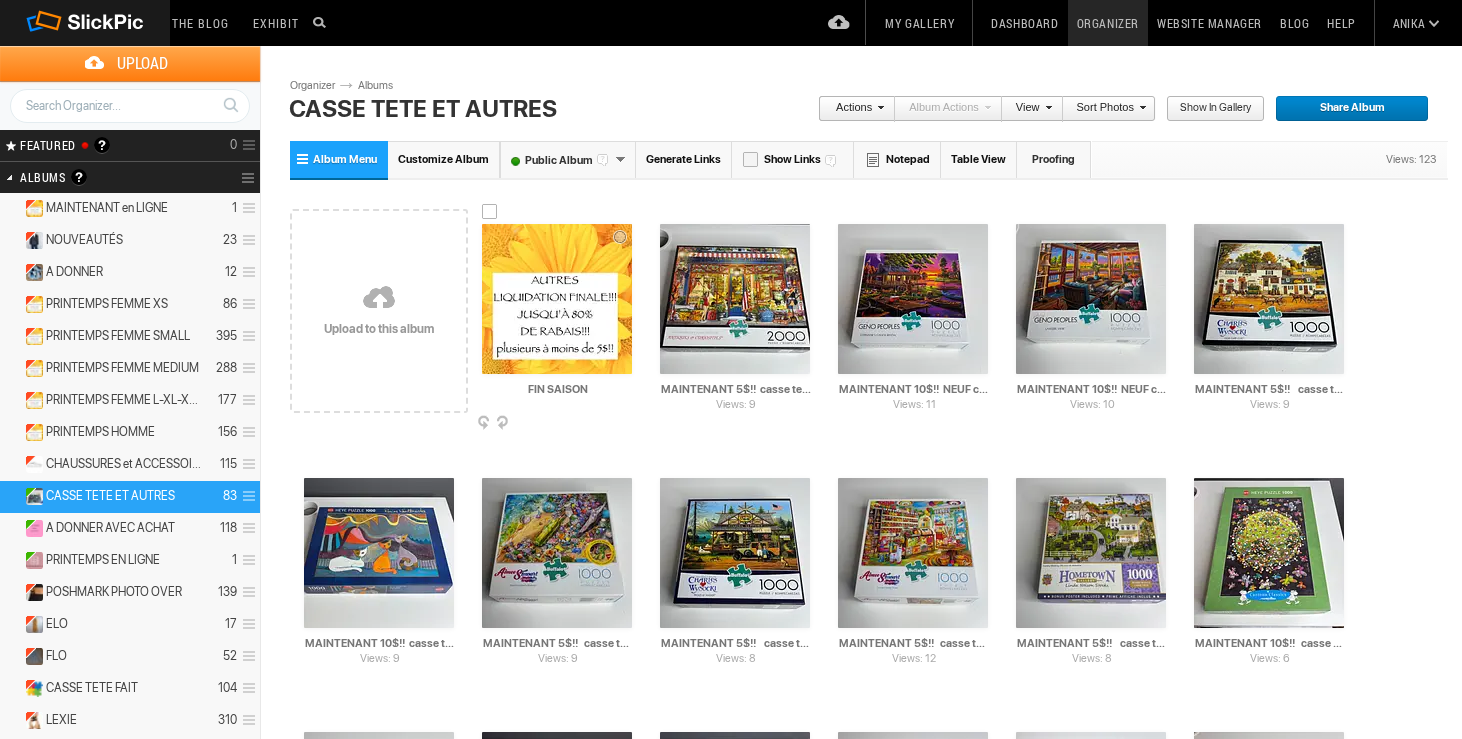 click at bounding box center (630, 424) 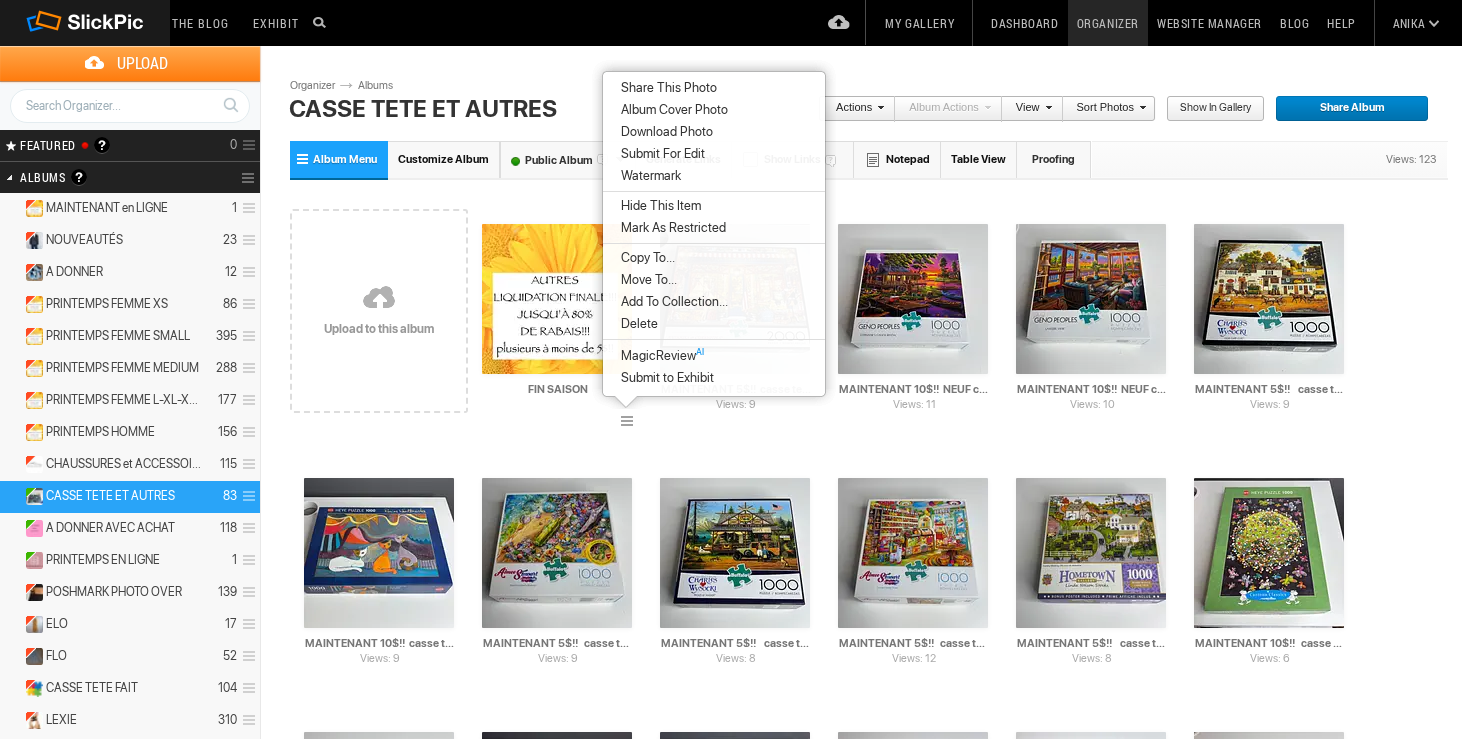 click on "Album Cover Photo" at bounding box center [671, 110] 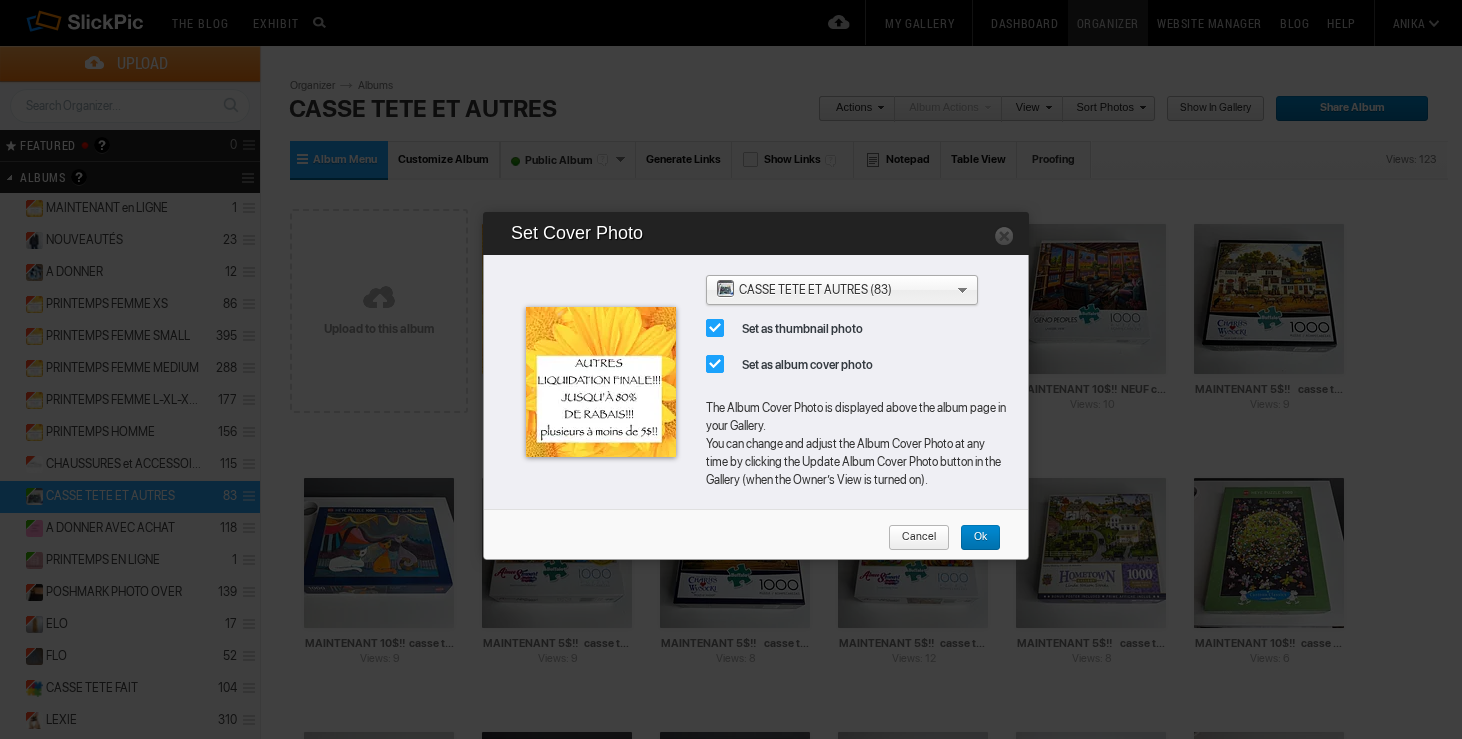type on "FIN SAISON" 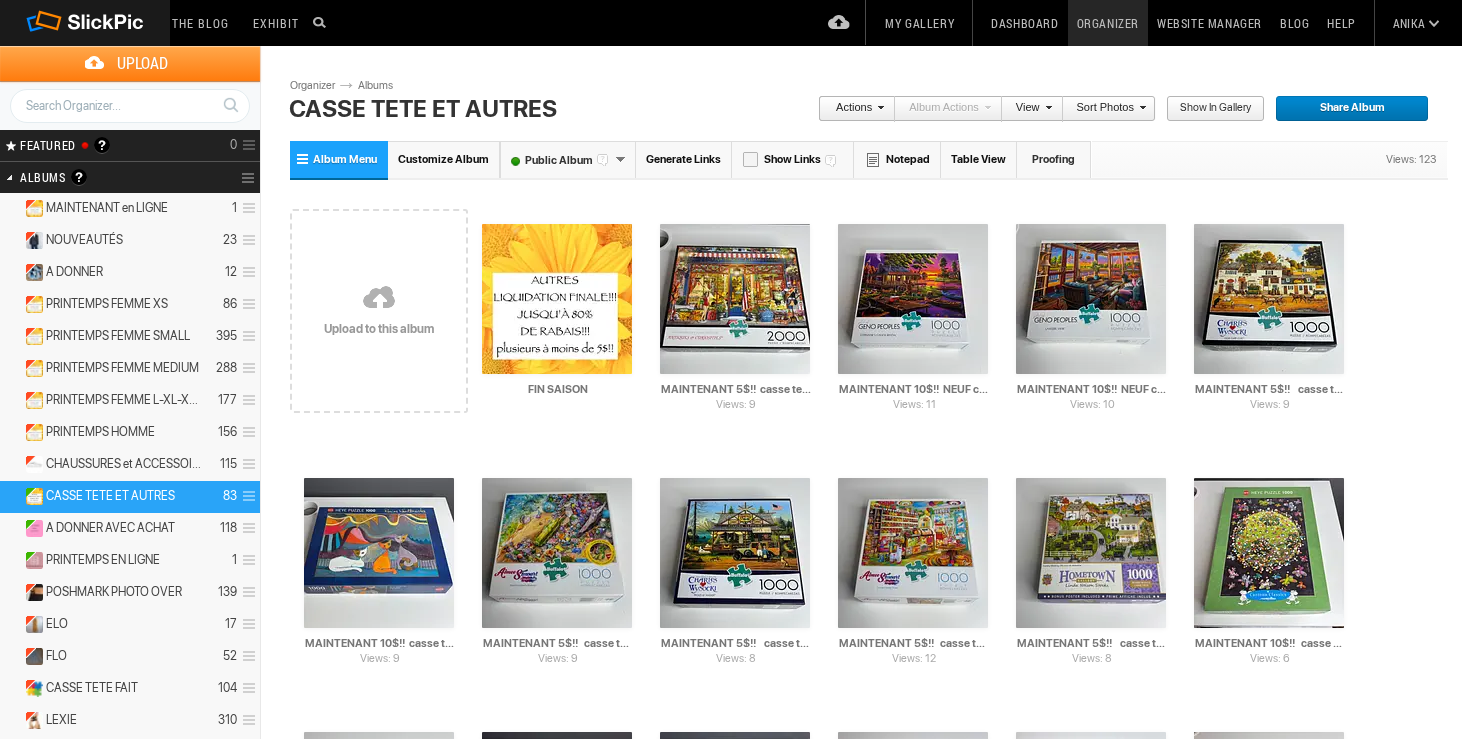 click on "My Gallery" at bounding box center (919, 23) 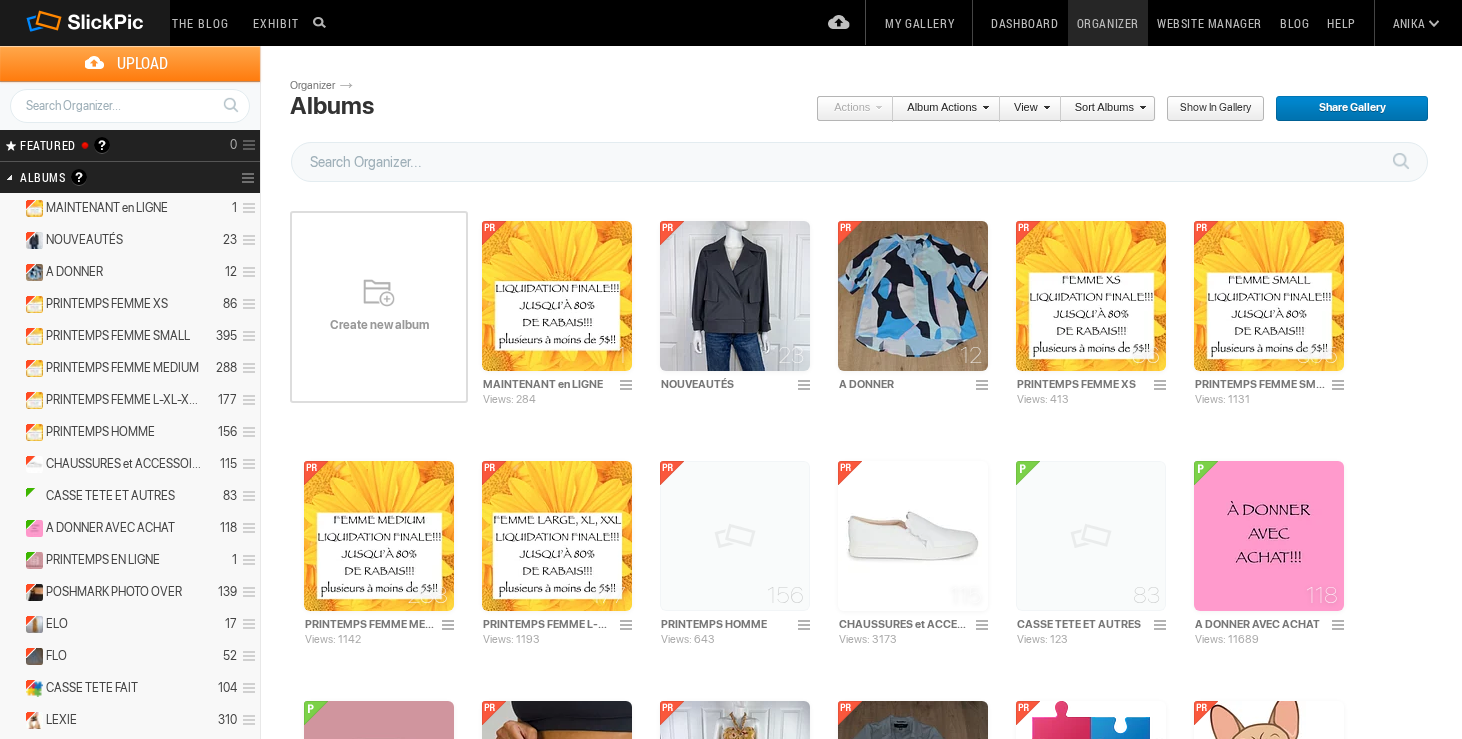 scroll, scrollTop: 0, scrollLeft: 0, axis: both 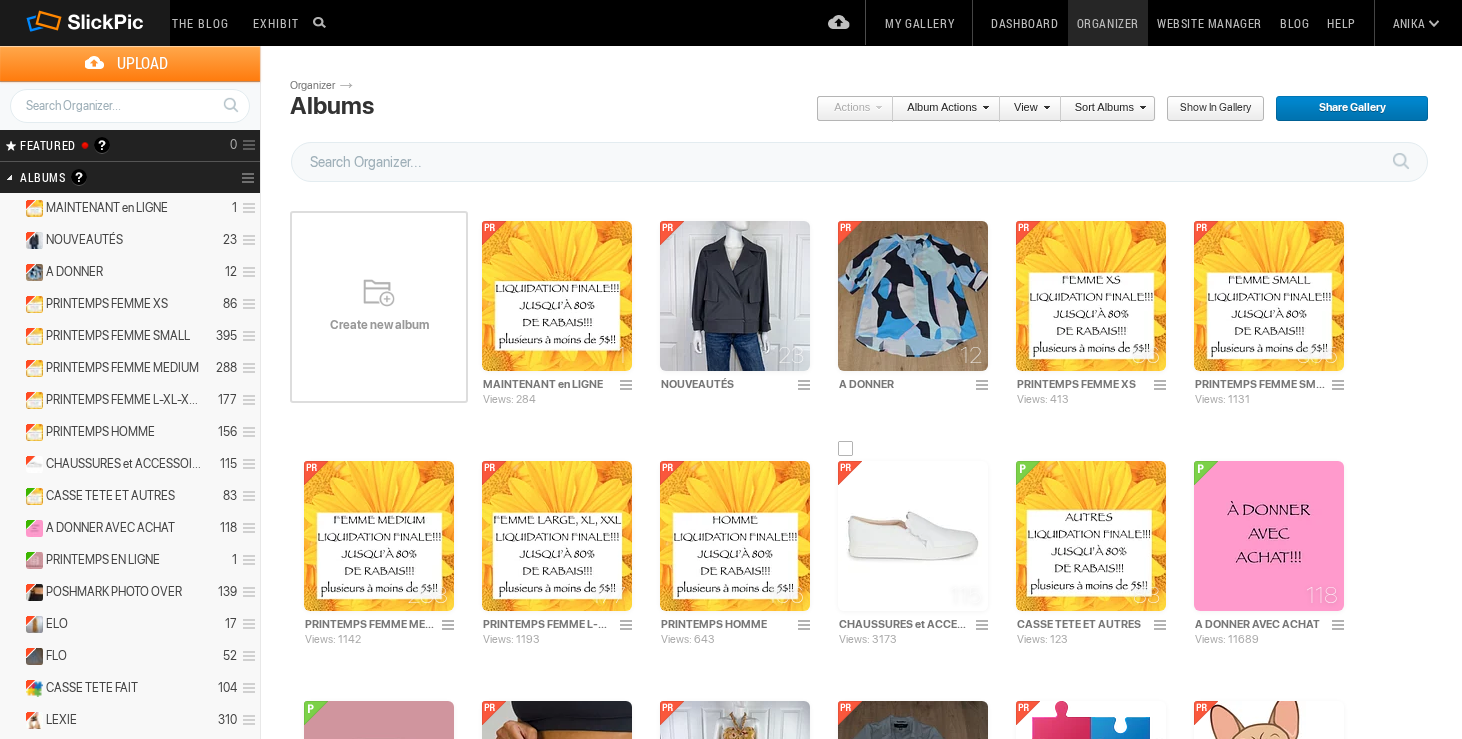 click at bounding box center [913, 536] 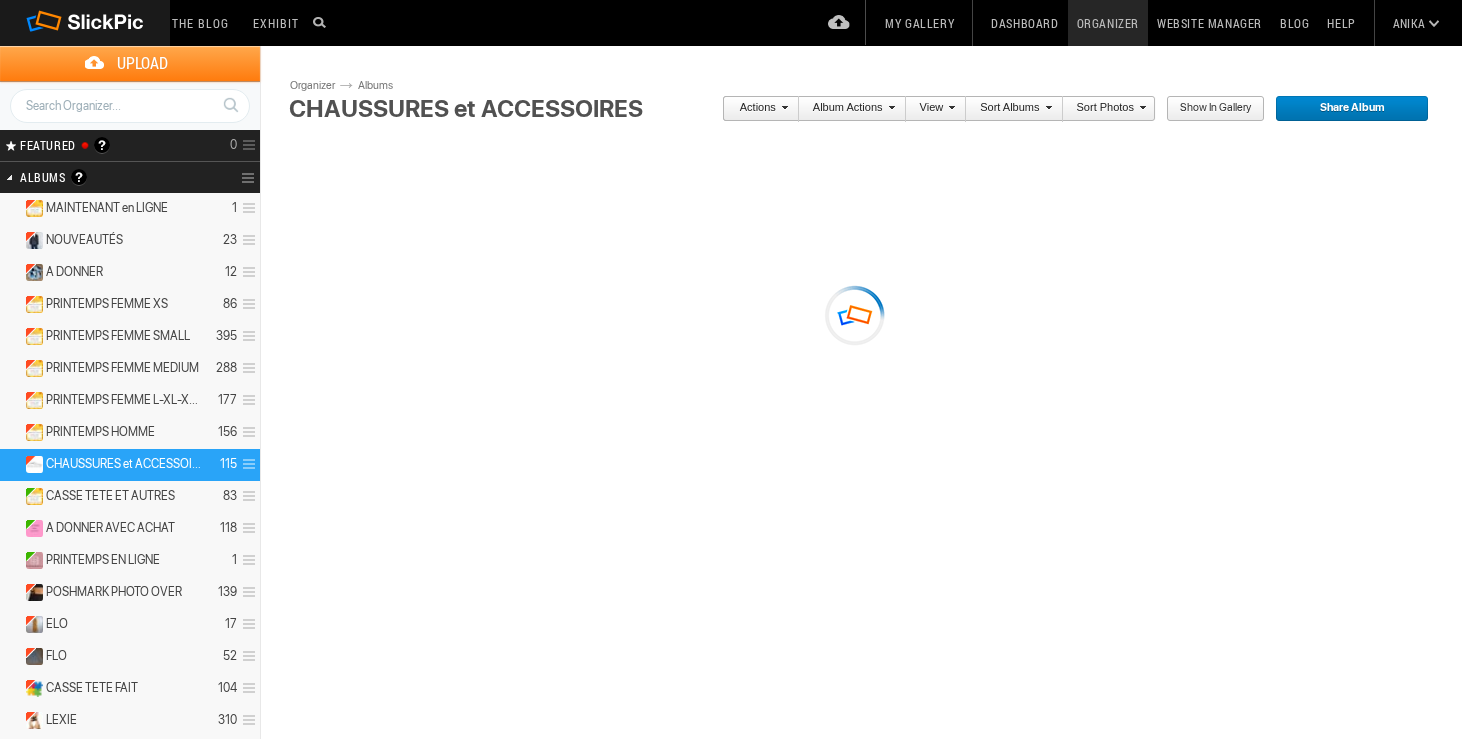scroll, scrollTop: 0, scrollLeft: 0, axis: both 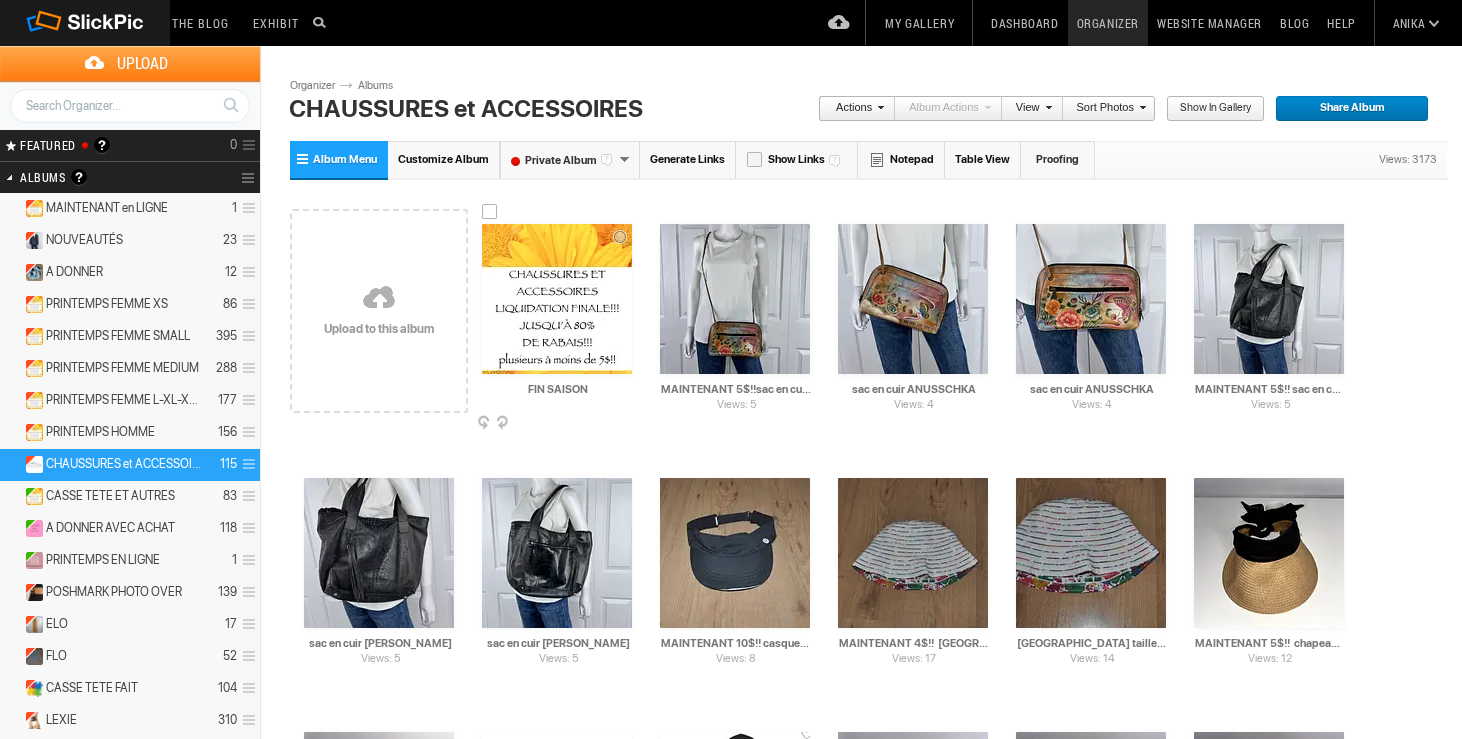click at bounding box center [630, 424] 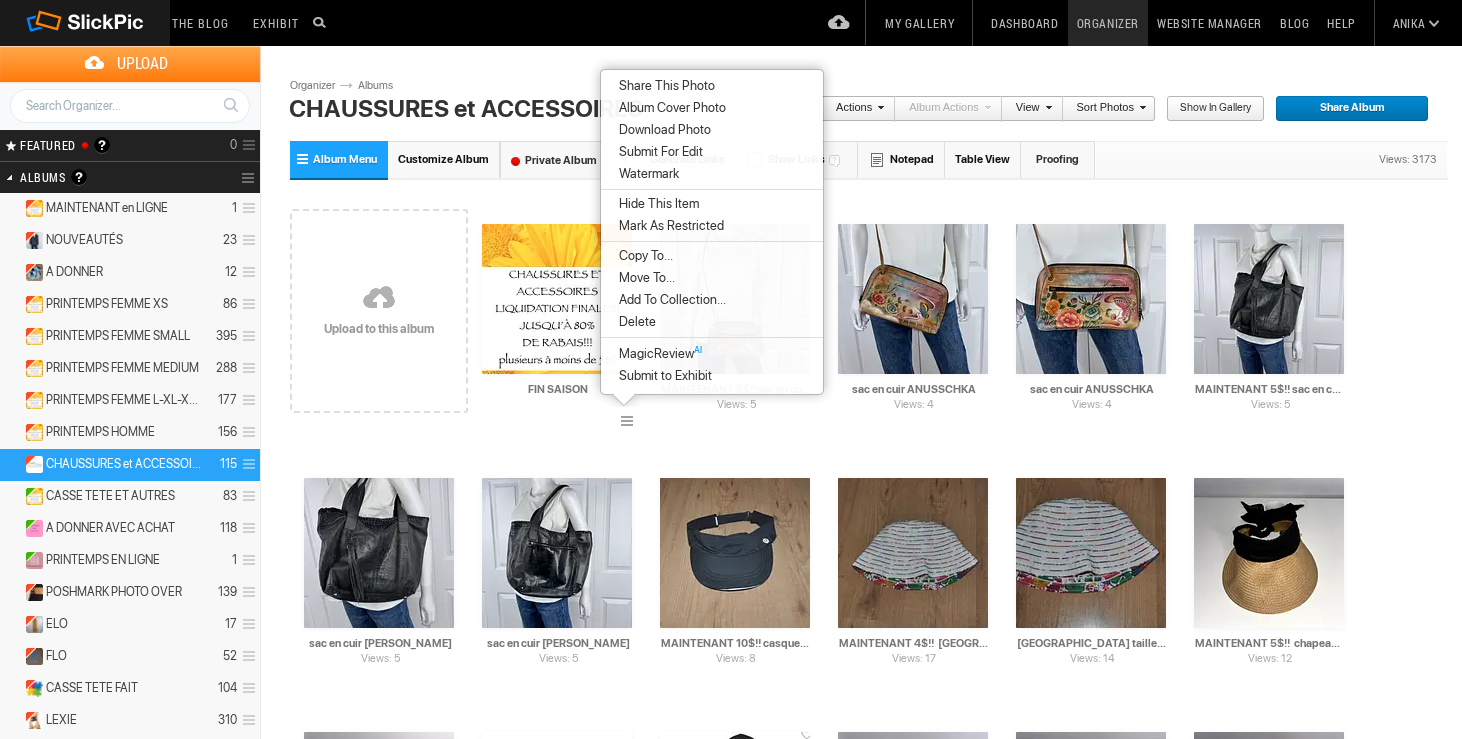 click on "Album Cover Photo" at bounding box center (669, 108) 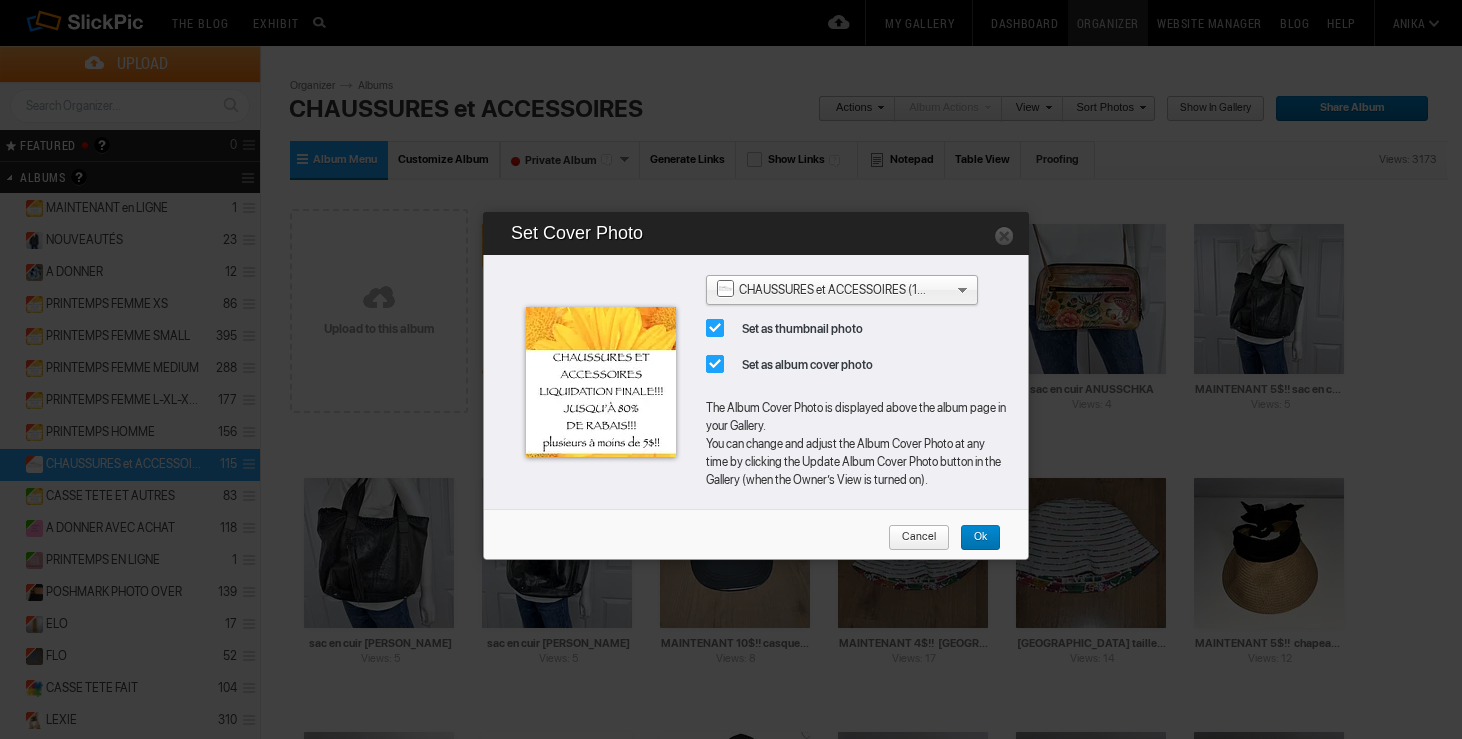 click on "Ok" at bounding box center [980, 538] 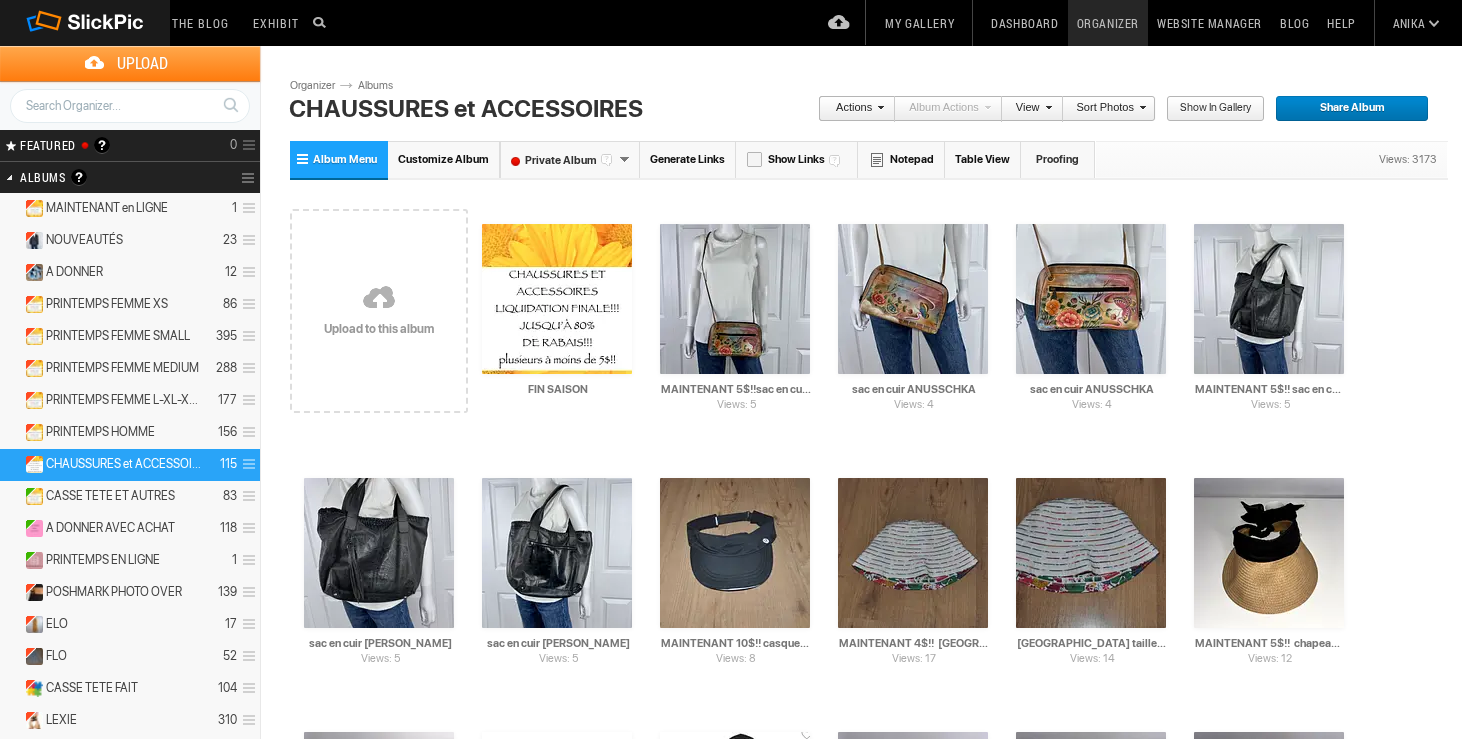 click on "Dashboard" at bounding box center [1024, 23] 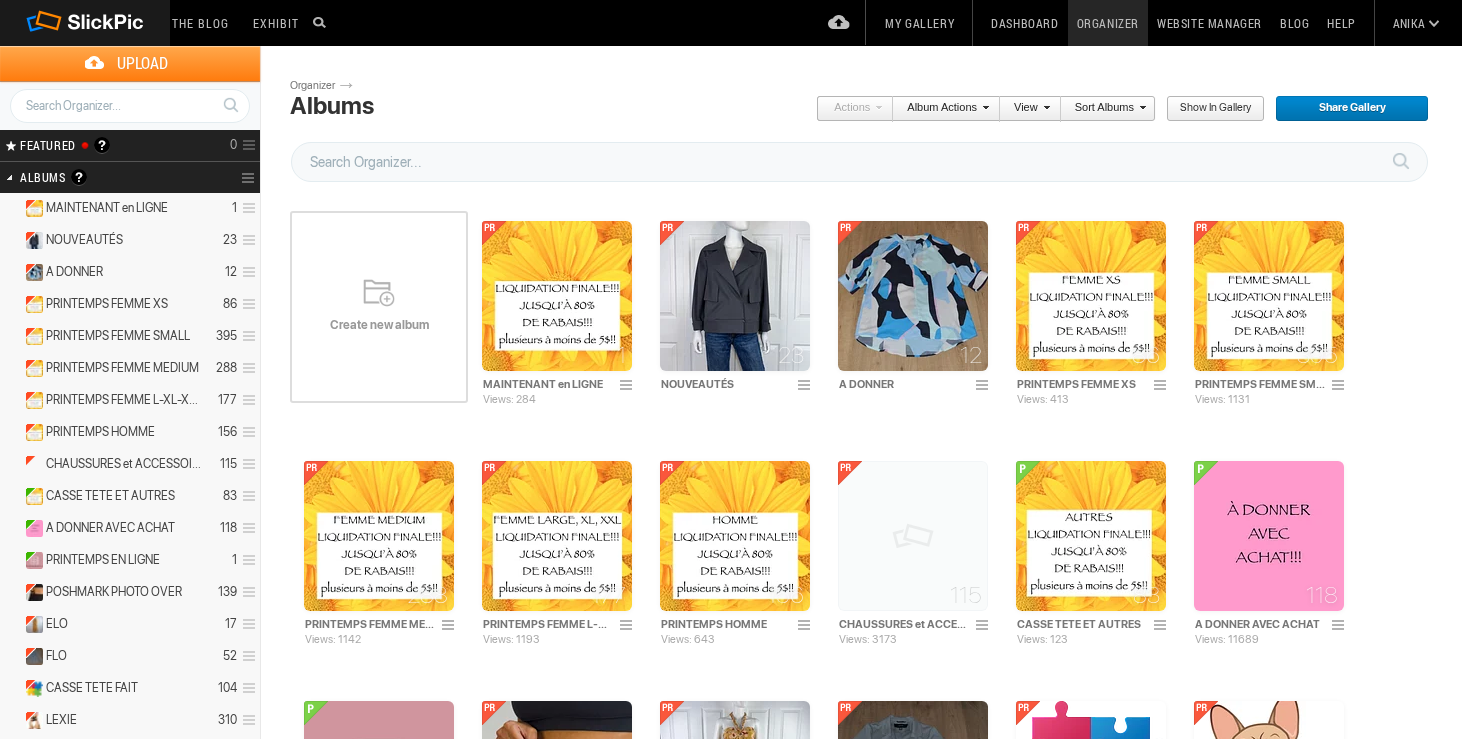 scroll, scrollTop: 0, scrollLeft: 0, axis: both 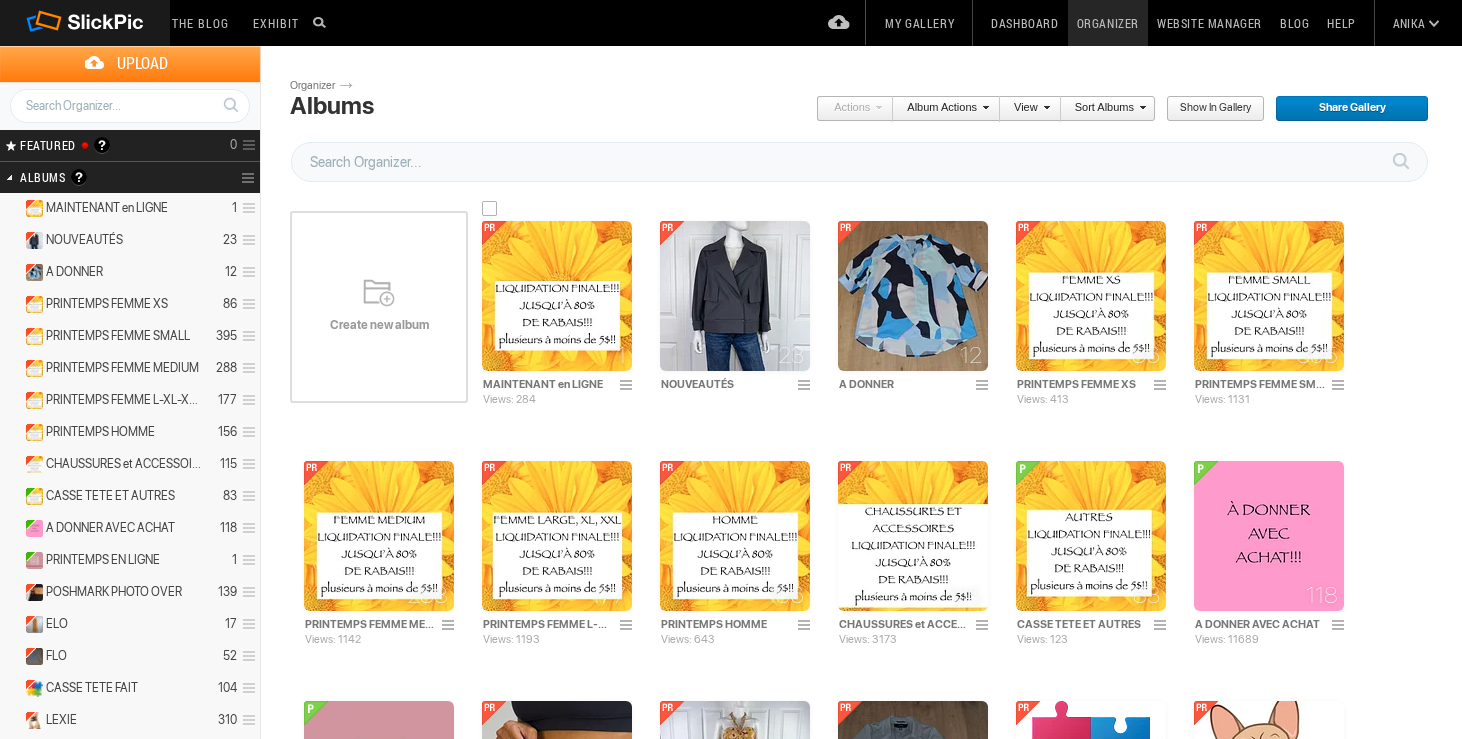 click at bounding box center (557, 296) 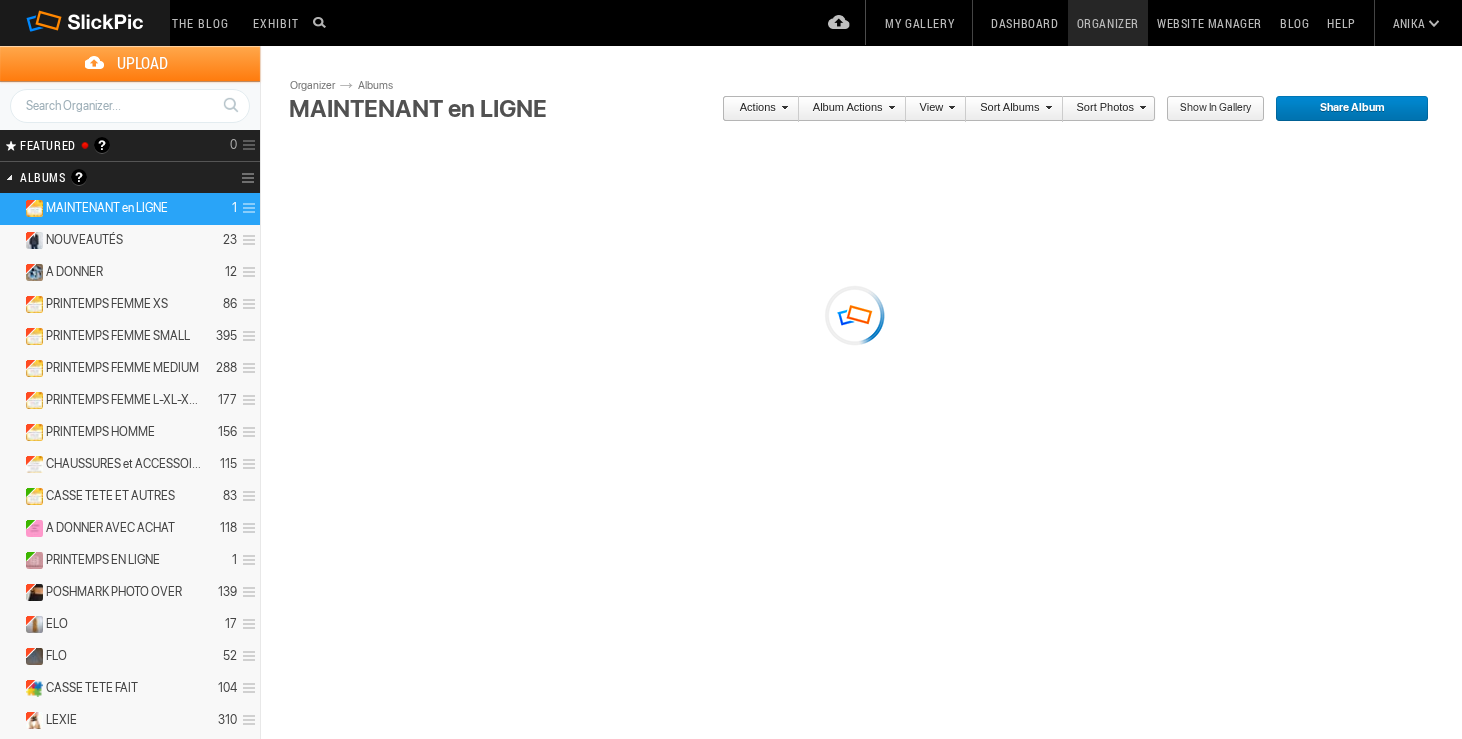 scroll, scrollTop: 0, scrollLeft: 0, axis: both 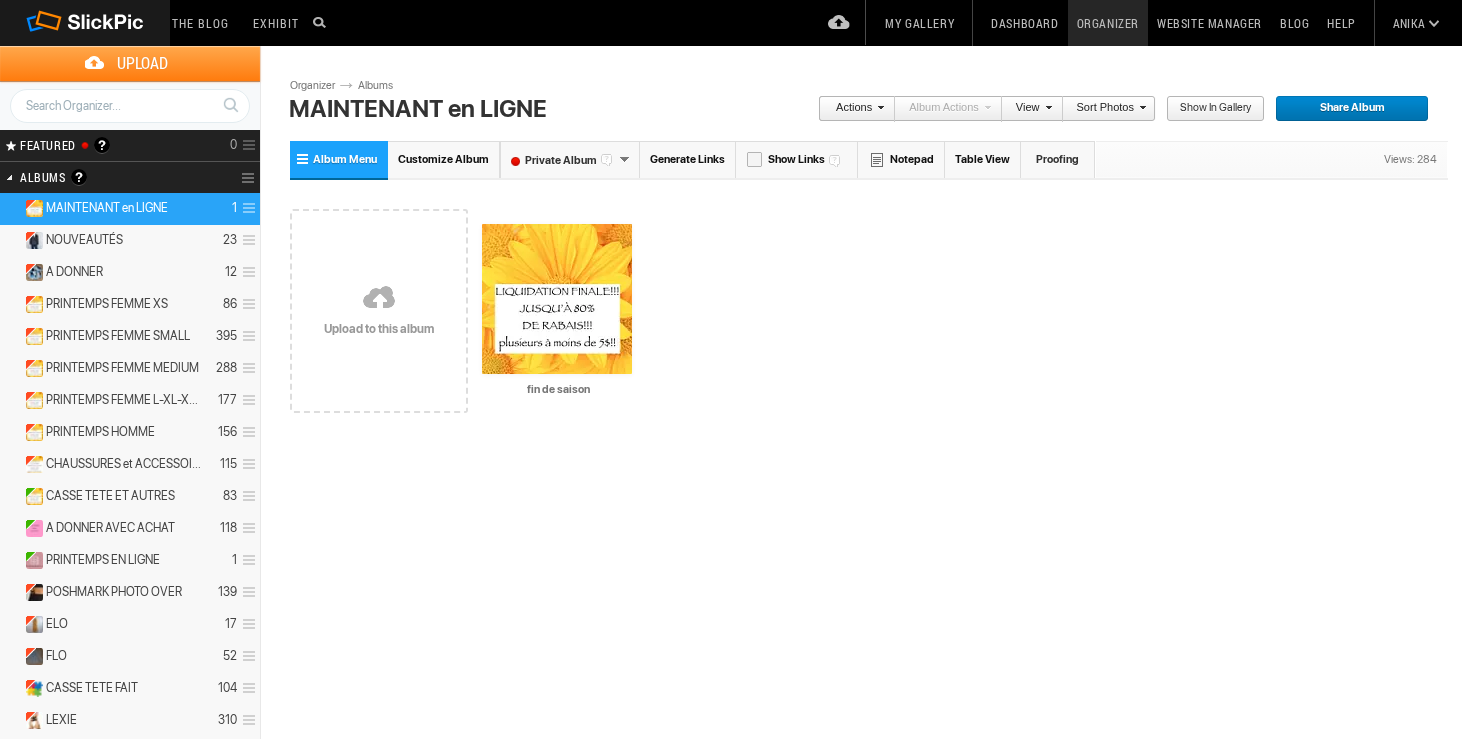 click on "Private Album" at bounding box center [570, 159] 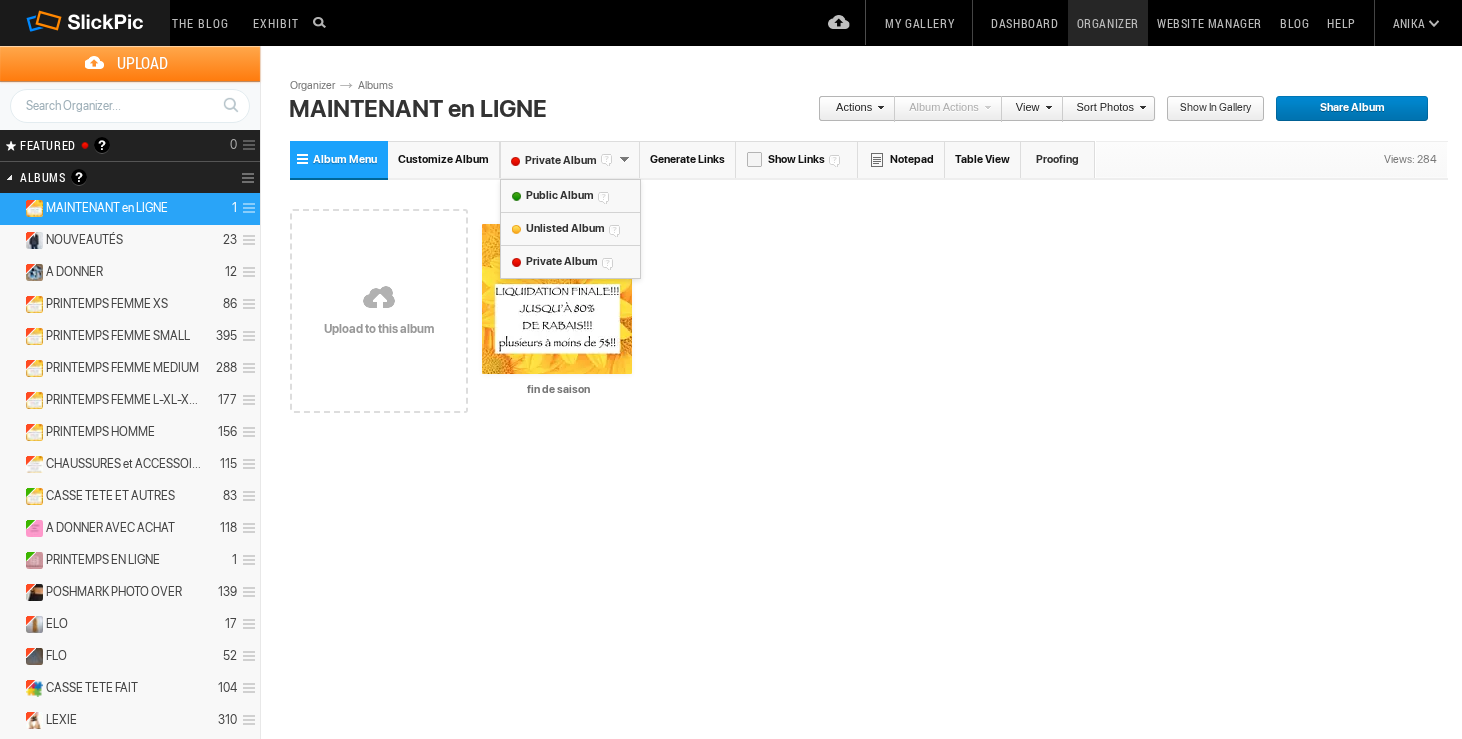 click on "Public Album" at bounding box center (559, 195) 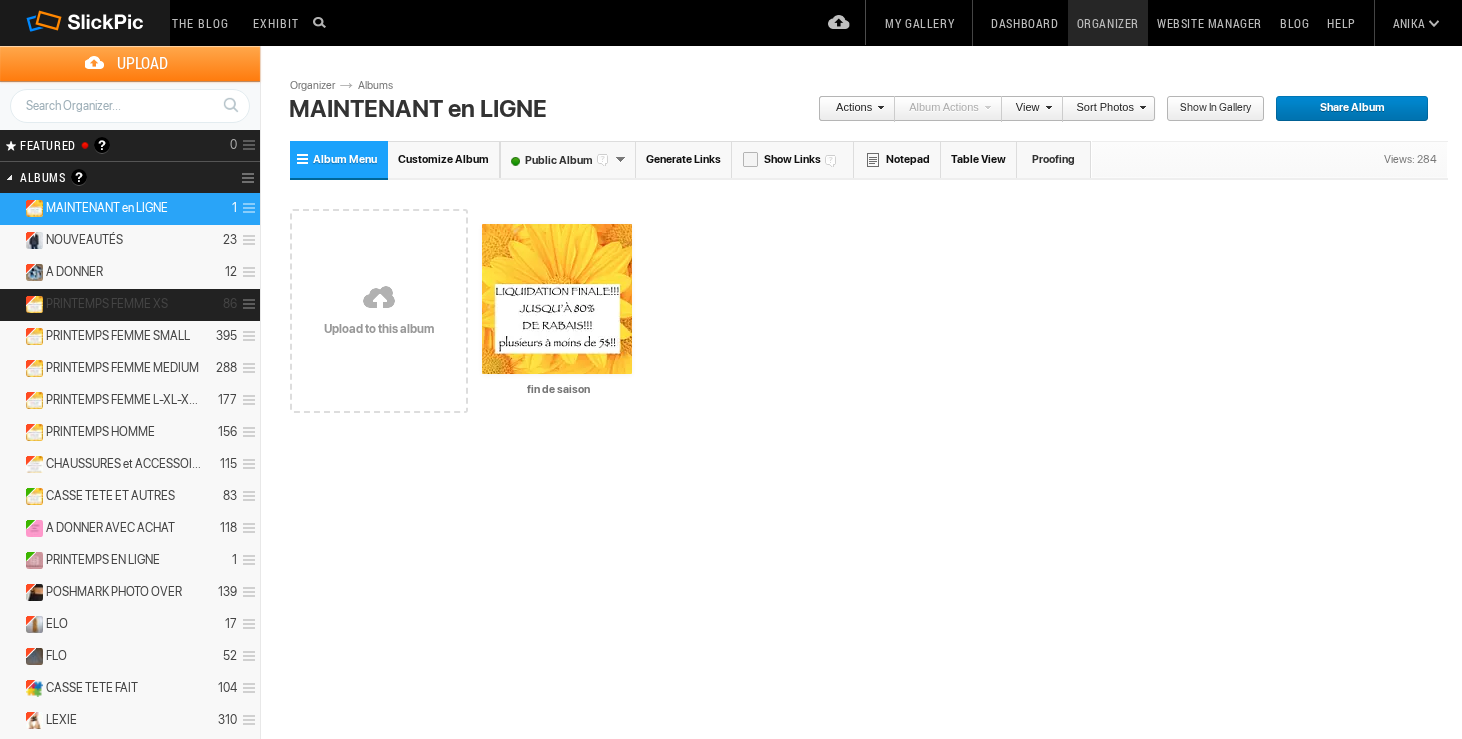 click on "PRINTEMPS FEMME XS" at bounding box center (107, 304) 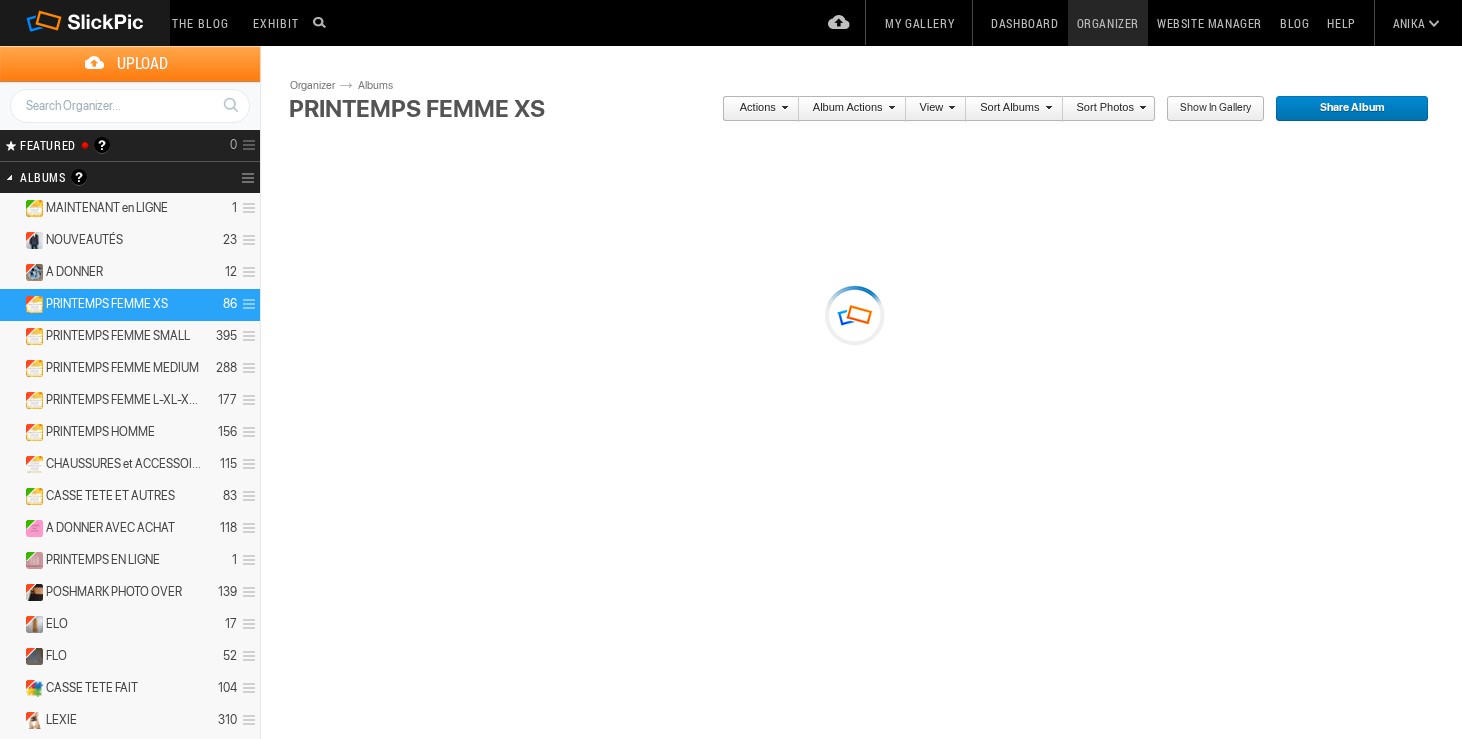 scroll, scrollTop: 0, scrollLeft: 0, axis: both 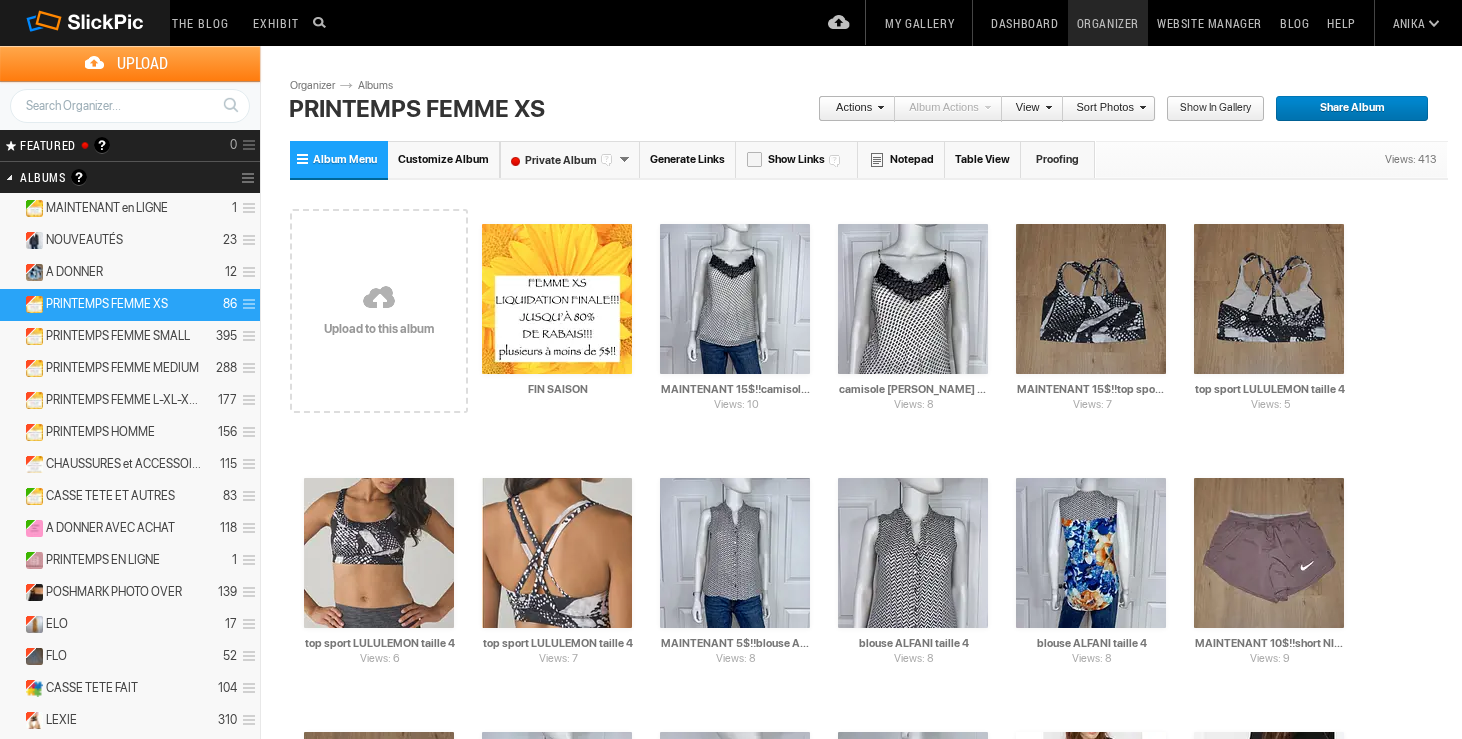 click on "Private Album" at bounding box center [570, 159] 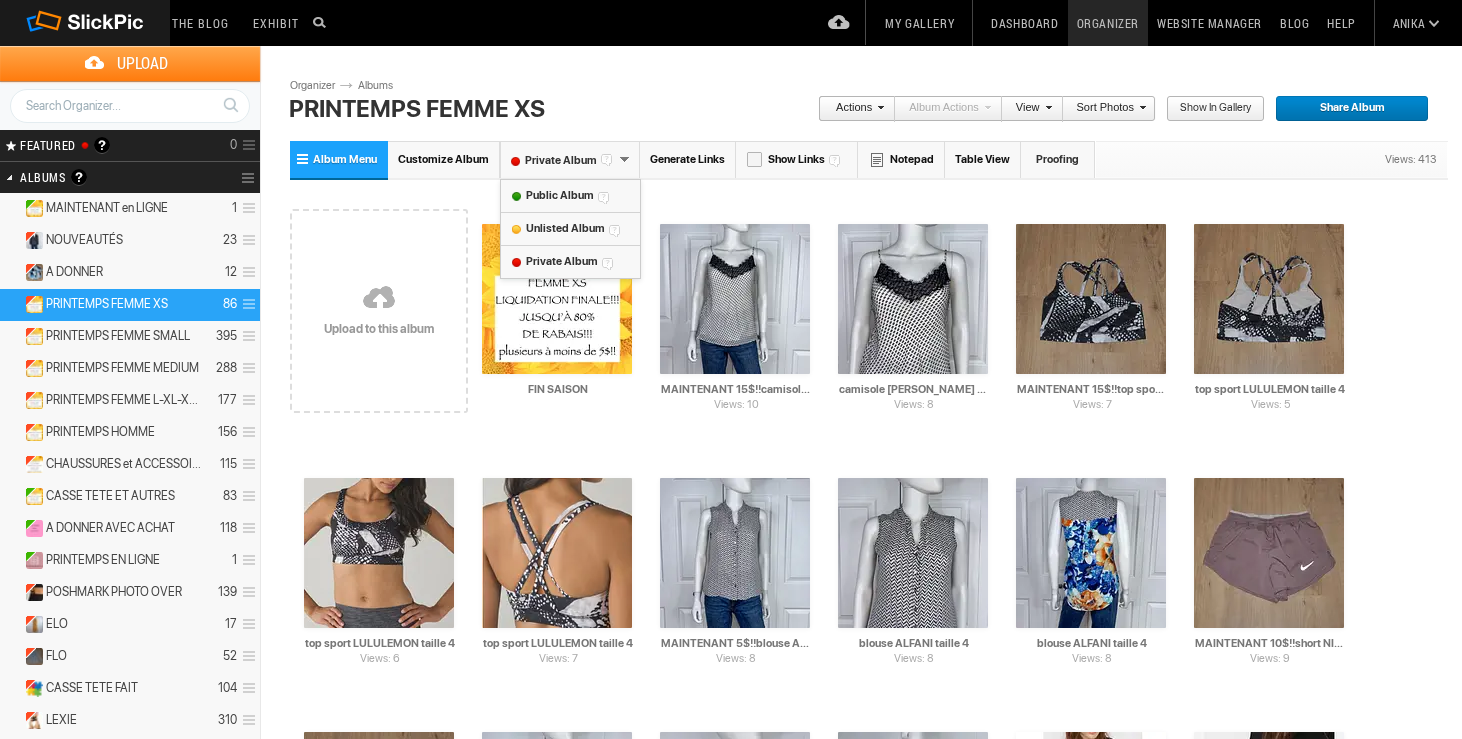 click on "Public Album" at bounding box center [559, 195] 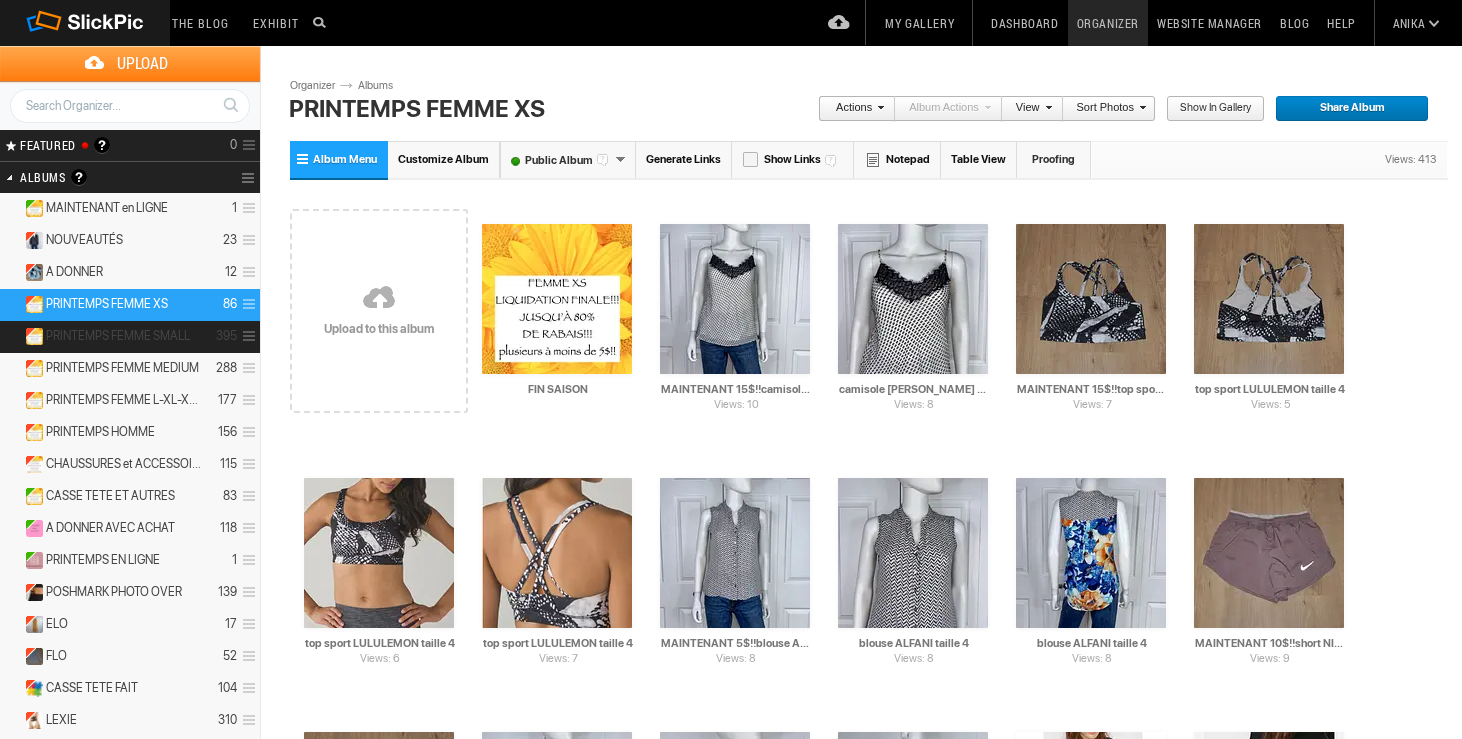 click on "PRINTEMPS FEMME SMALL" at bounding box center (118, 336) 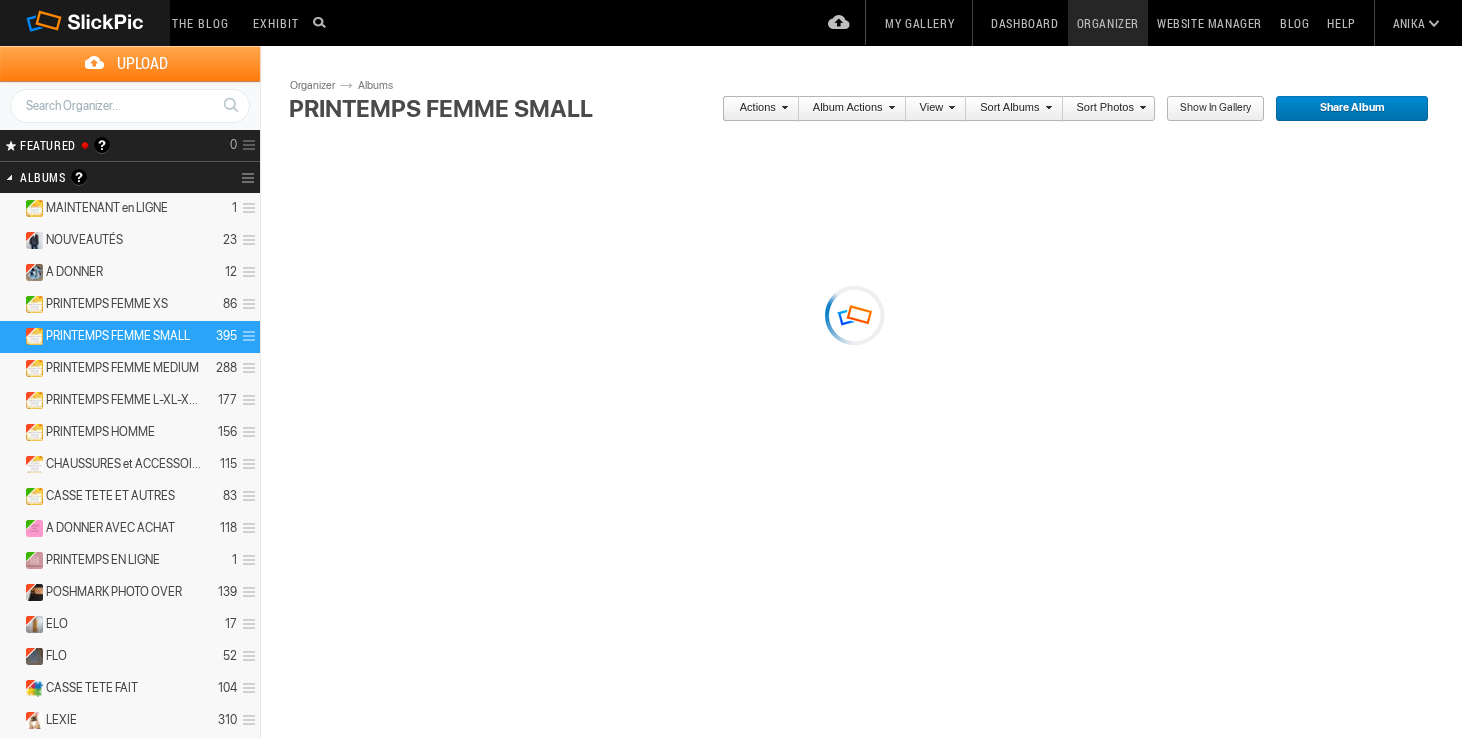 scroll, scrollTop: 0, scrollLeft: 0, axis: both 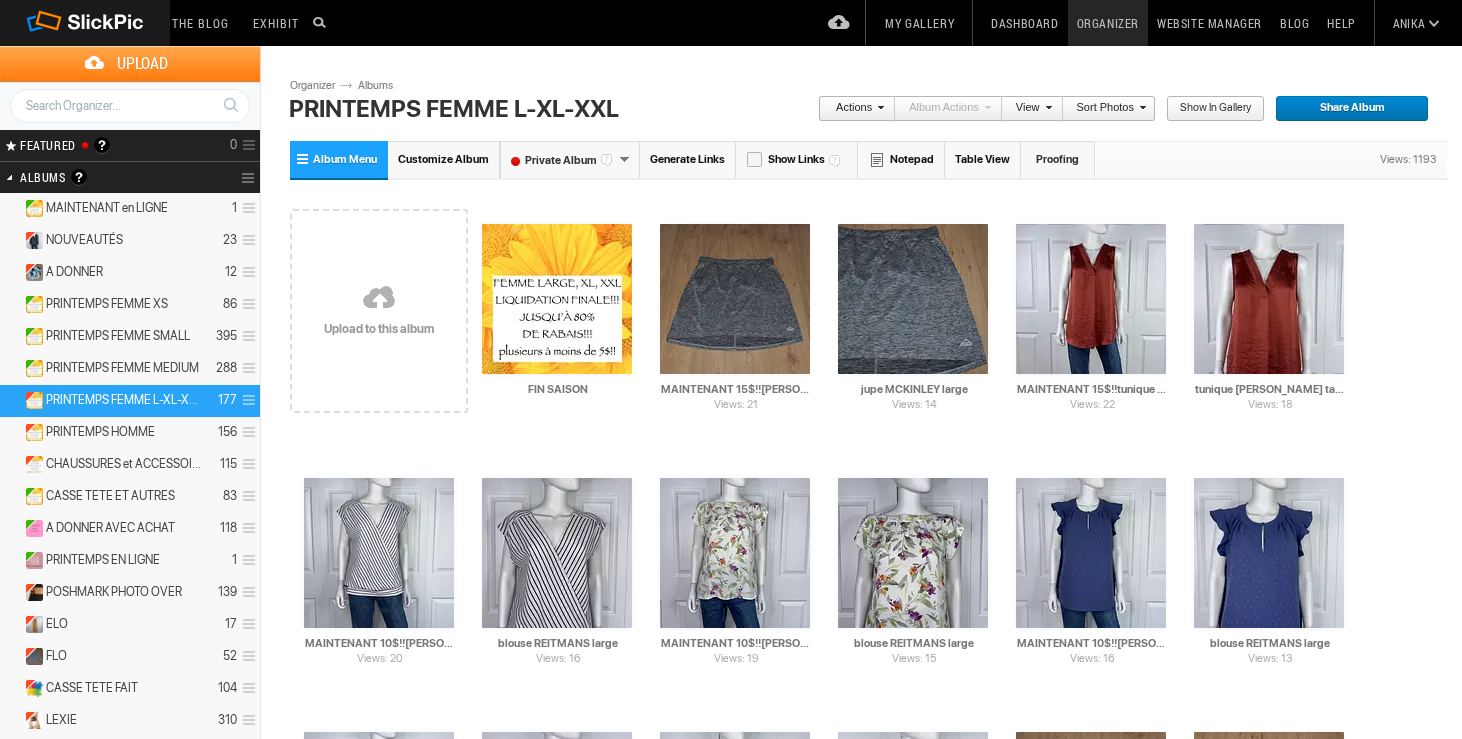 click on "Private Album" at bounding box center (570, 159) 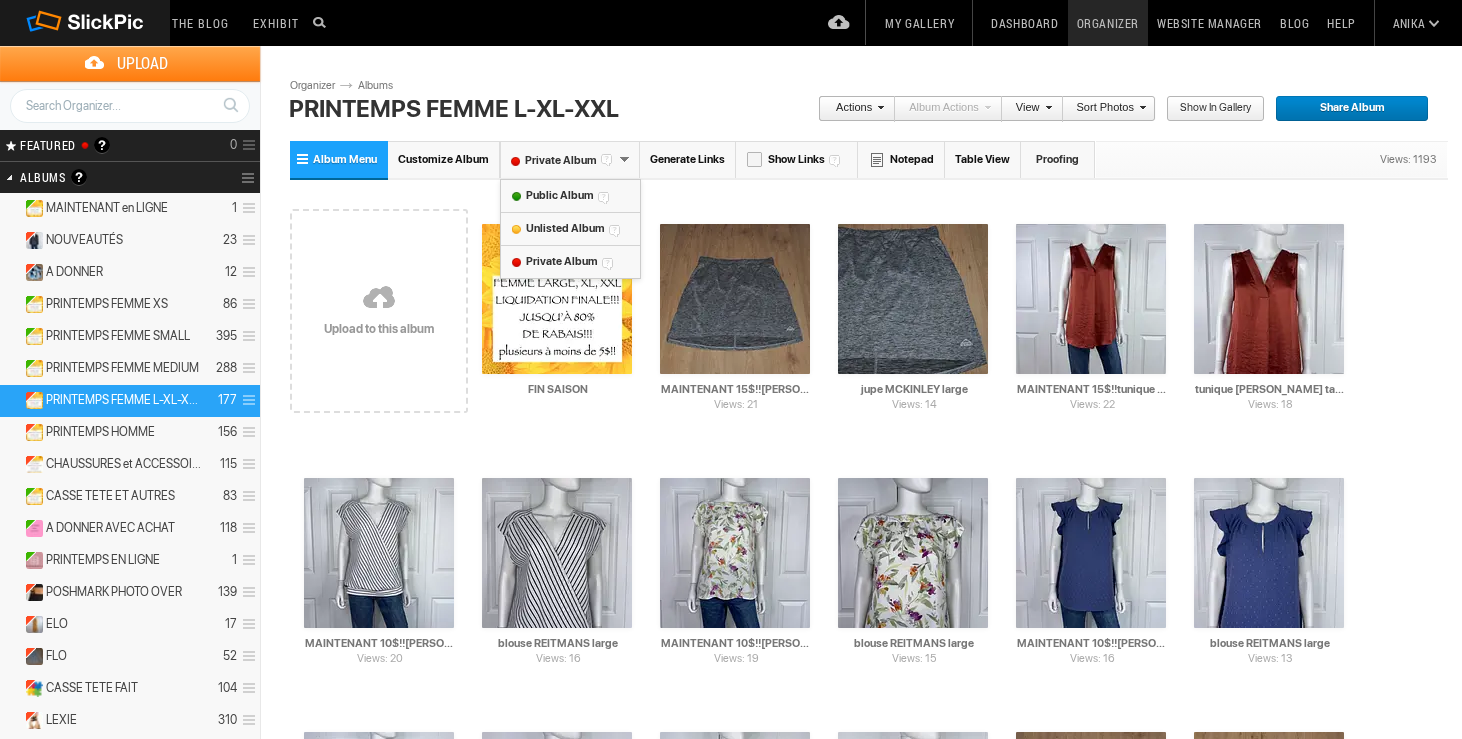 click on "Public Album" at bounding box center (559, 195) 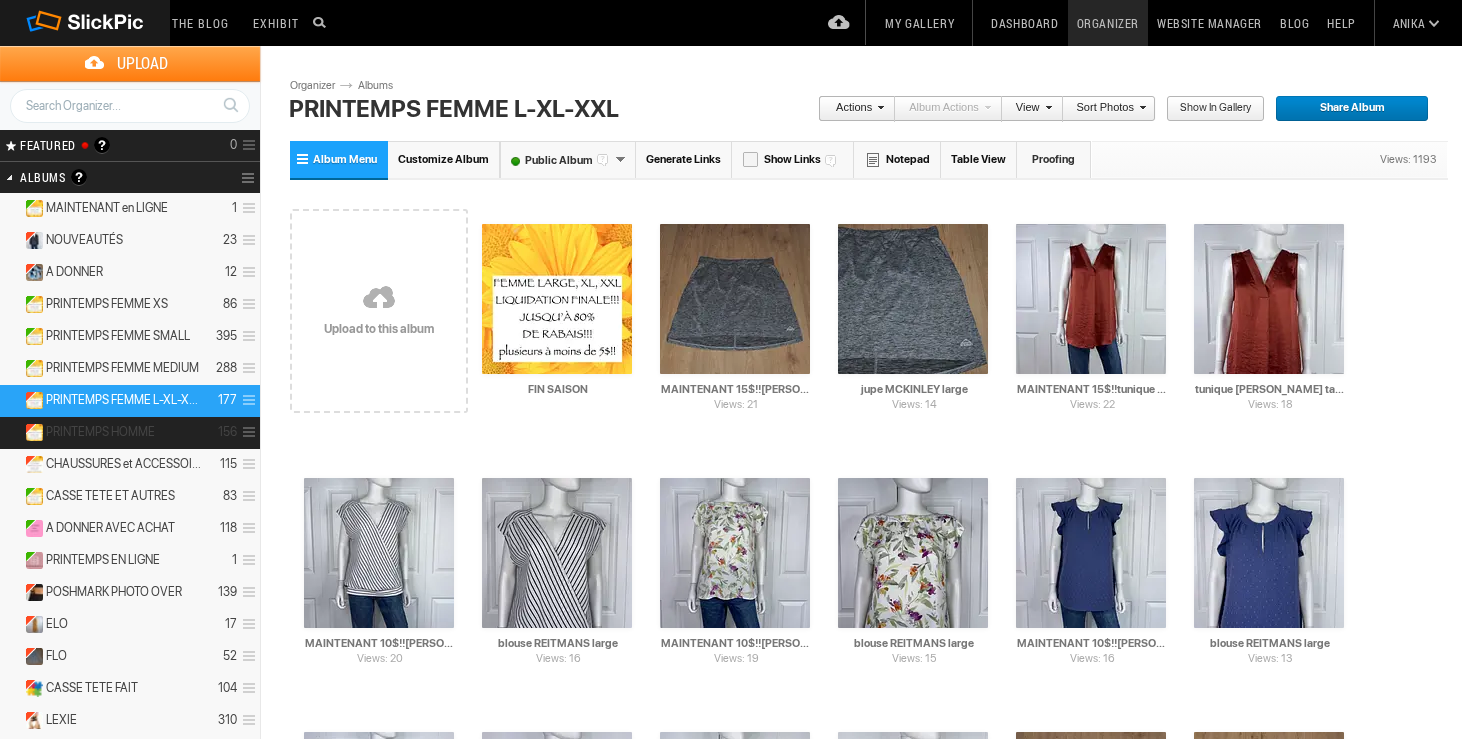 click on "PRINTEMPS HOMME" at bounding box center (100, 432) 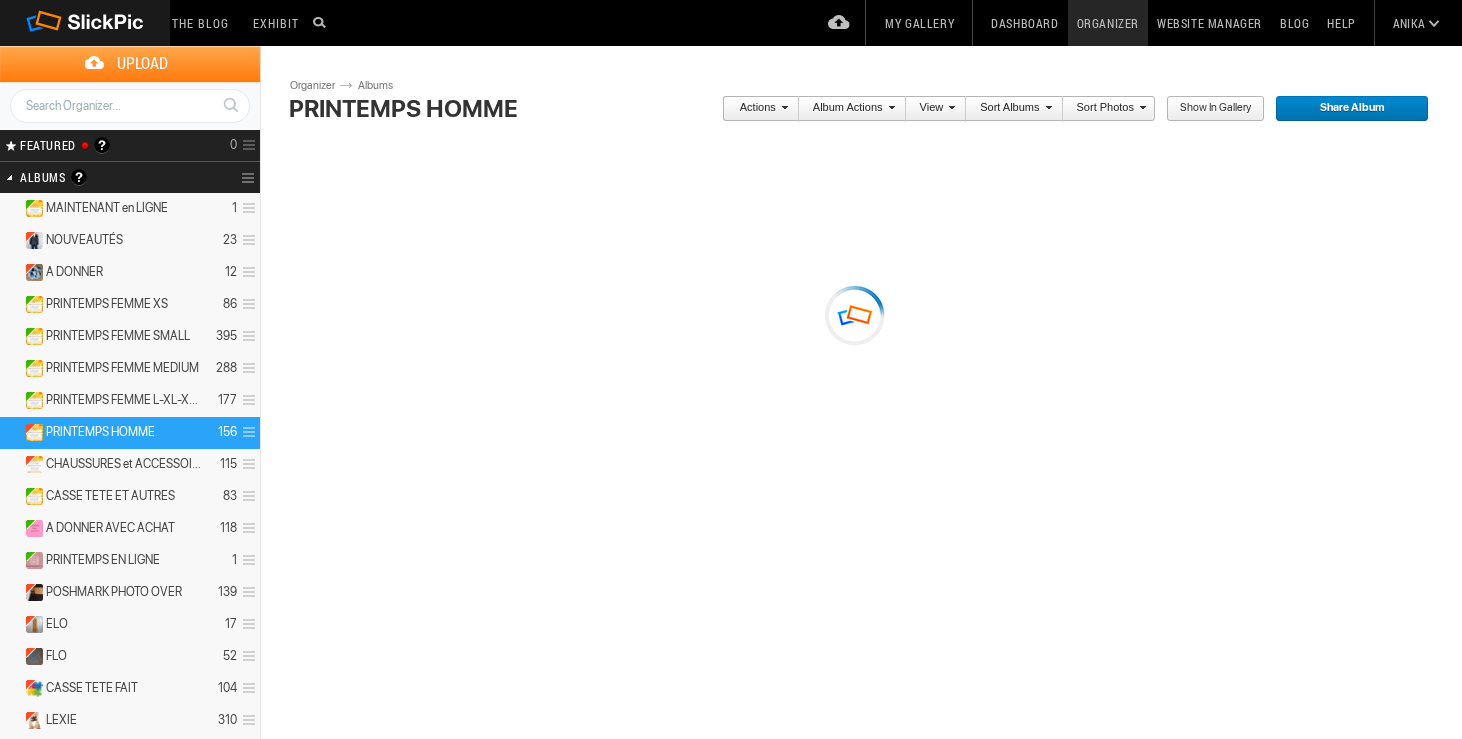 scroll, scrollTop: 0, scrollLeft: 0, axis: both 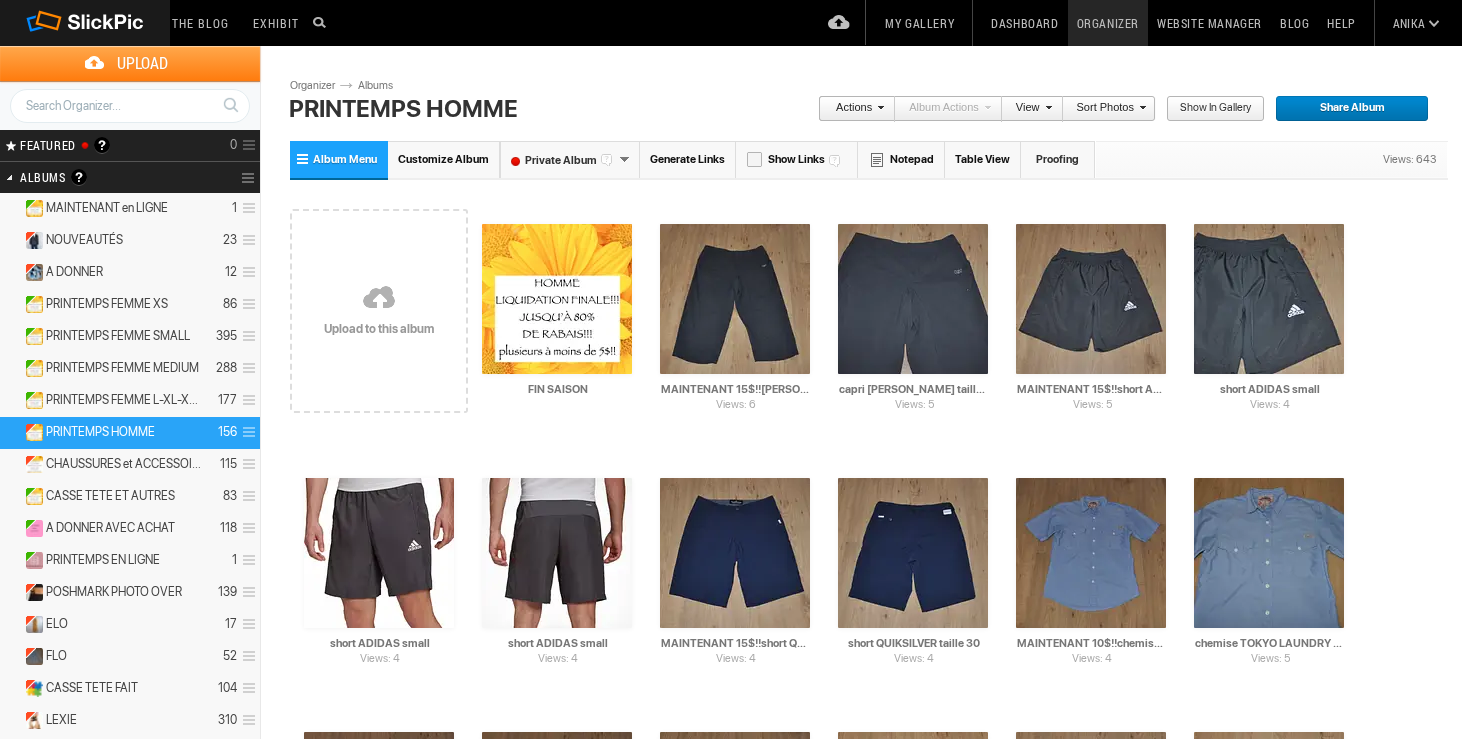 click on "Private Album" at bounding box center (570, 159) 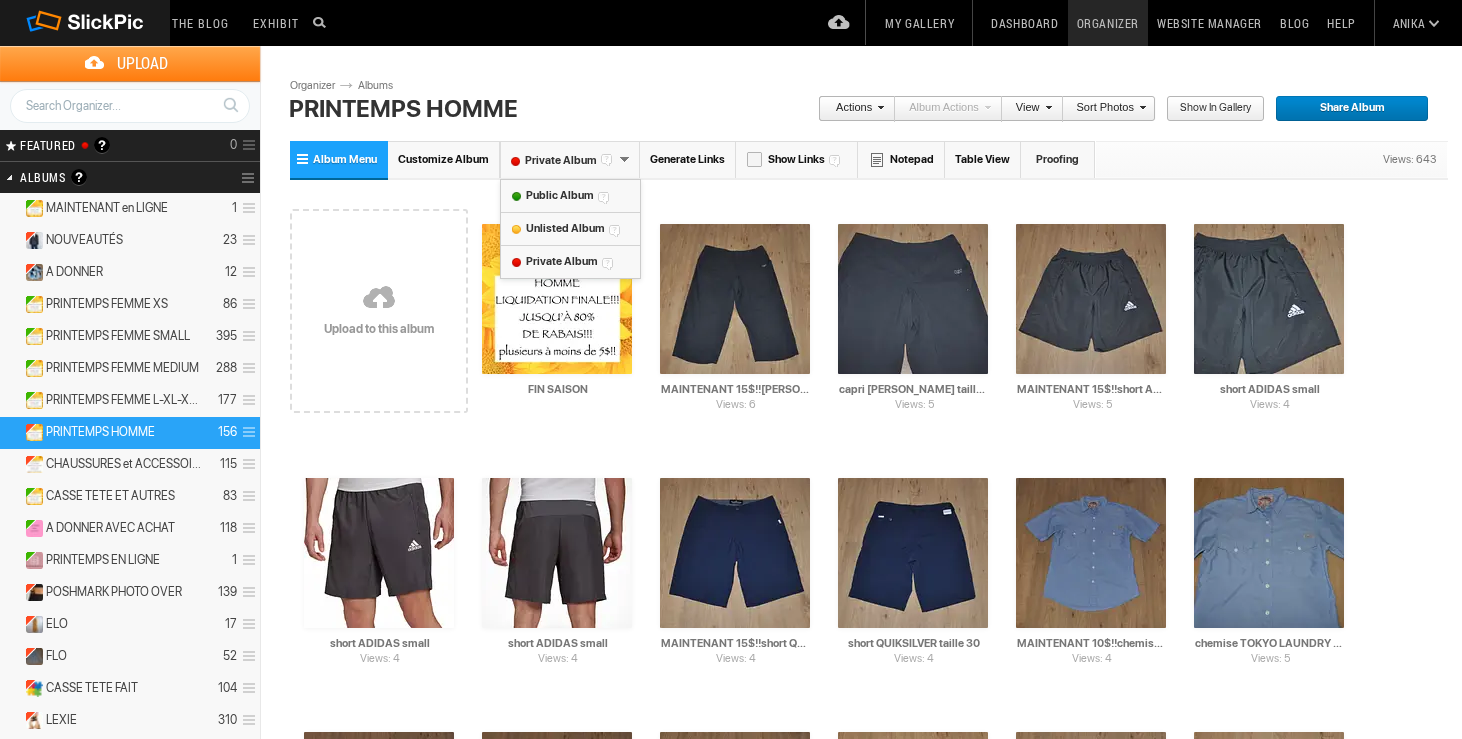 click on "Public Album" at bounding box center [559, 195] 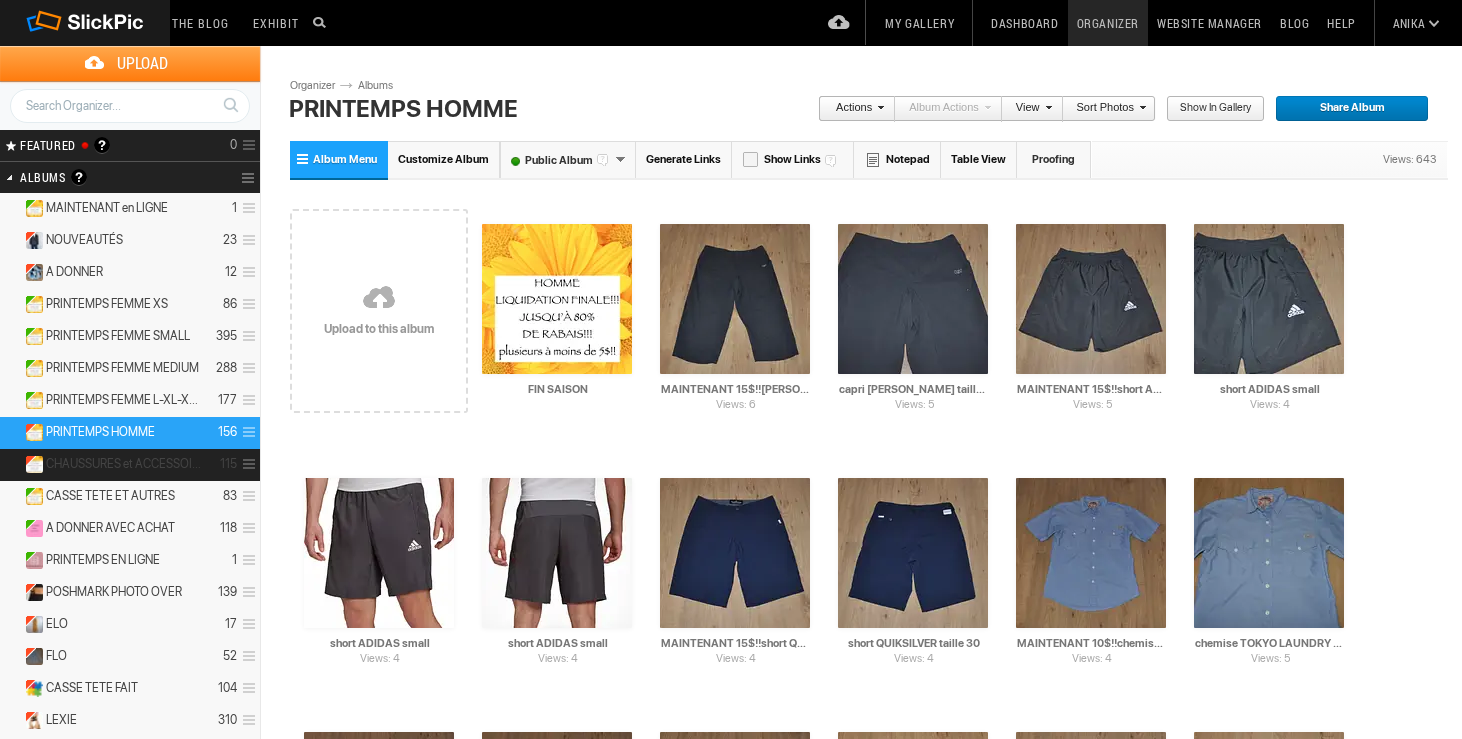 click on "CHAUSSURES et ACCESSOIRES" at bounding box center [124, 464] 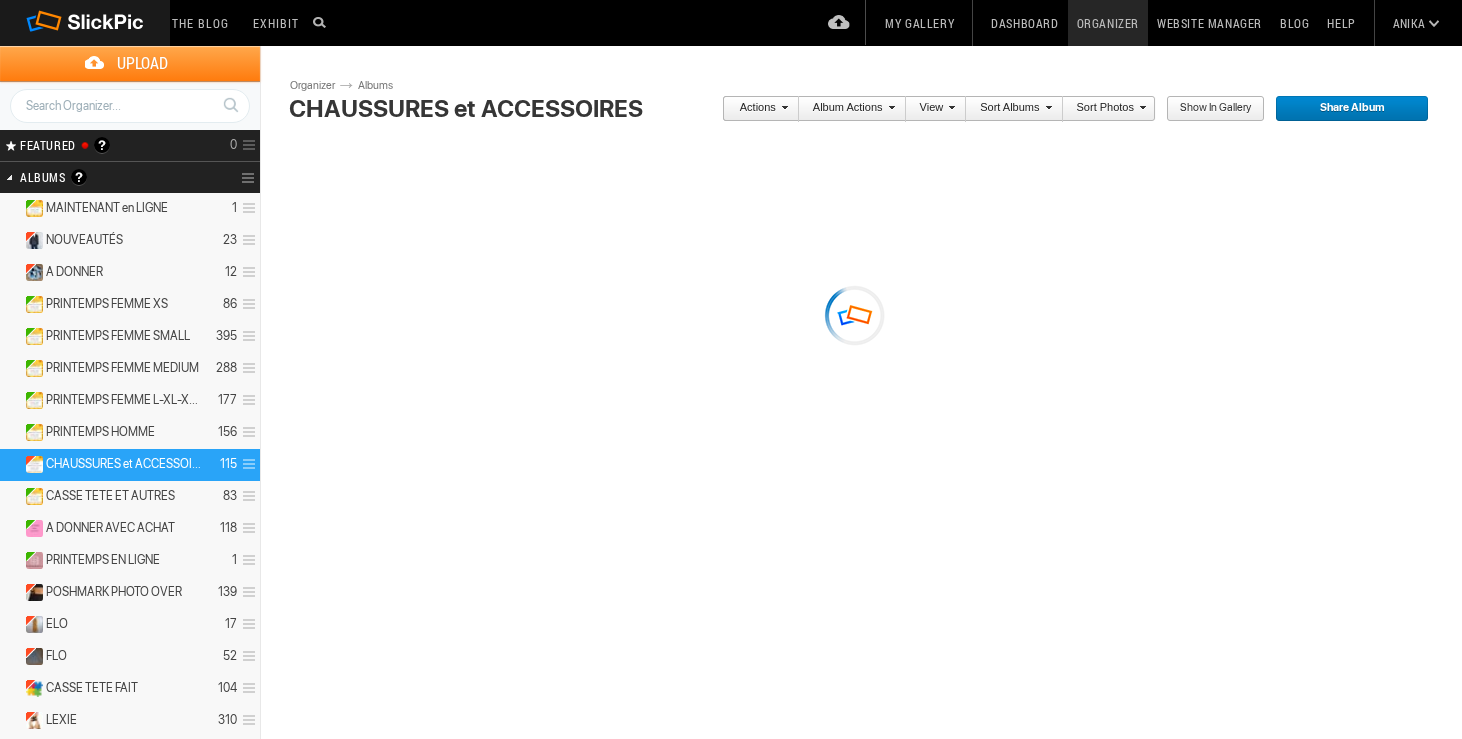 scroll, scrollTop: 0, scrollLeft: 0, axis: both 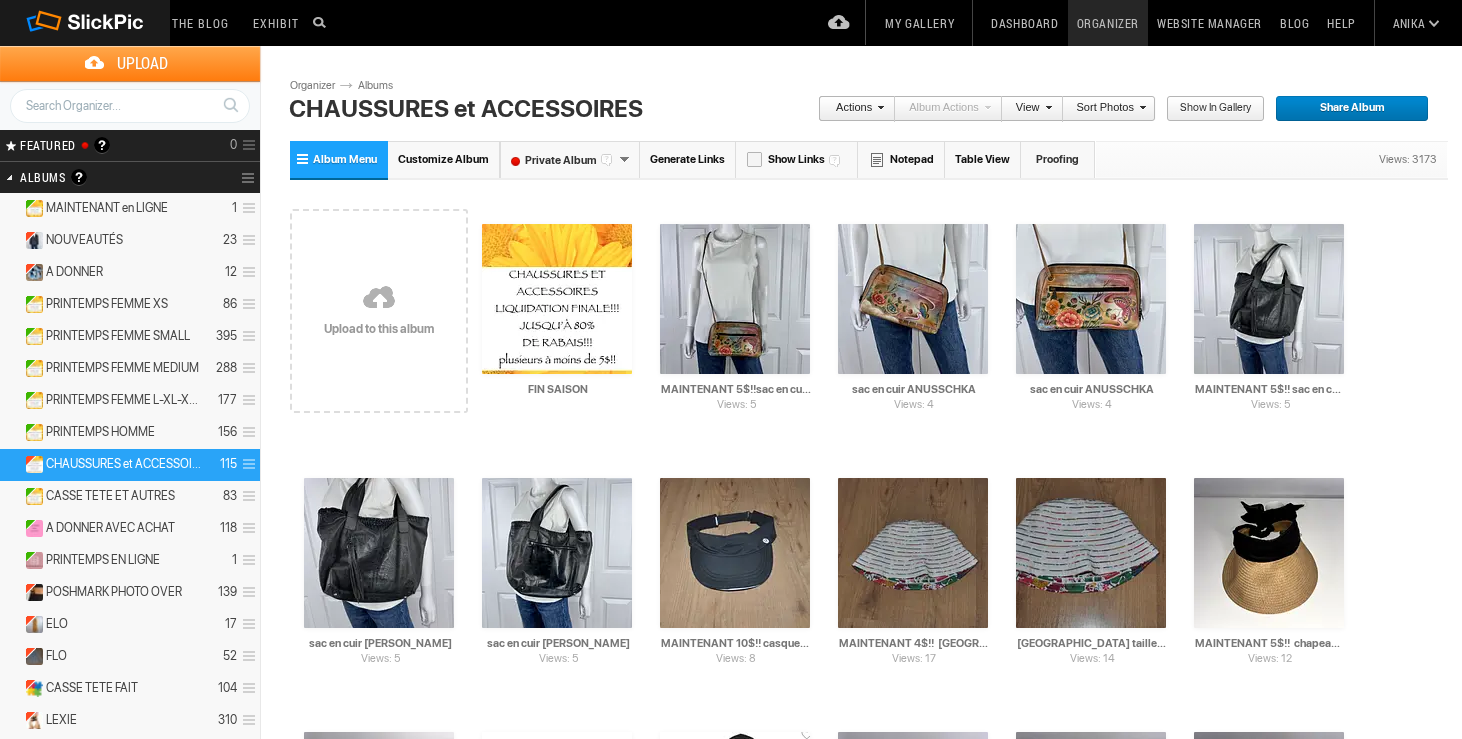 click on "Private Album" at bounding box center [570, 159] 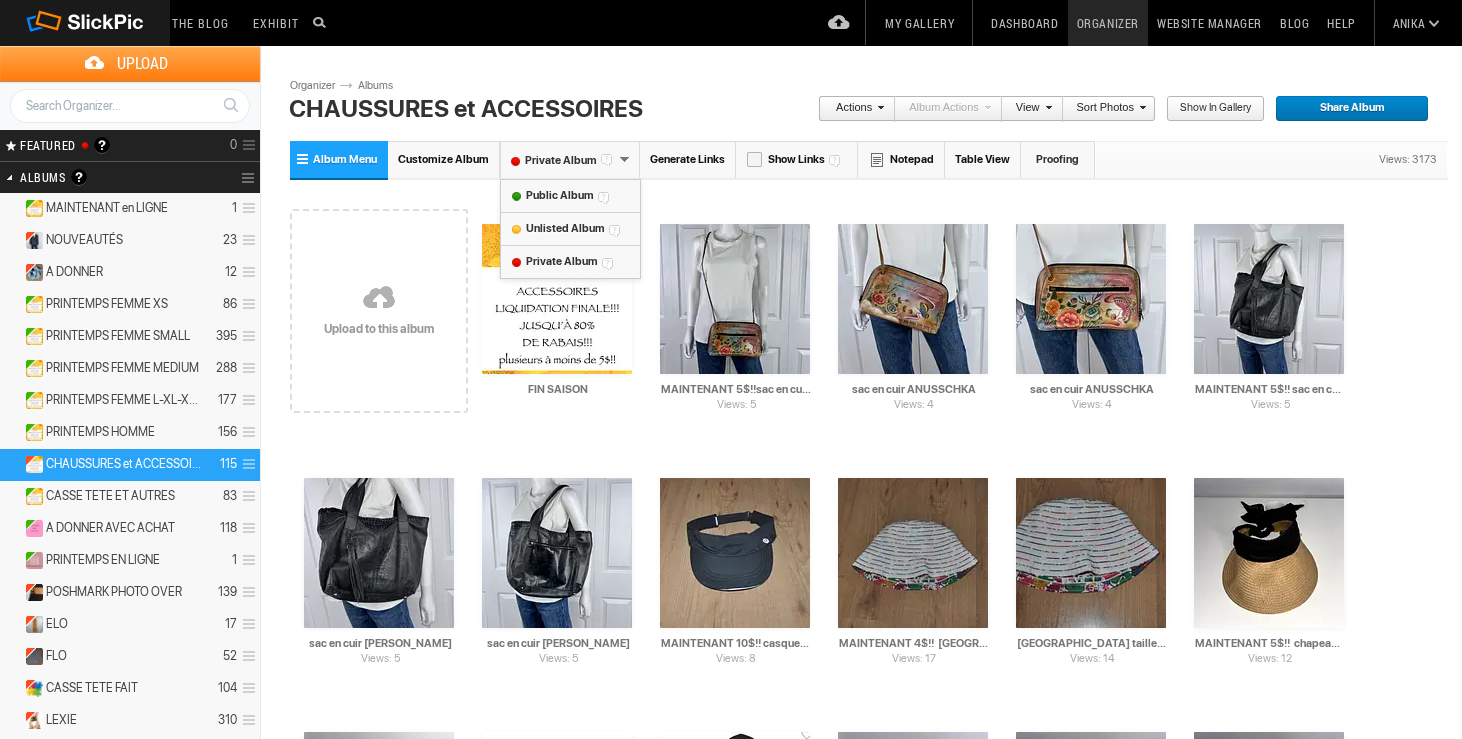 click on "Public Album" at bounding box center (559, 195) 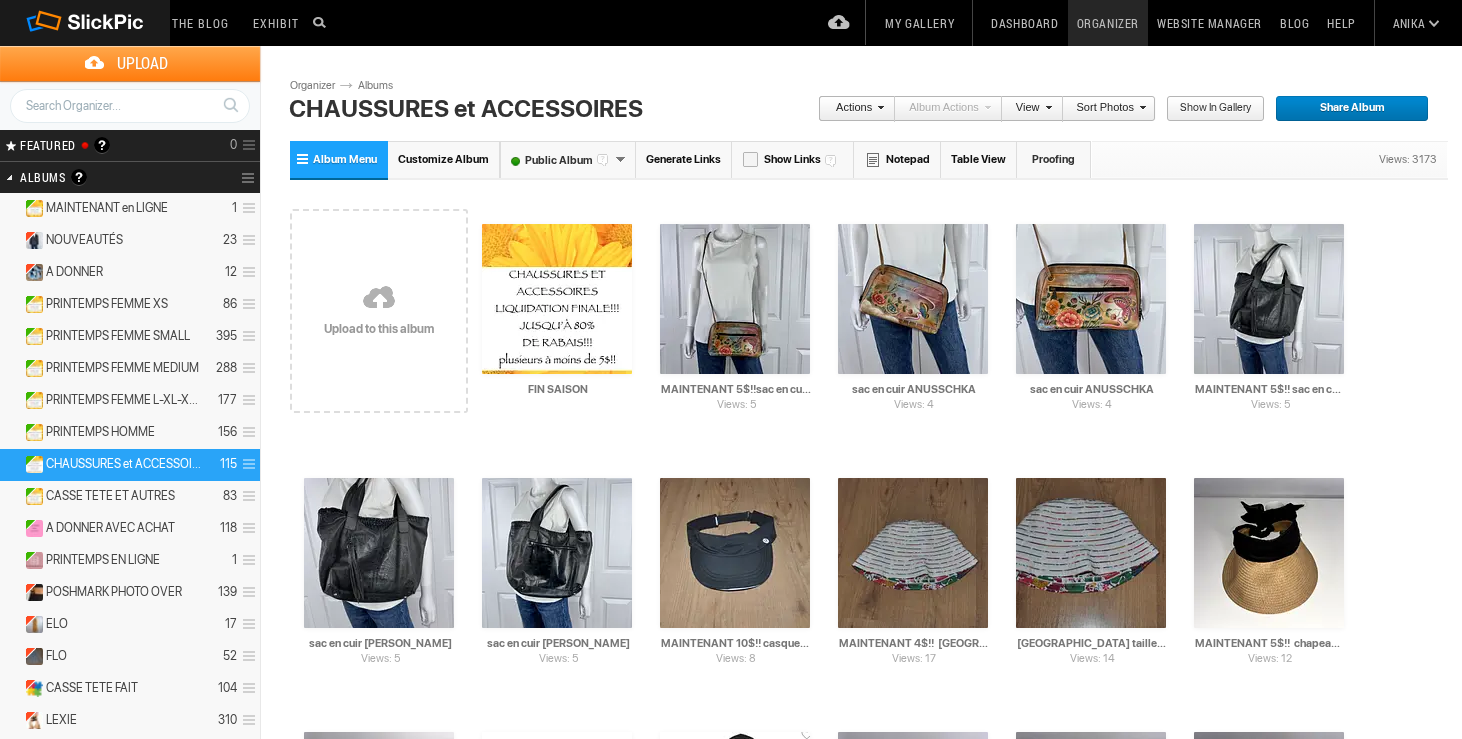 click on "Dashboard" at bounding box center (1024, 23) 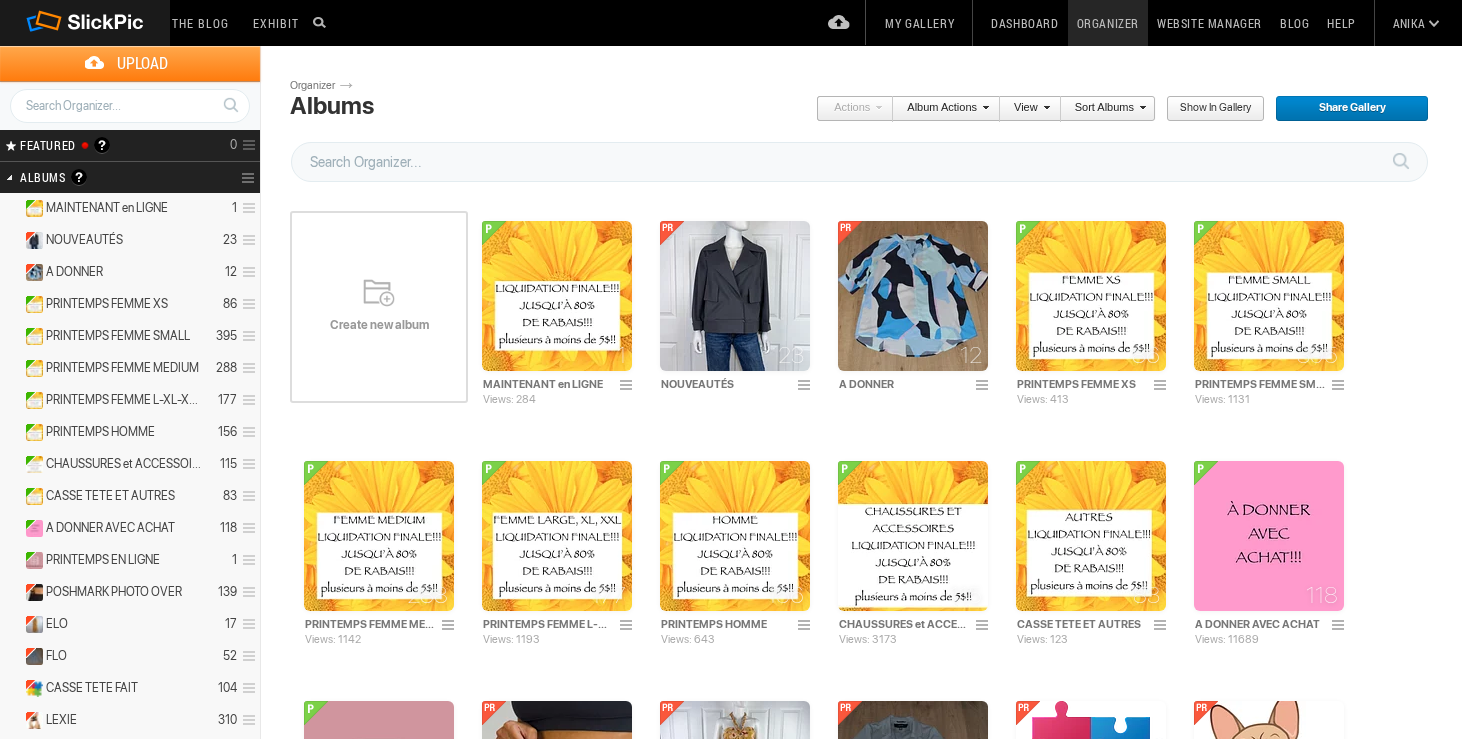scroll, scrollTop: 0, scrollLeft: 0, axis: both 